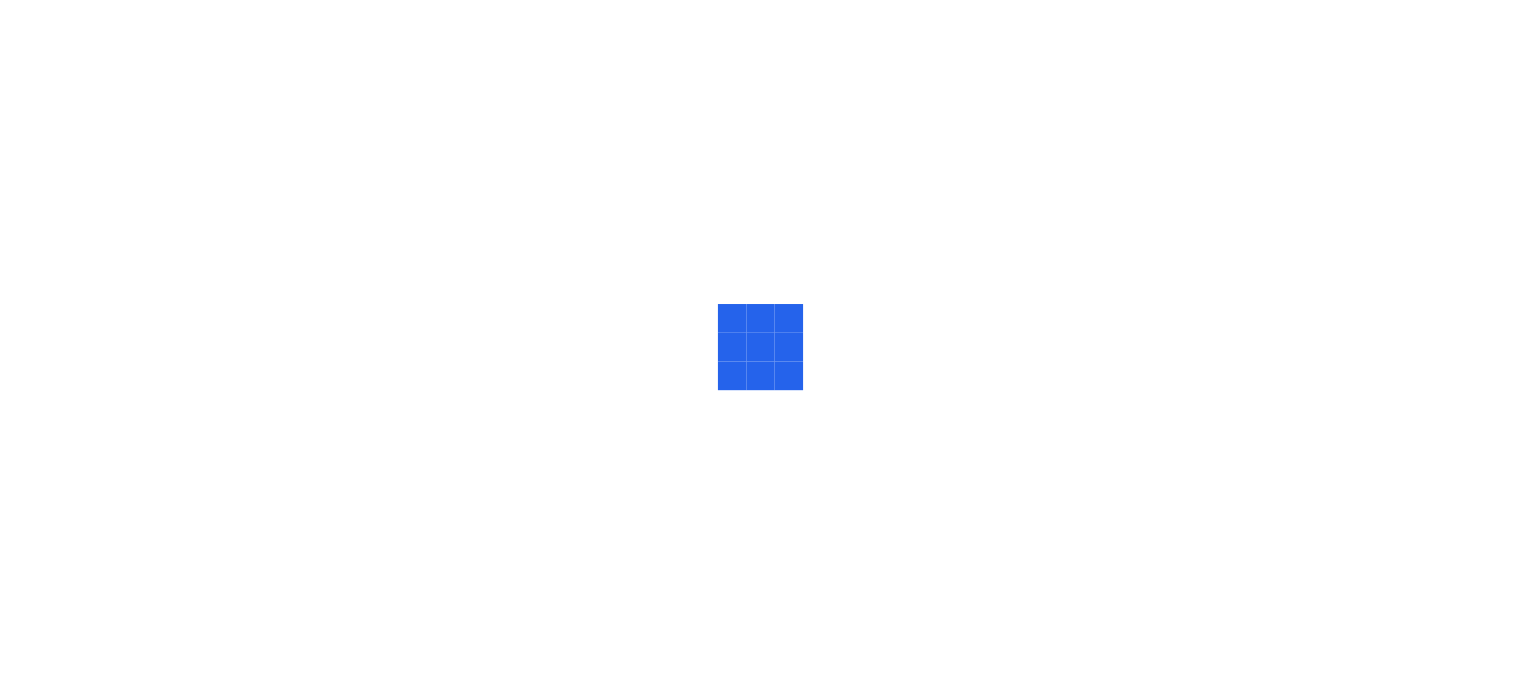 scroll, scrollTop: 0, scrollLeft: 0, axis: both 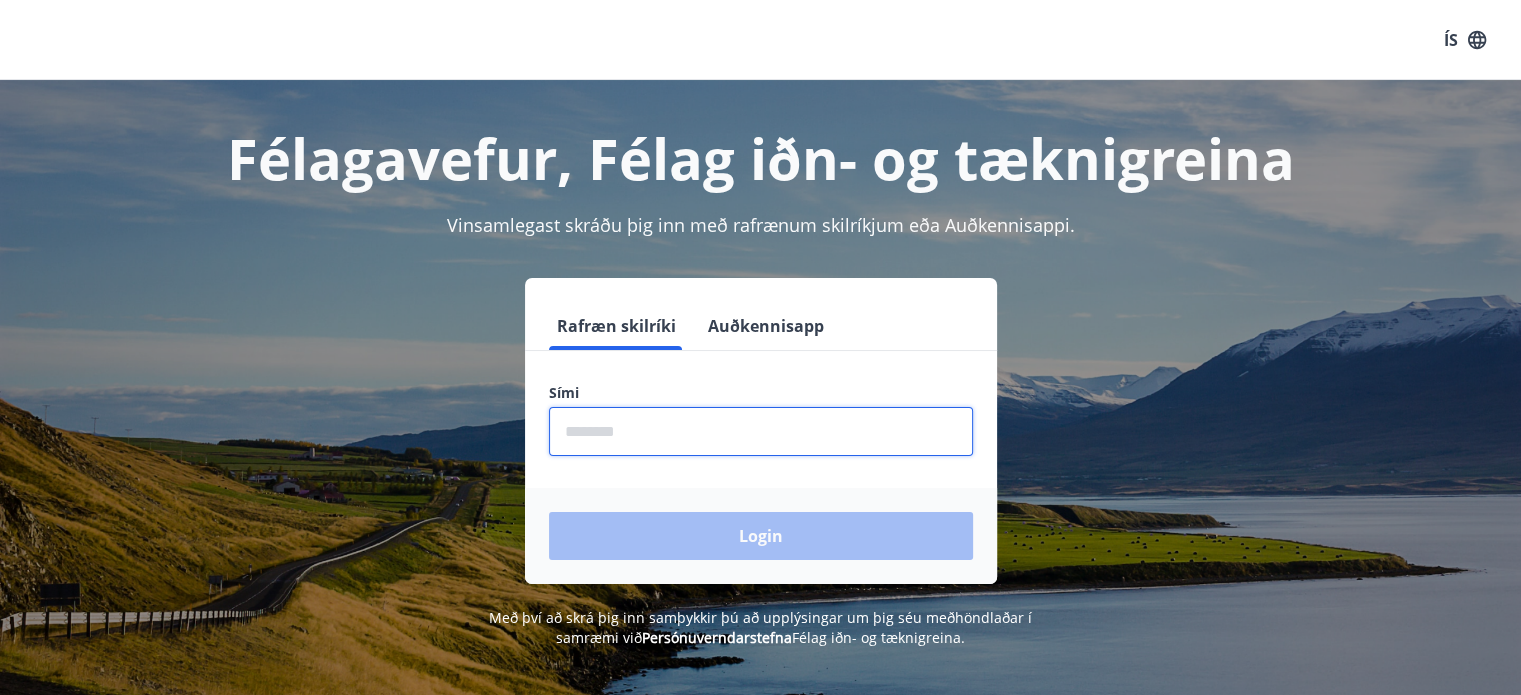click at bounding box center (761, 431) 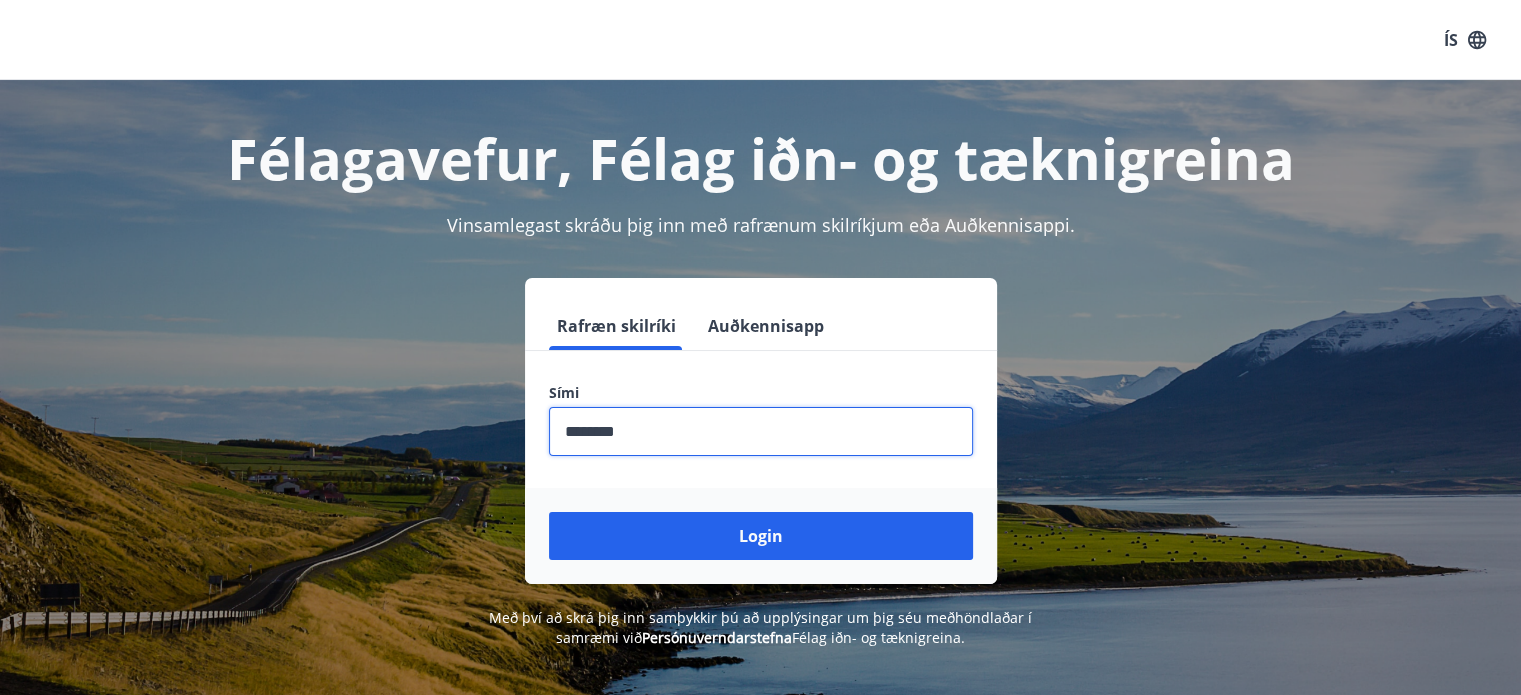 click at bounding box center [761, 431] 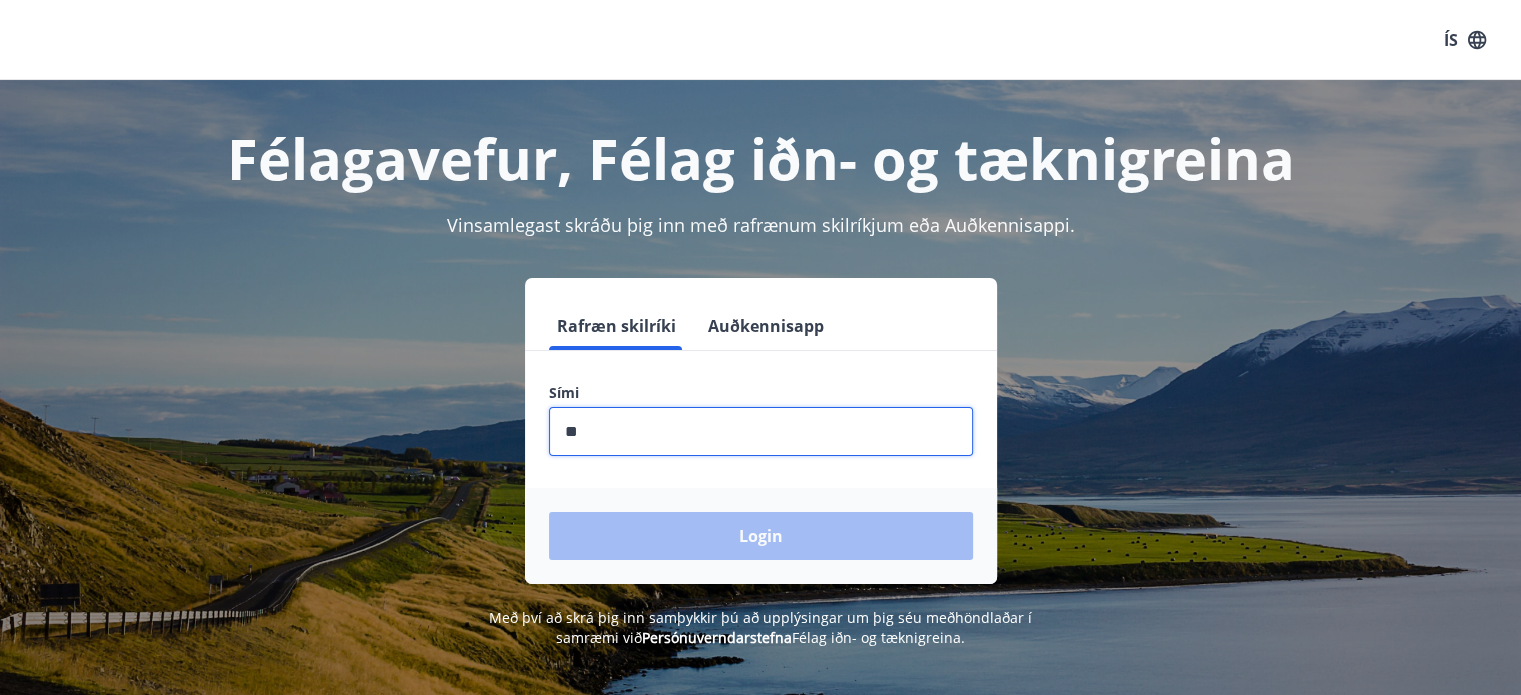 type on "*" 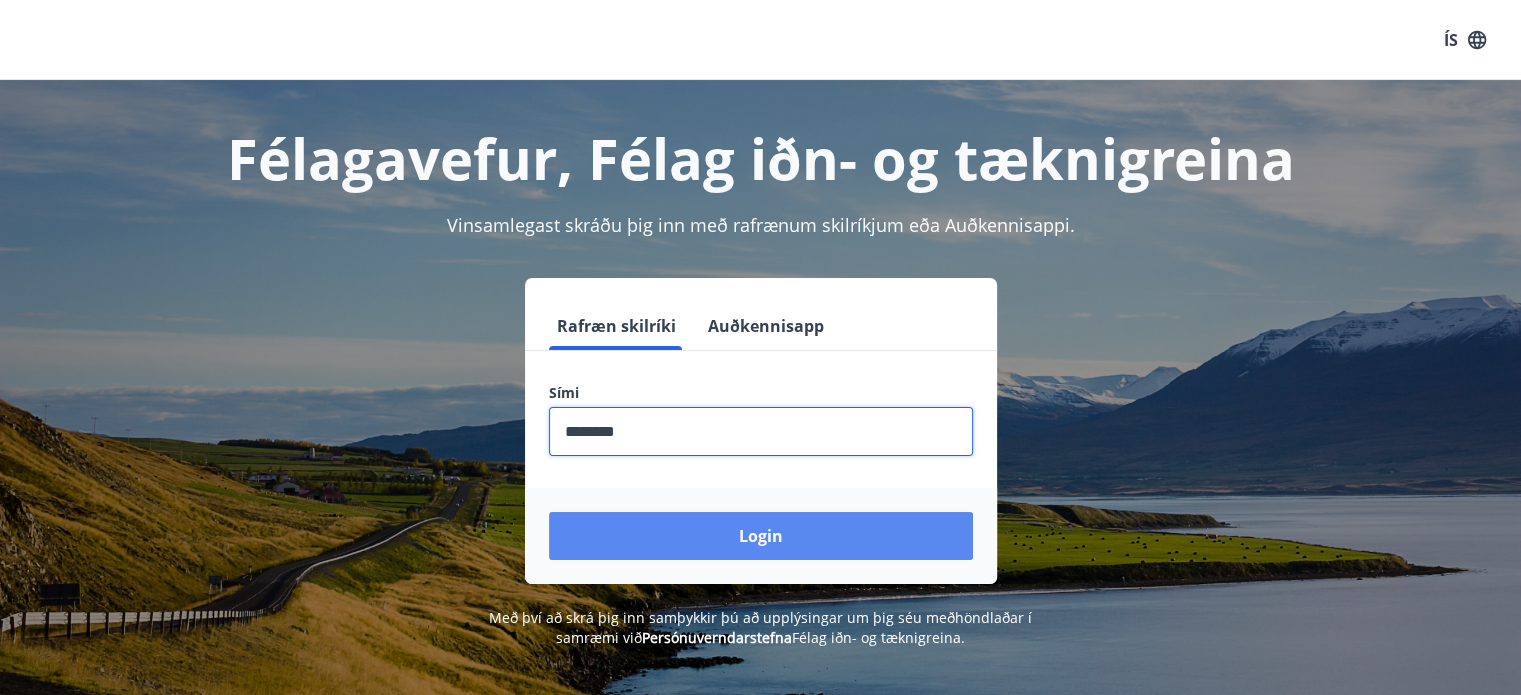 type on "********" 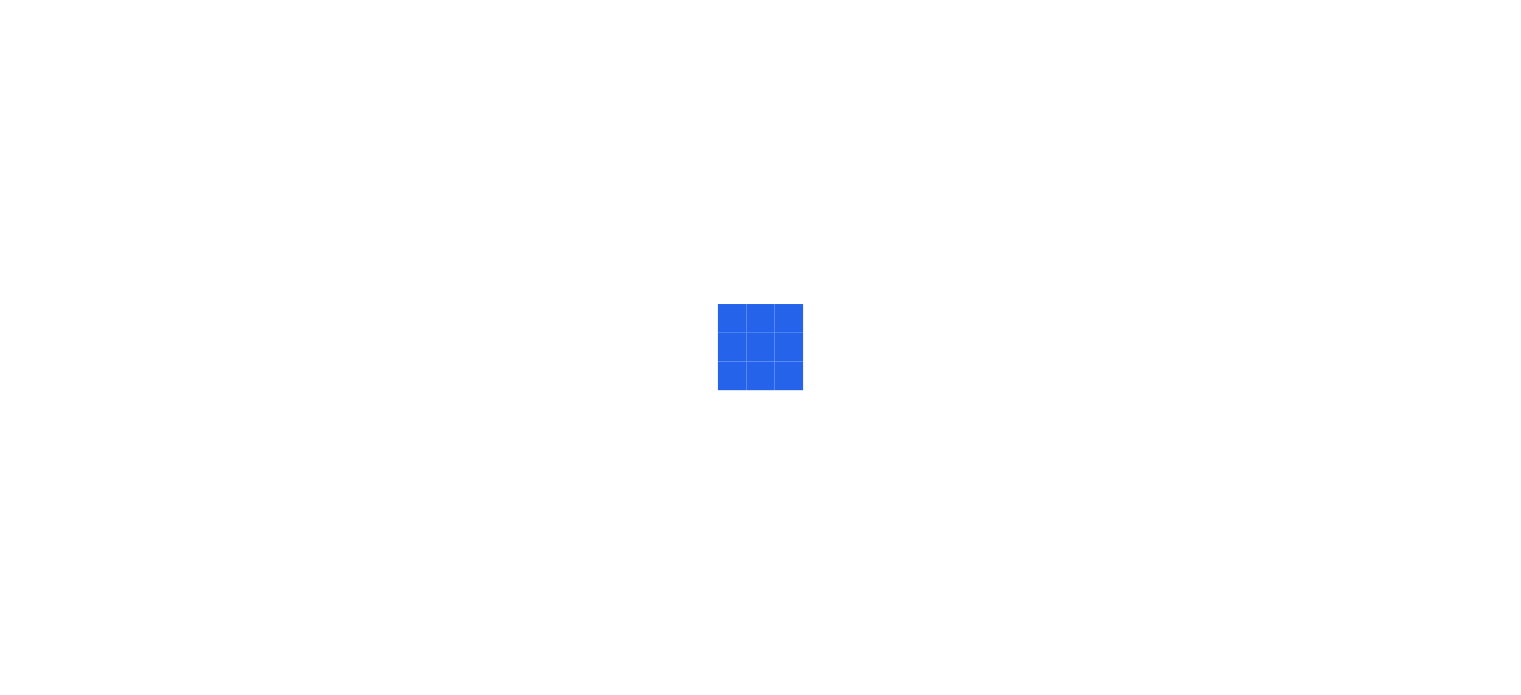 scroll, scrollTop: 0, scrollLeft: 0, axis: both 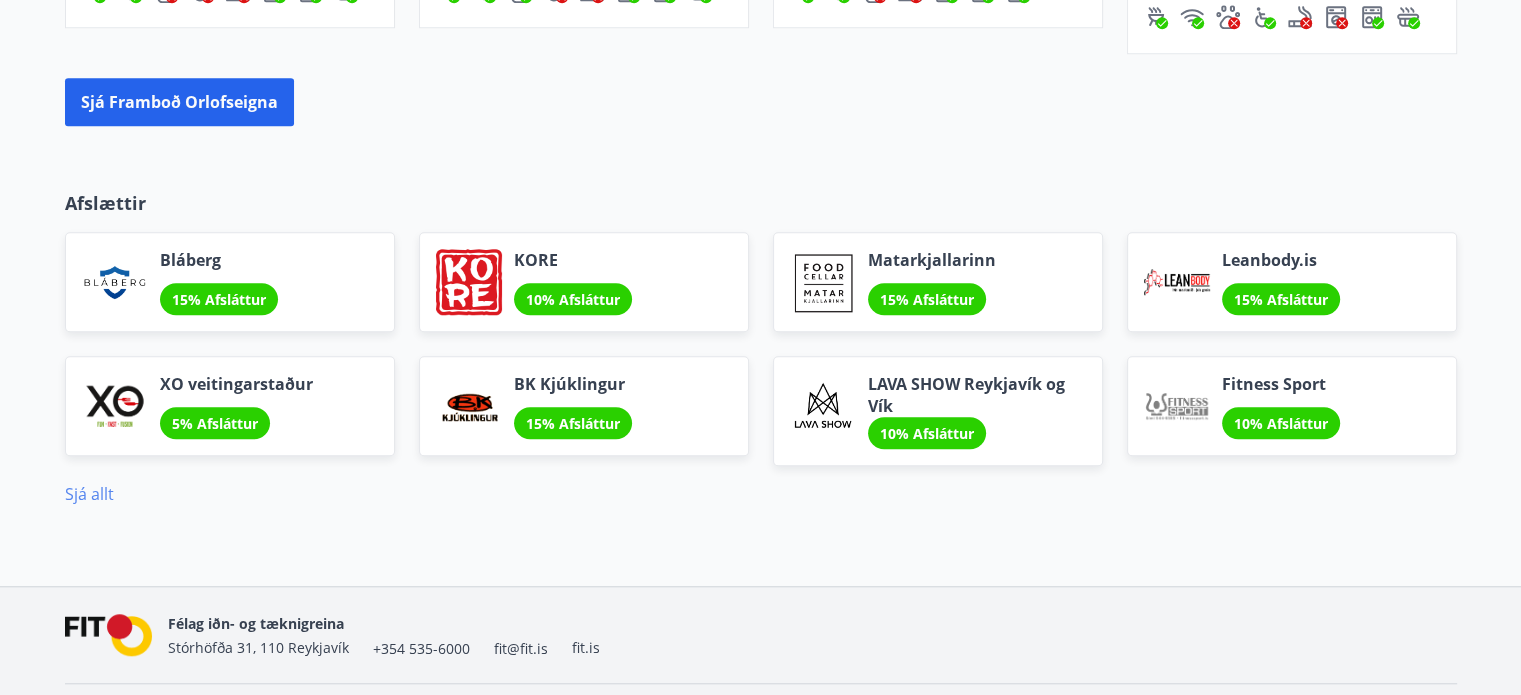 click on "Sjá allt" at bounding box center (89, 494) 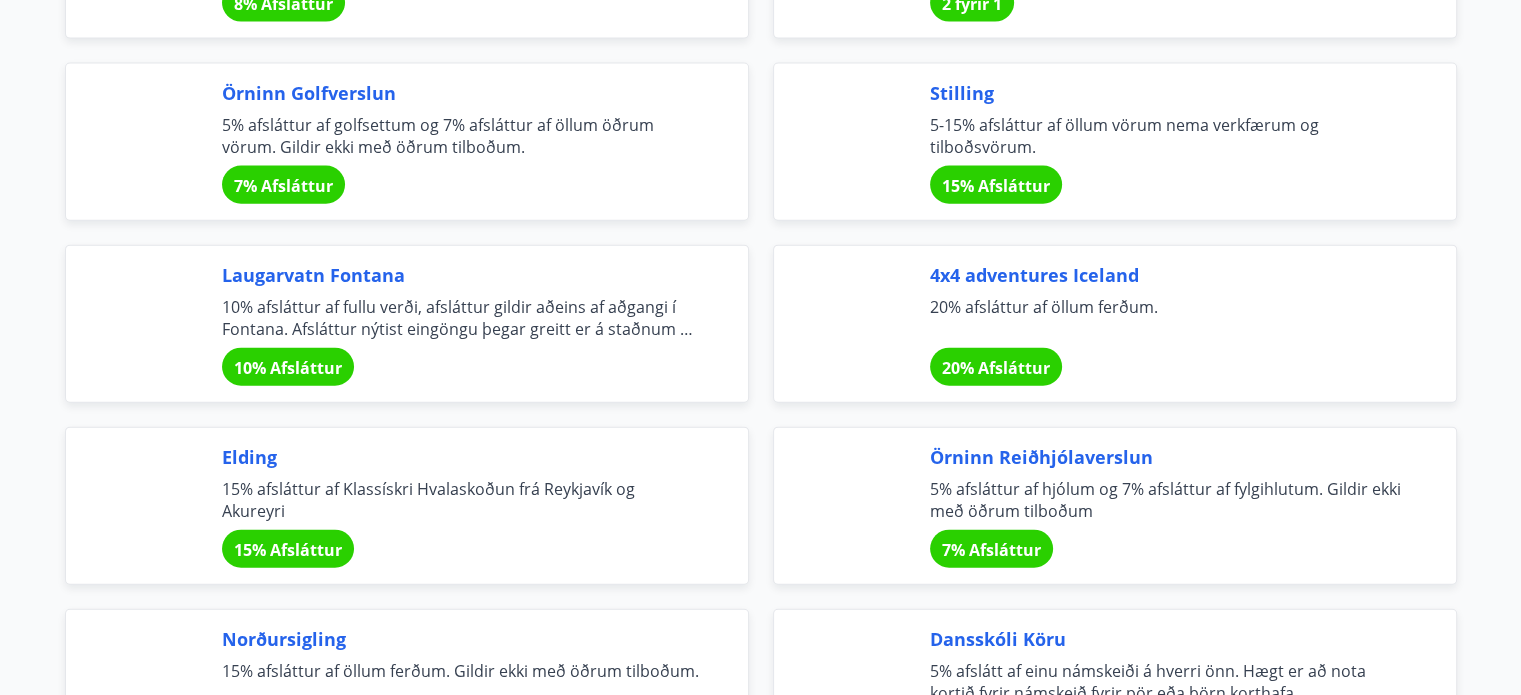 scroll, scrollTop: 4600, scrollLeft: 0, axis: vertical 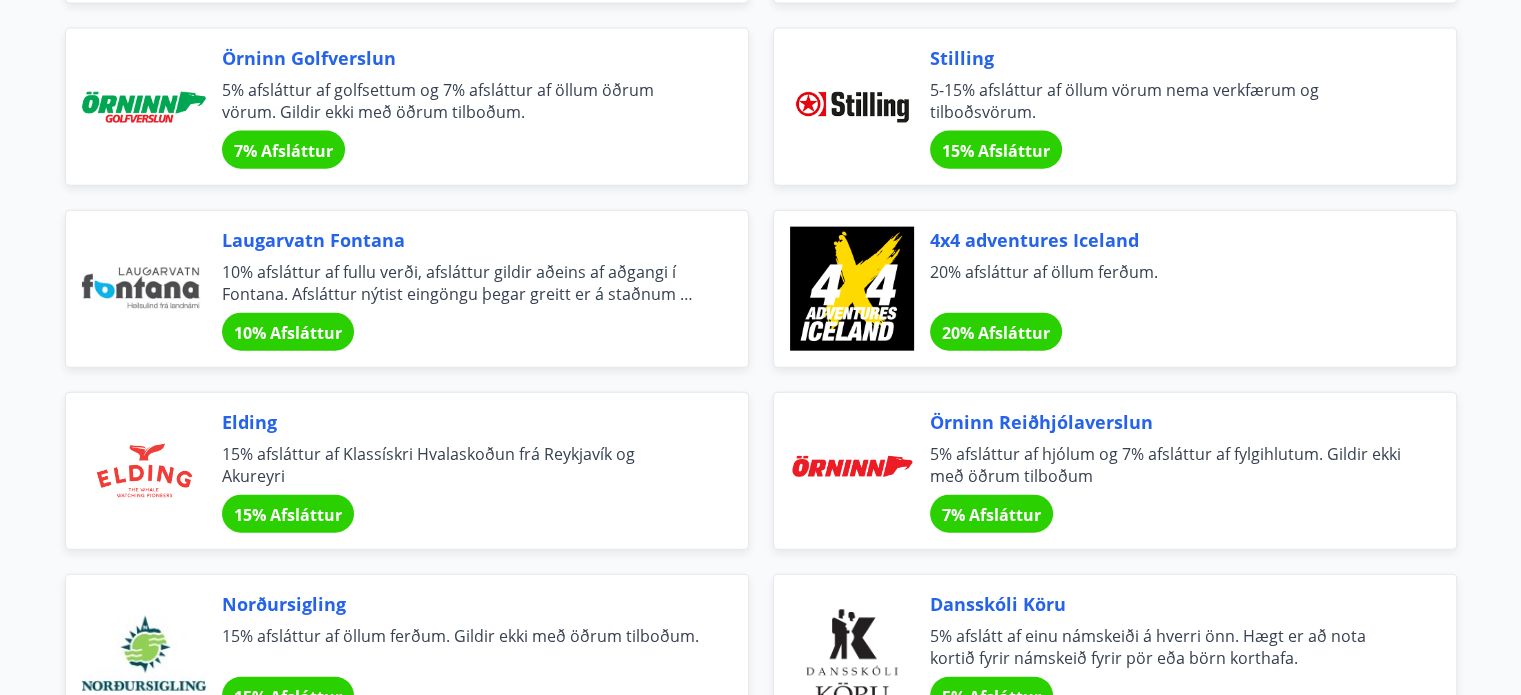 click on "7% Afsláttur" at bounding box center [991, 515] 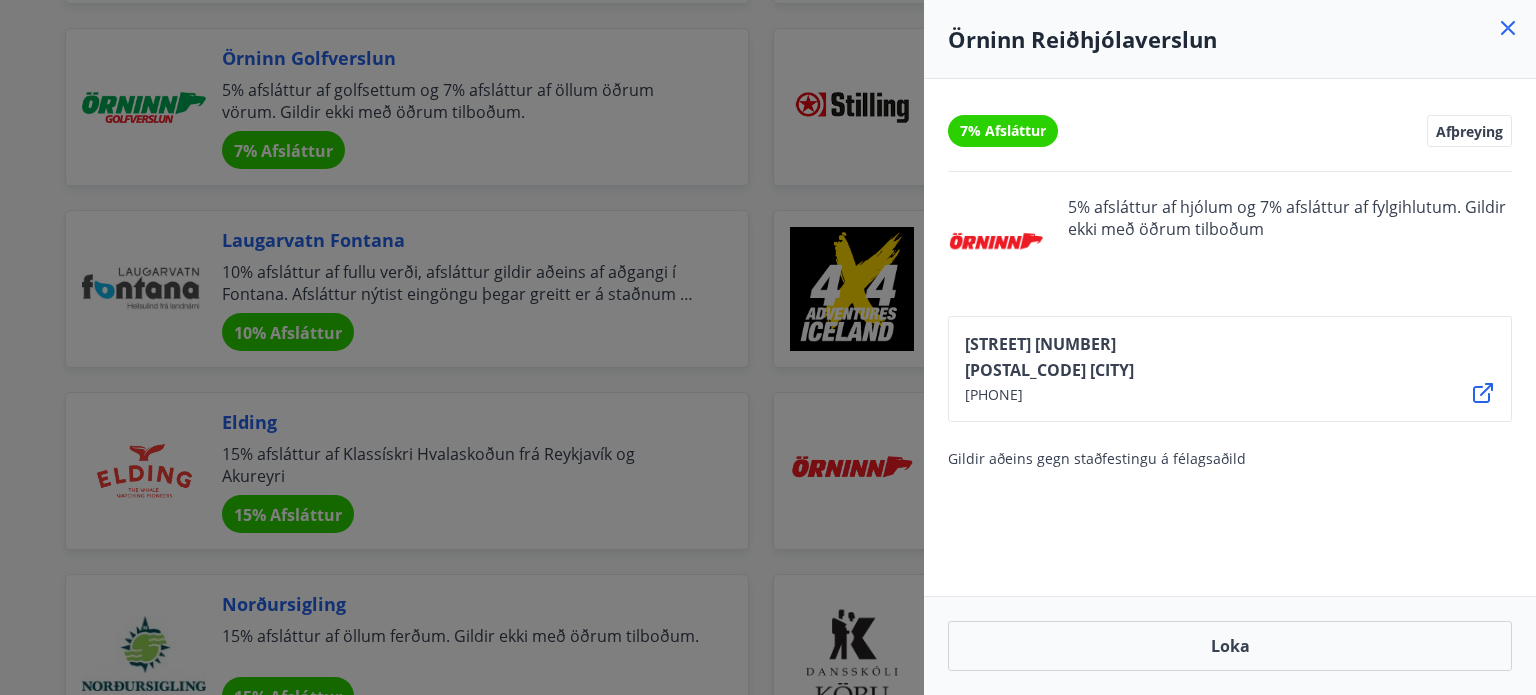 click 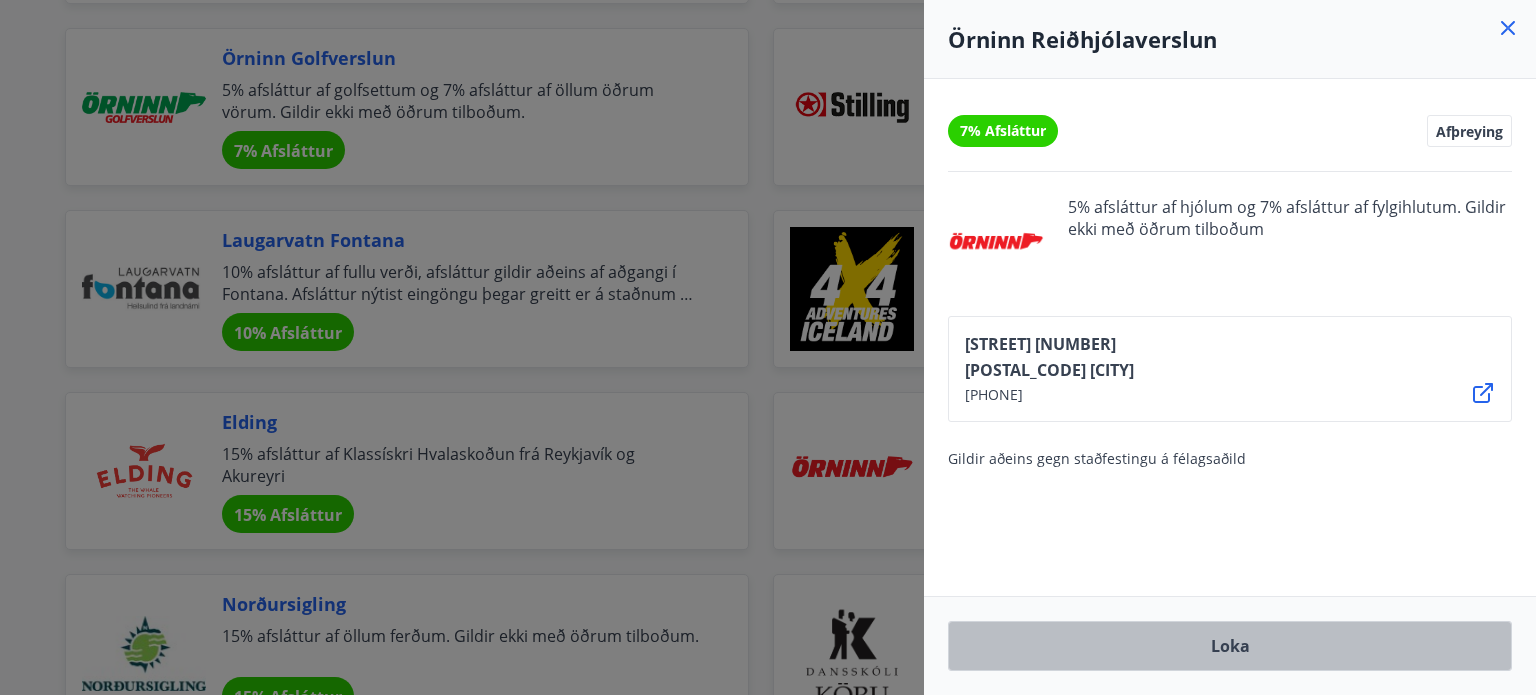 click on "Loka" at bounding box center [1230, 646] 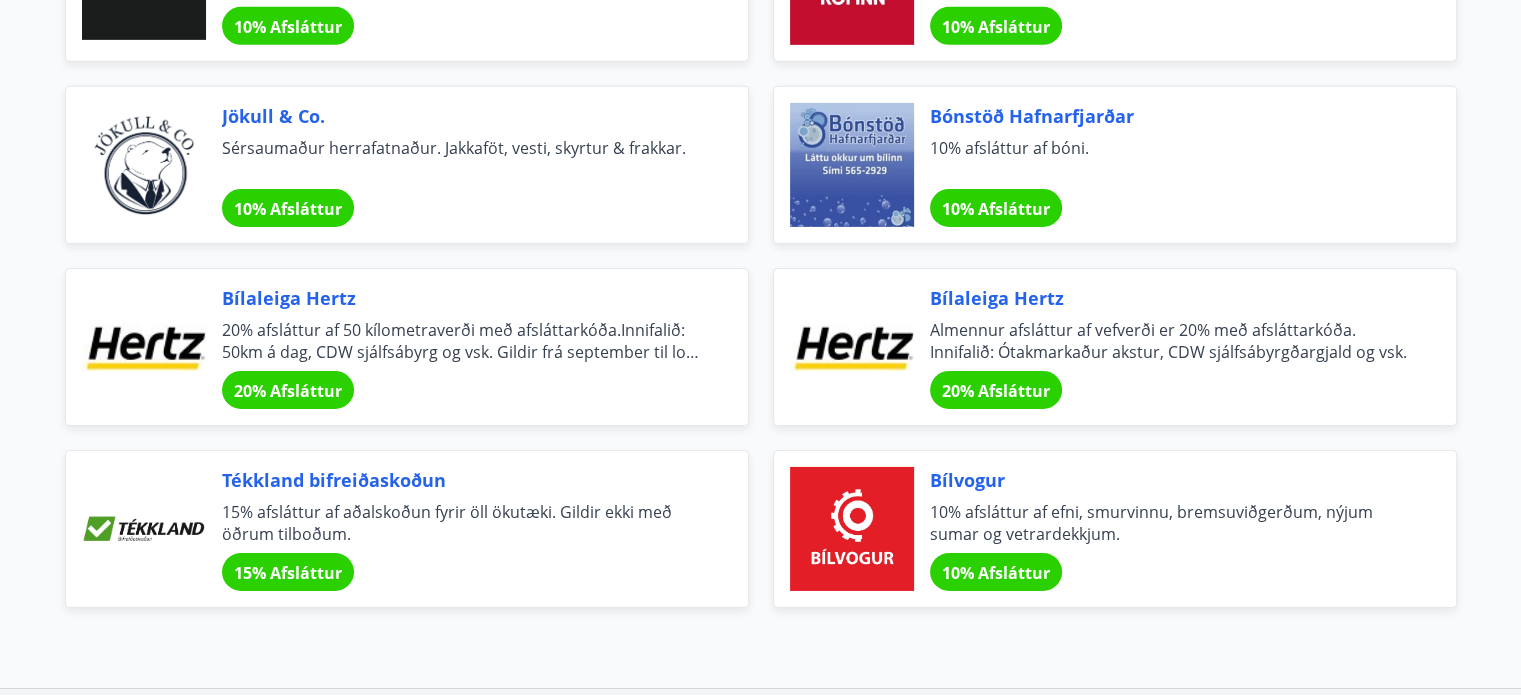 scroll, scrollTop: 6500, scrollLeft: 0, axis: vertical 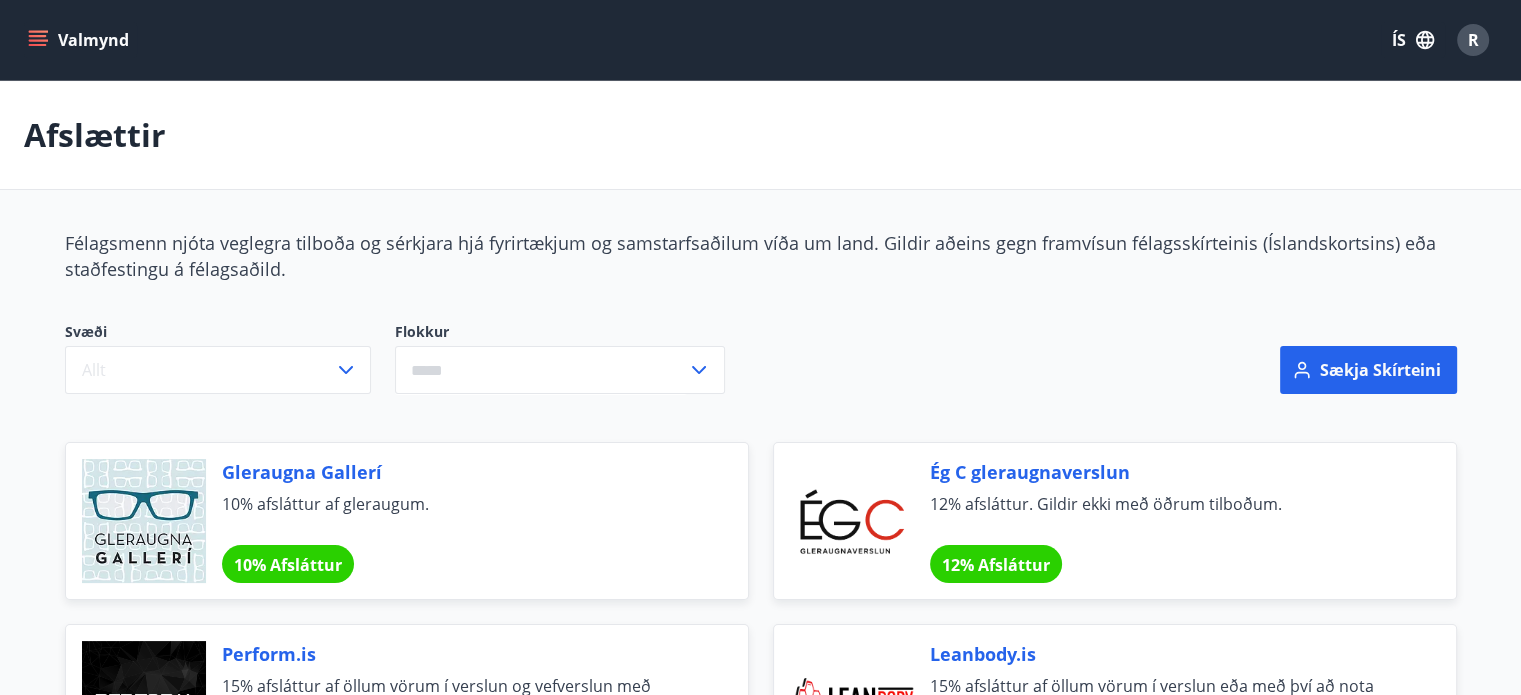 click on "R" at bounding box center (1473, 40) 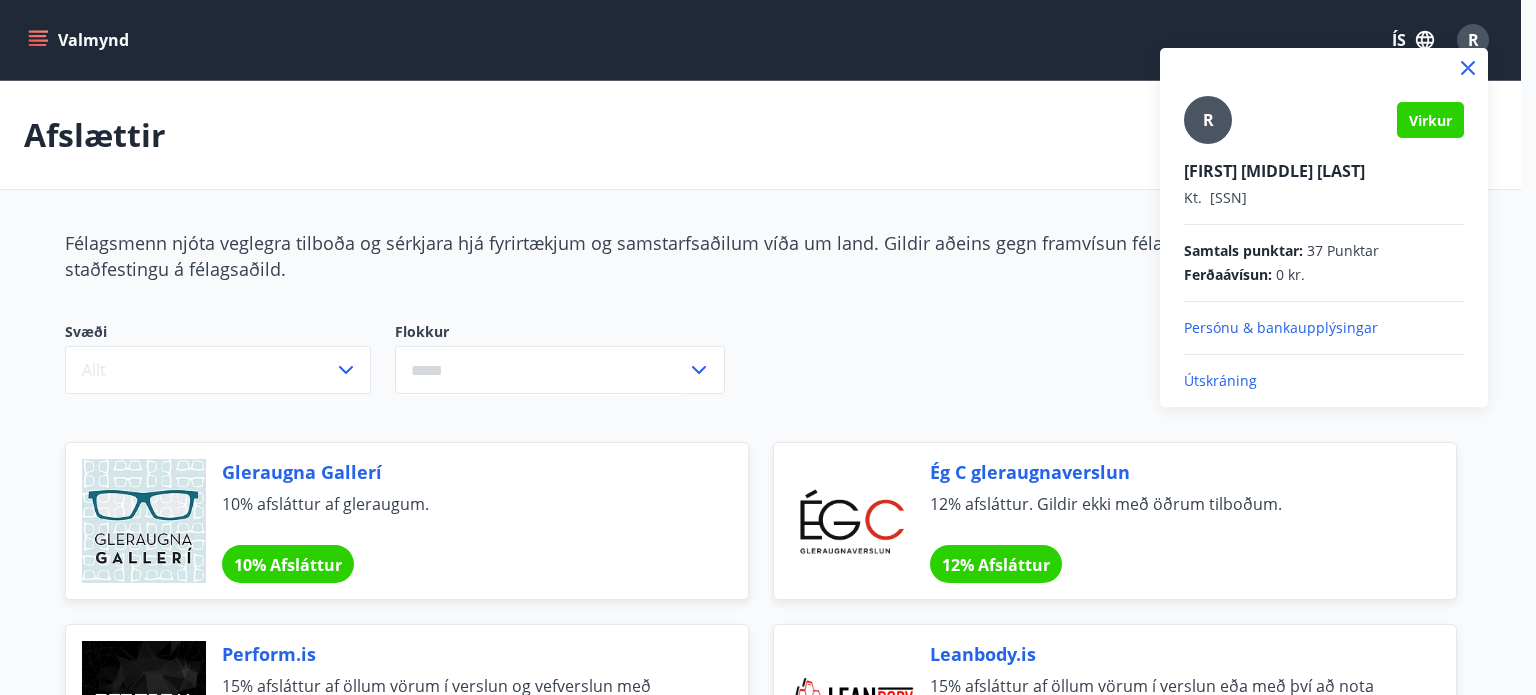 click at bounding box center [768, 347] 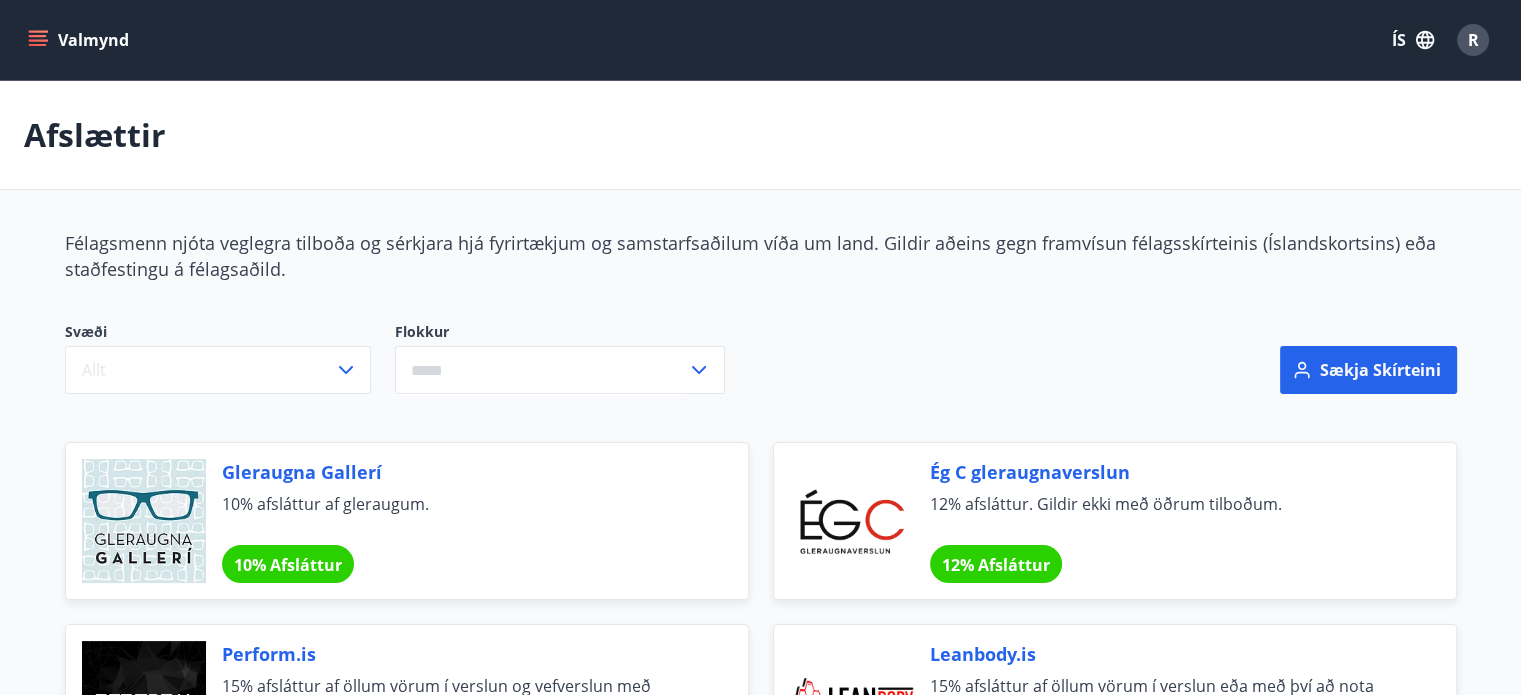 click 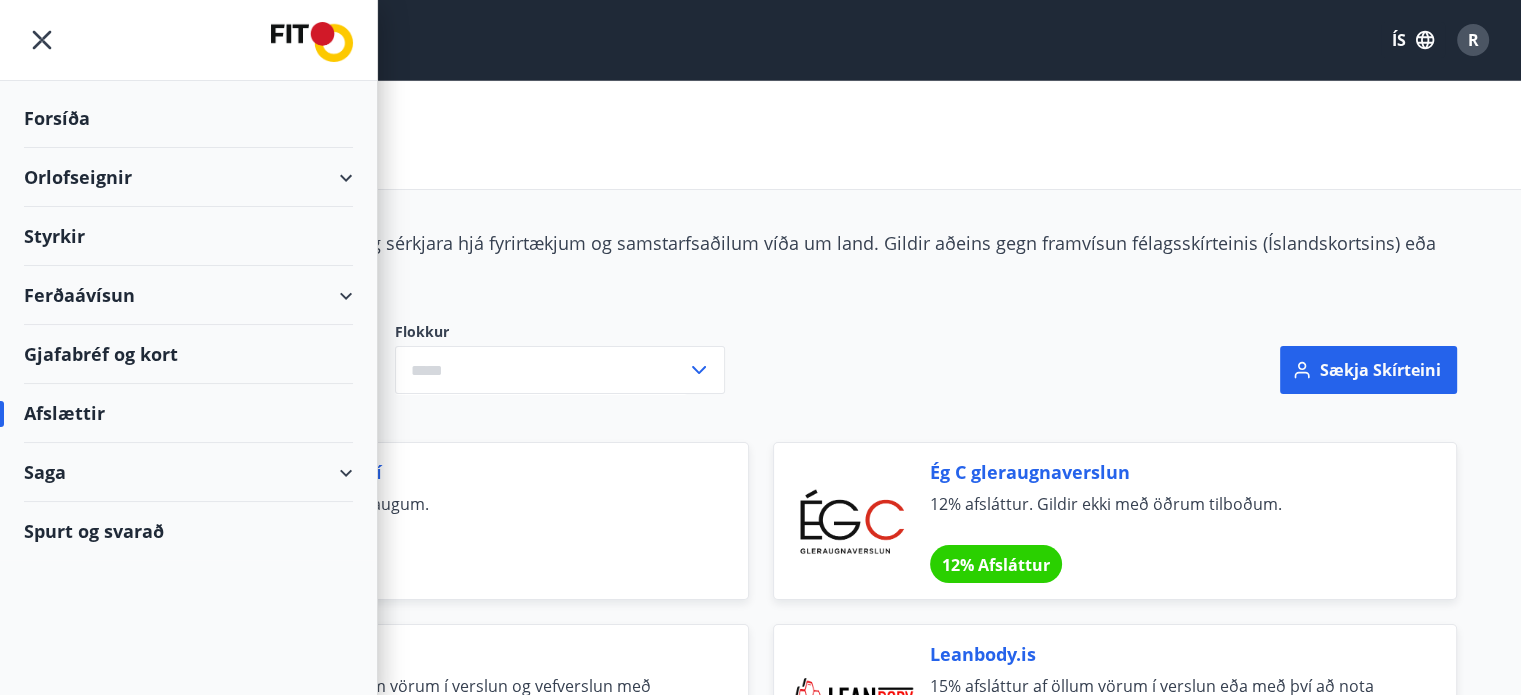 click on "Gjafabréf og kort" at bounding box center (188, 354) 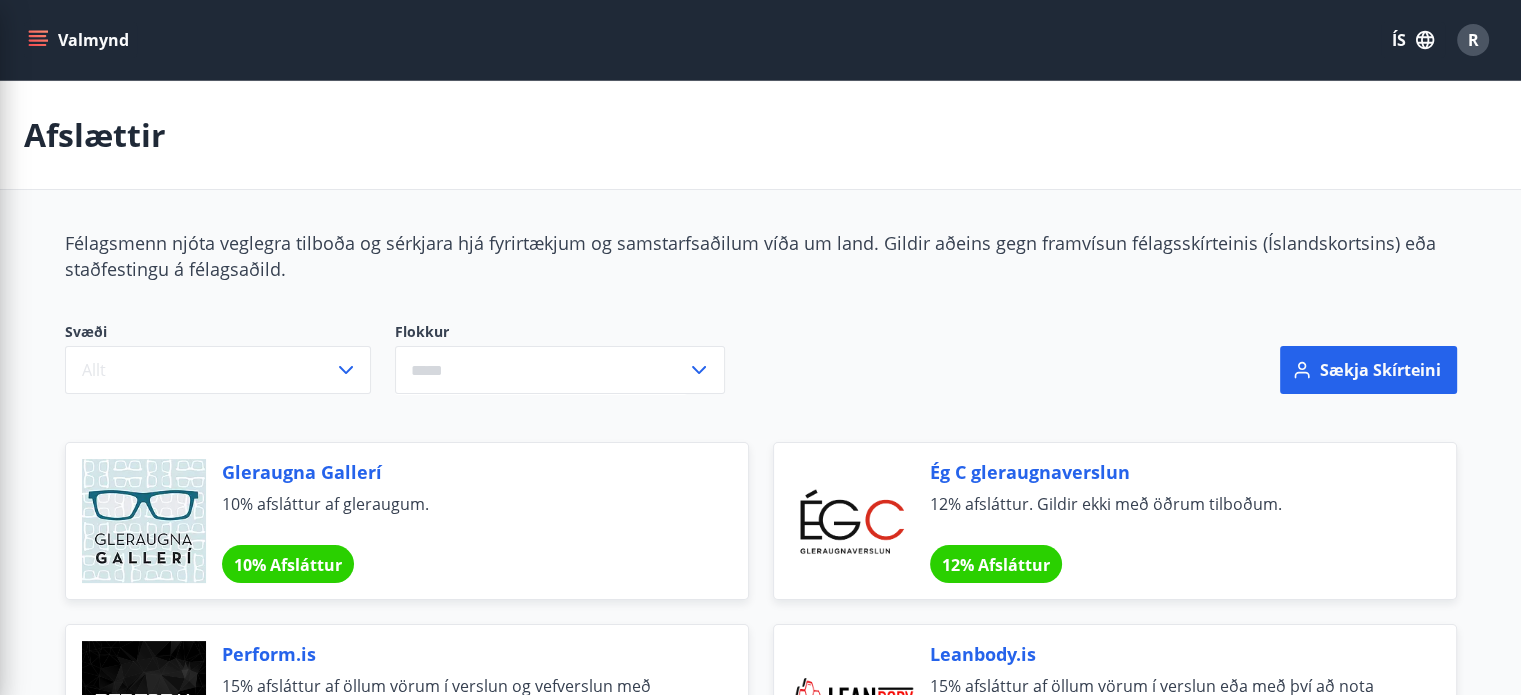click on "Félagsmenn njóta veglegra tilboða og sérkjara hjá fyrirtækjum og samstarfsaðilum víða um land. Gildir aðeins gegn framvísun félagsskírteinis (Íslandskortsins) eða staðfestingu á félagsaðild." at bounding box center (761, 256) 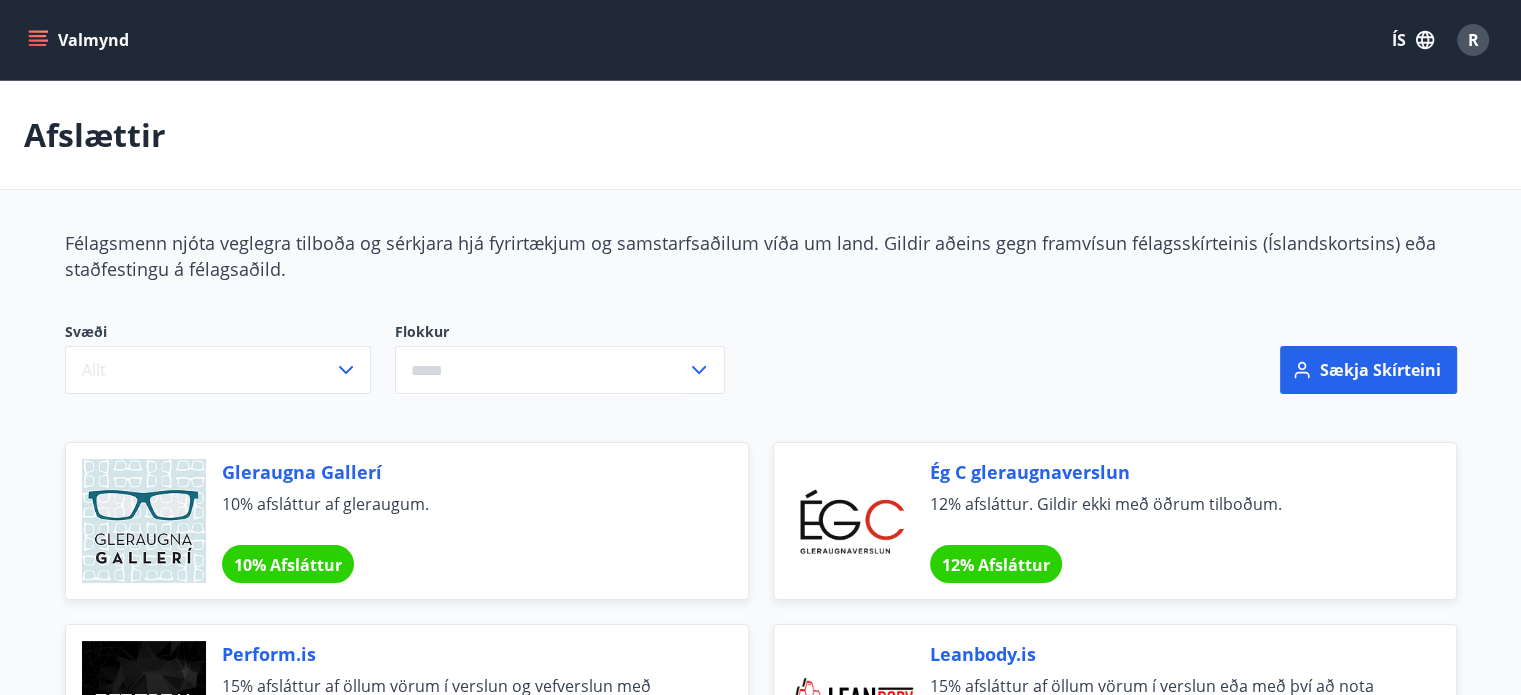 click 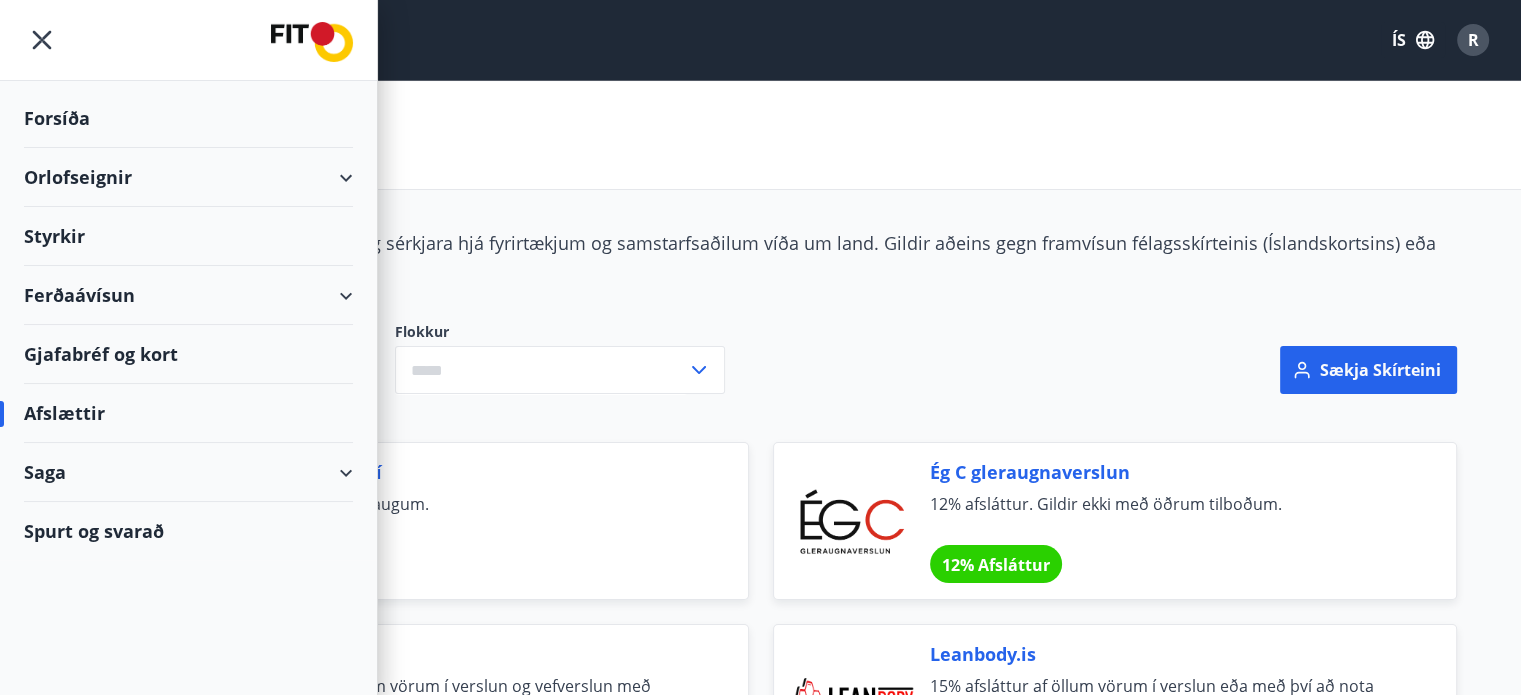 click on "Orlofseignir" at bounding box center (188, 177) 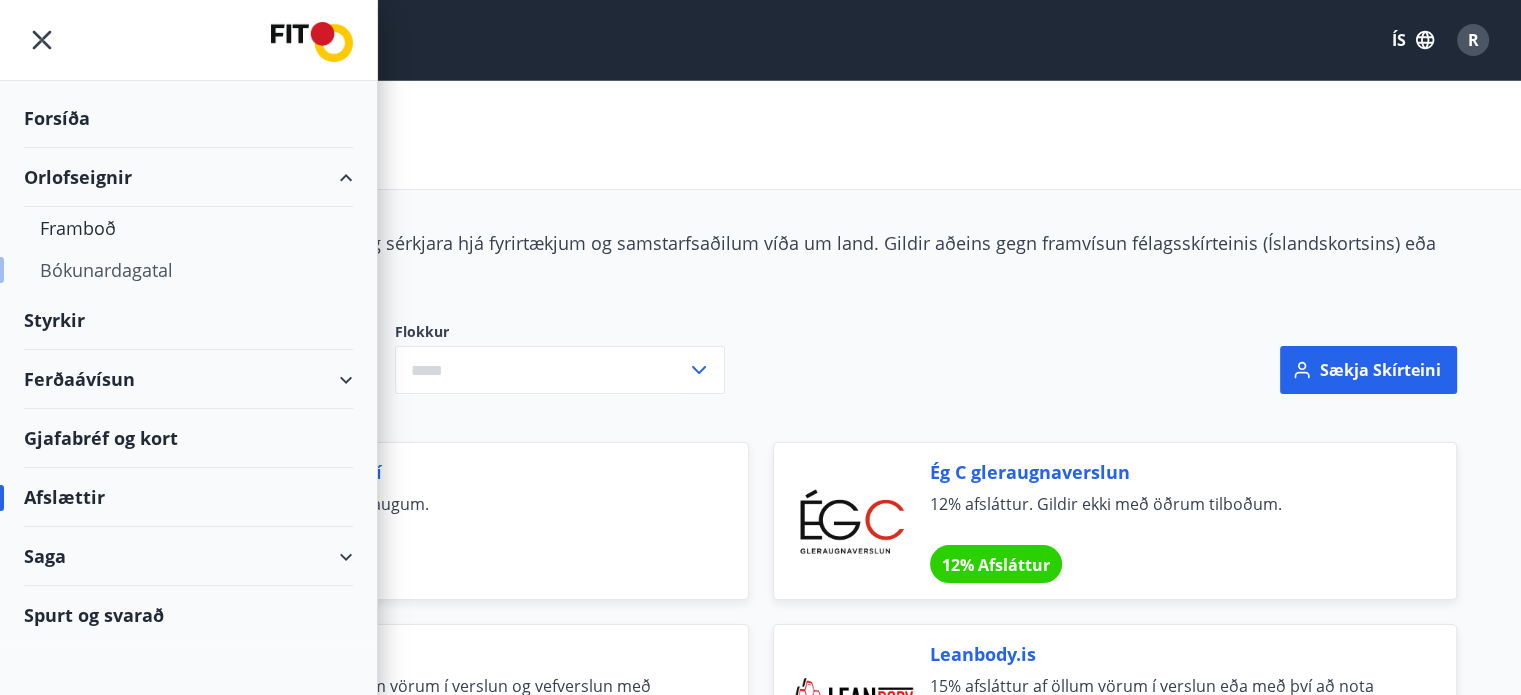 click on "Bókunardagatal" at bounding box center (188, 270) 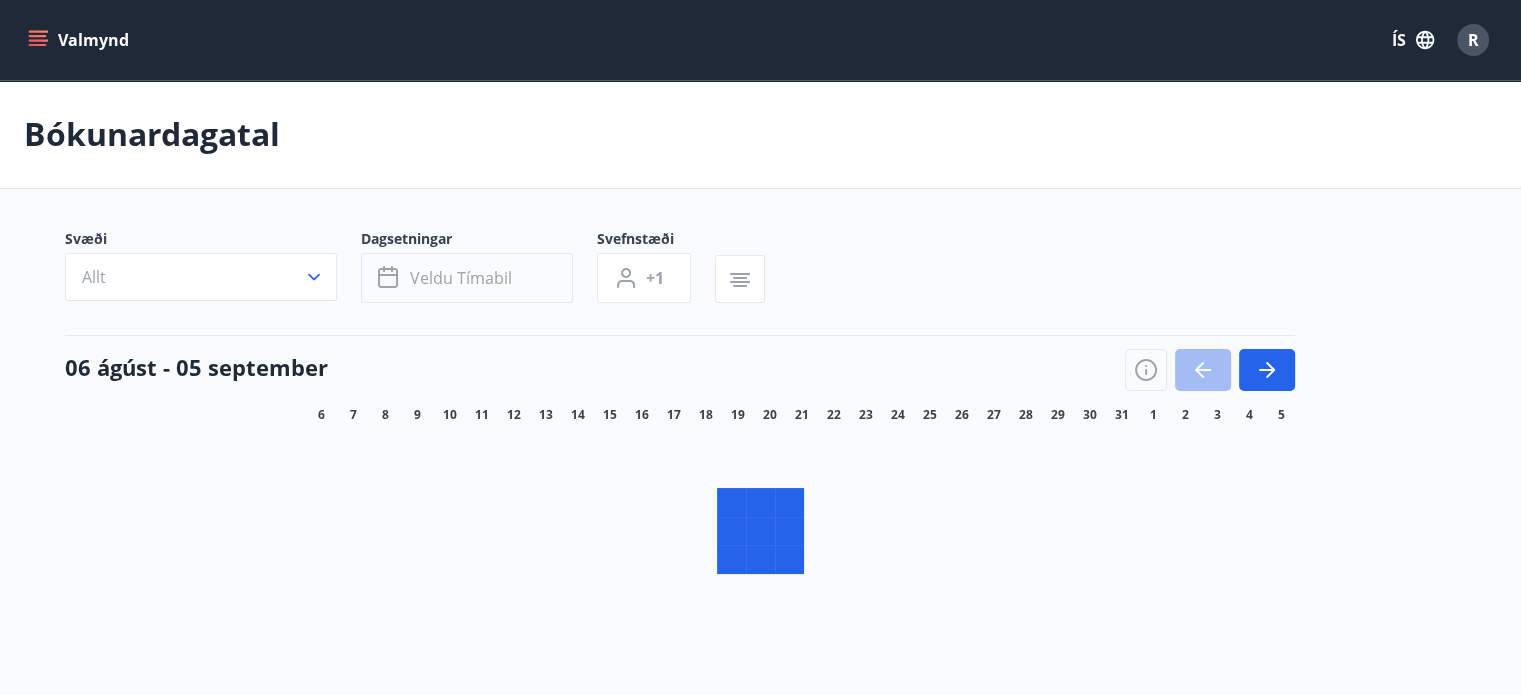 click on "Veldu tímabil" at bounding box center (467, 278) 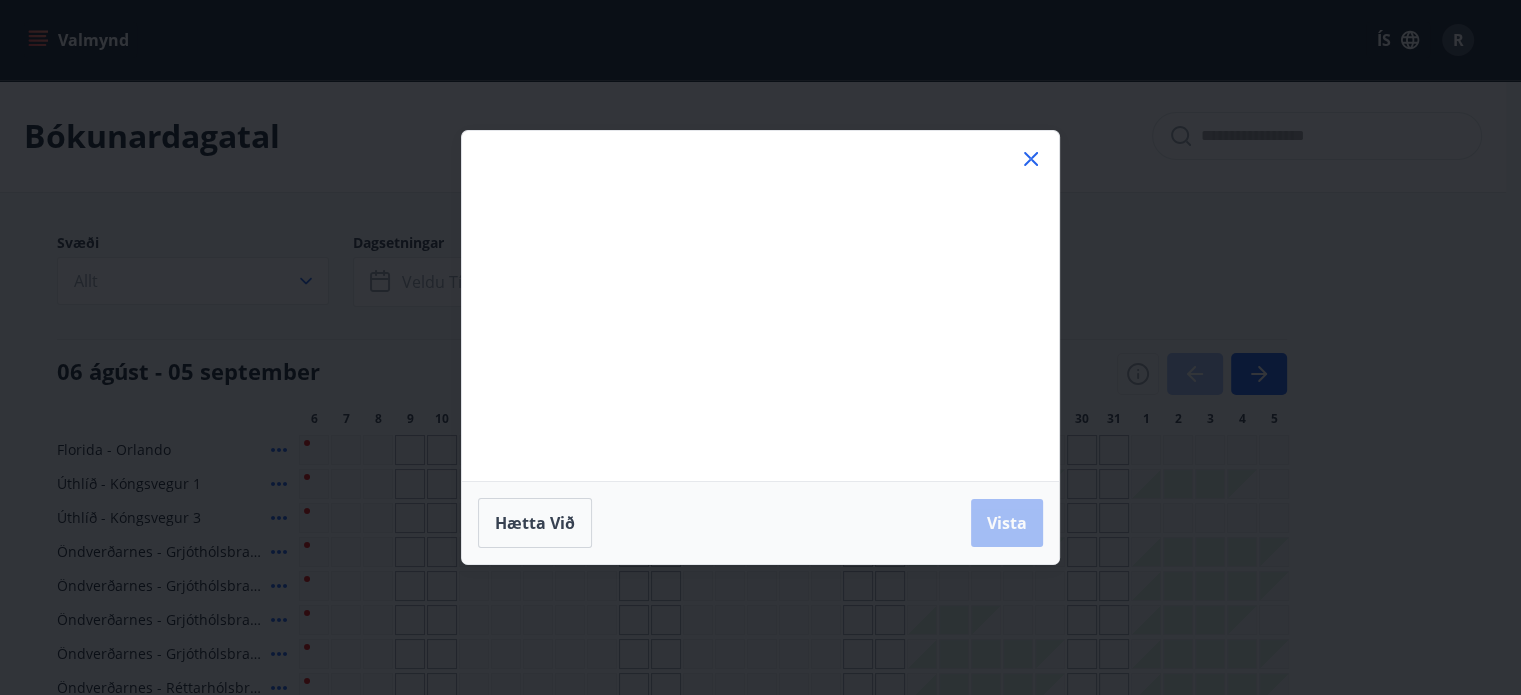 click 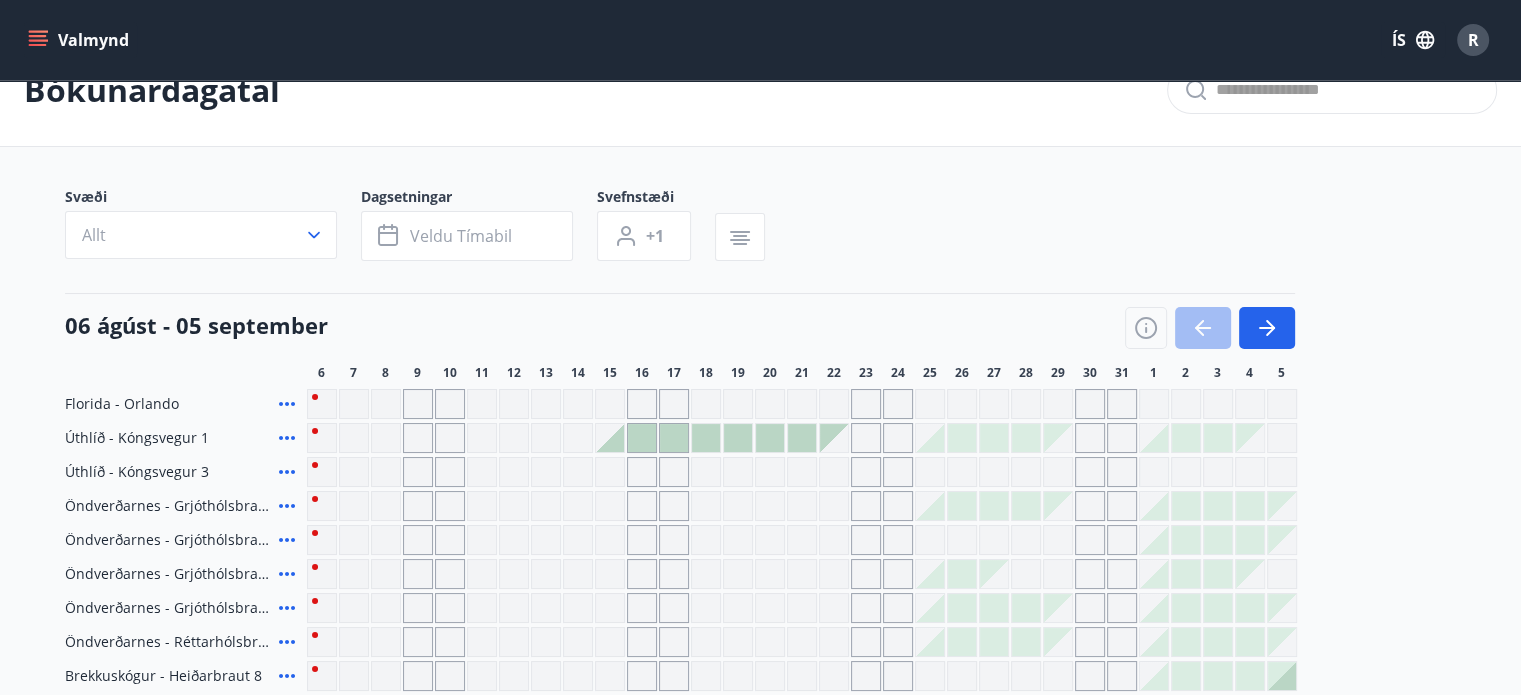 scroll, scrollTop: 0, scrollLeft: 0, axis: both 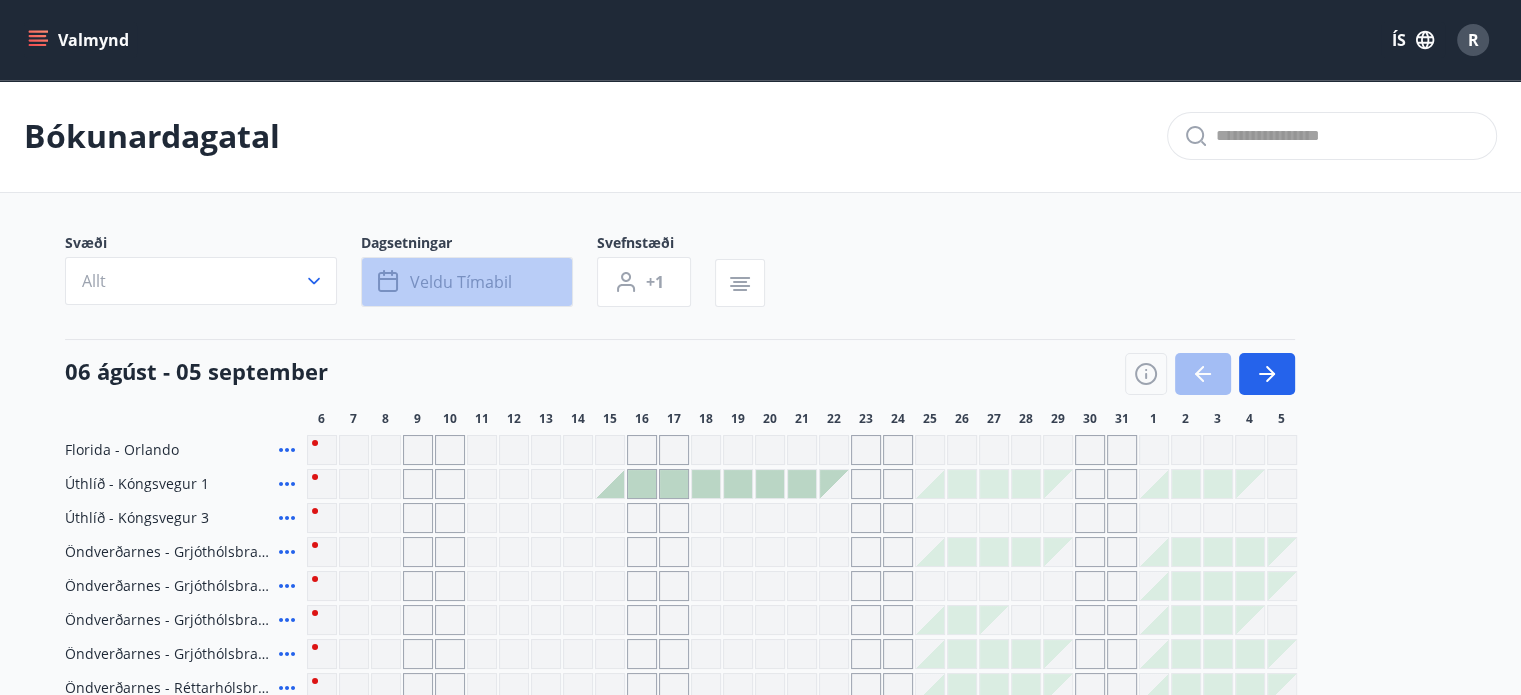 click on "Veldu tímabil" at bounding box center (467, 282) 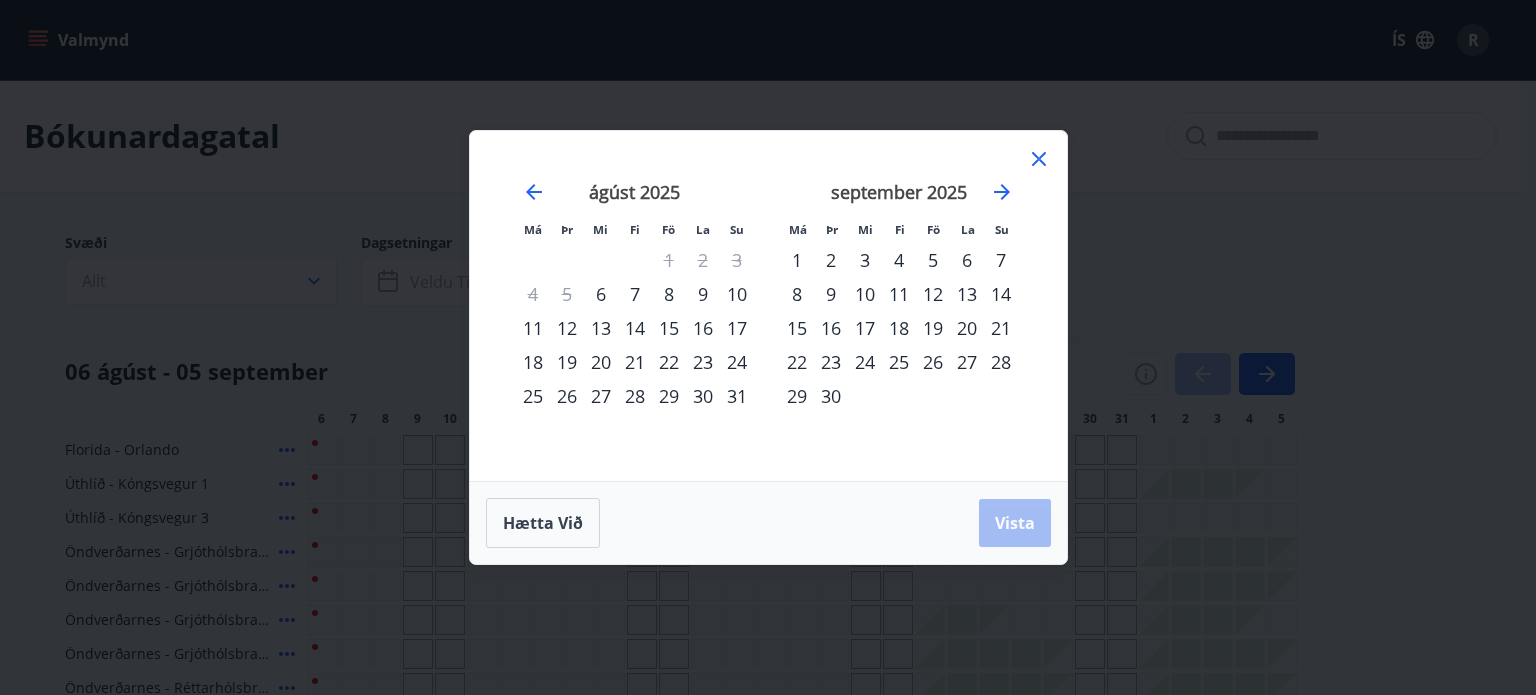 click on "18" at bounding box center [533, 362] 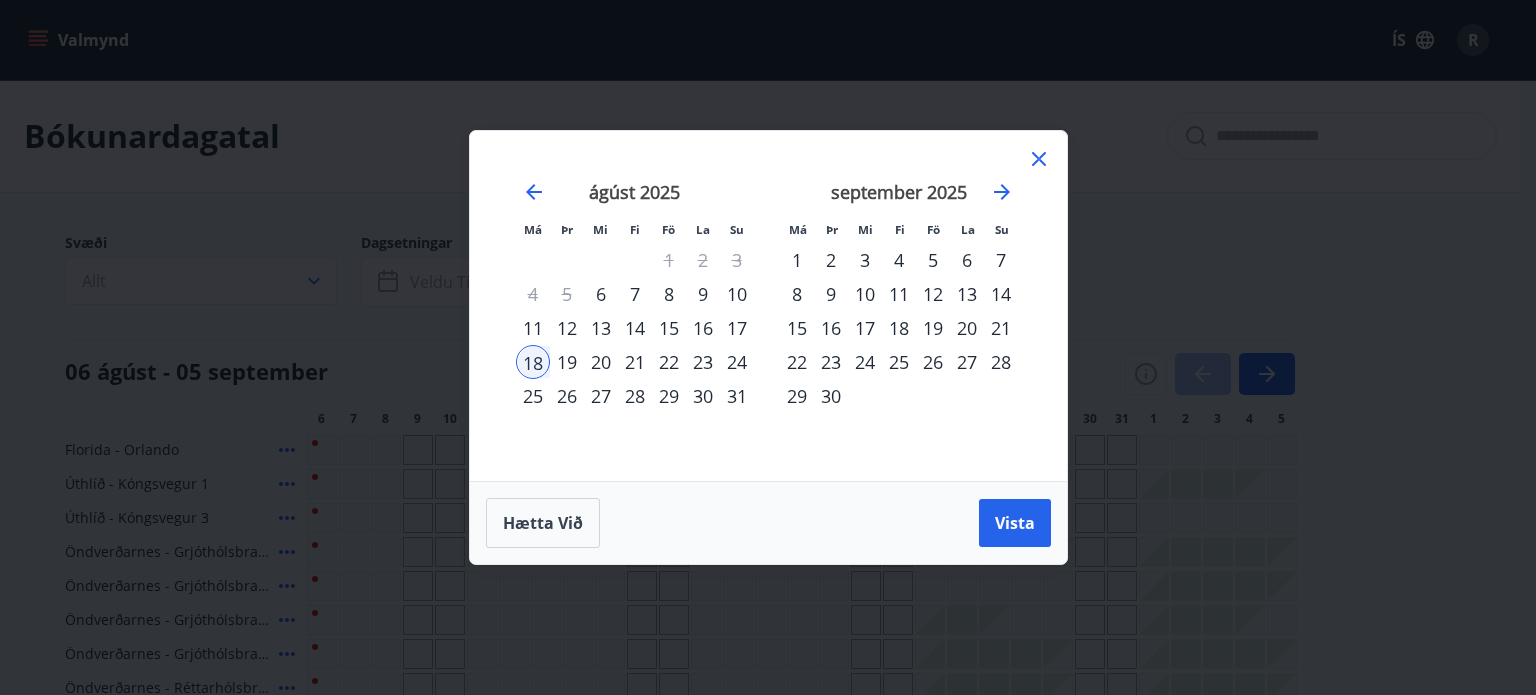 click on "22" at bounding box center [669, 362] 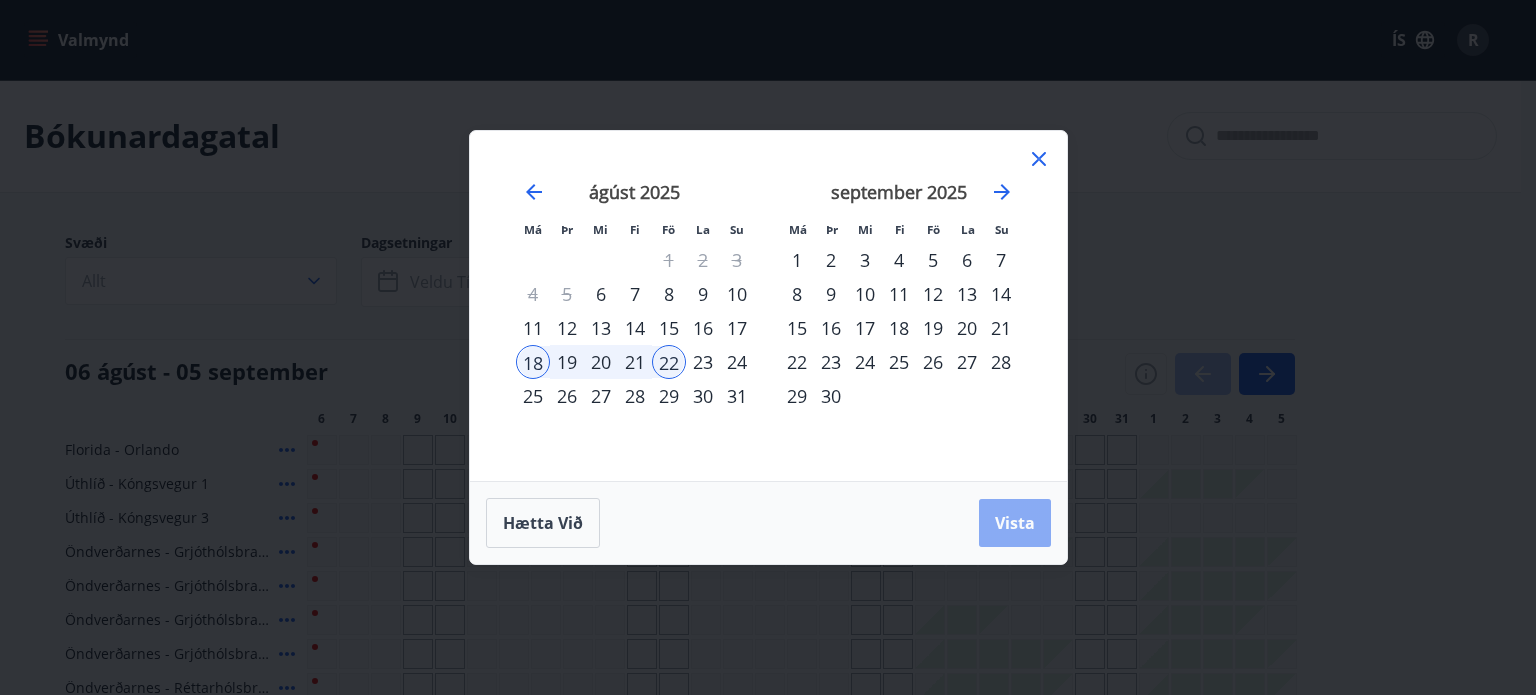 click on "Vista" at bounding box center [1015, 523] 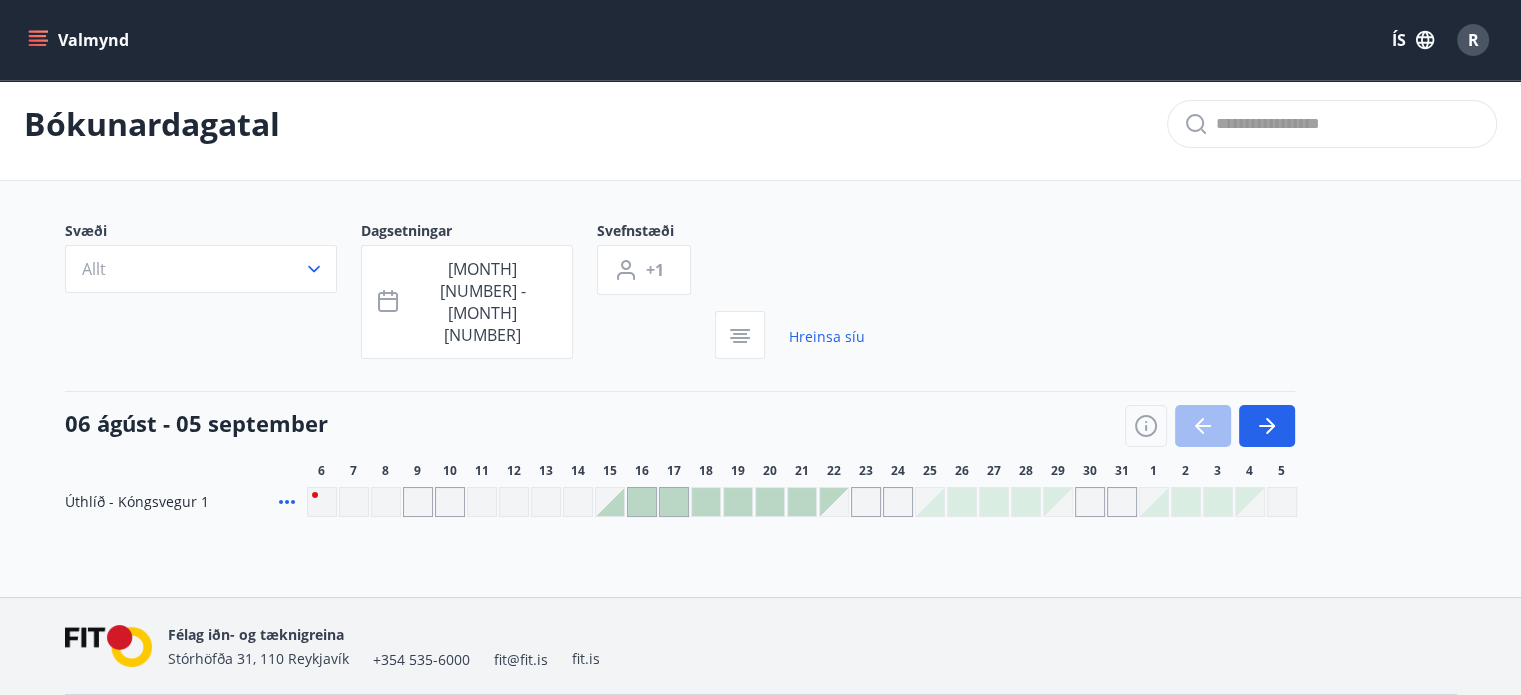 scroll, scrollTop: 16, scrollLeft: 0, axis: vertical 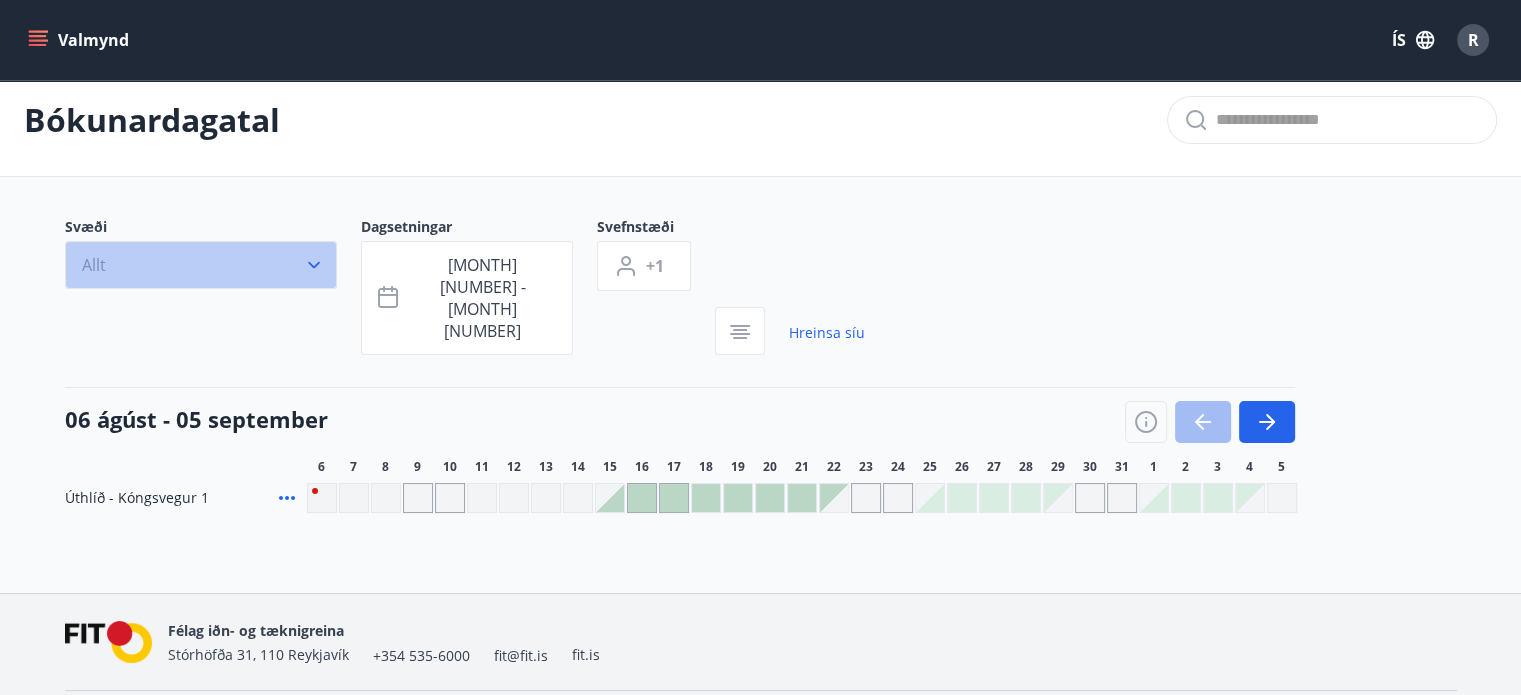 click 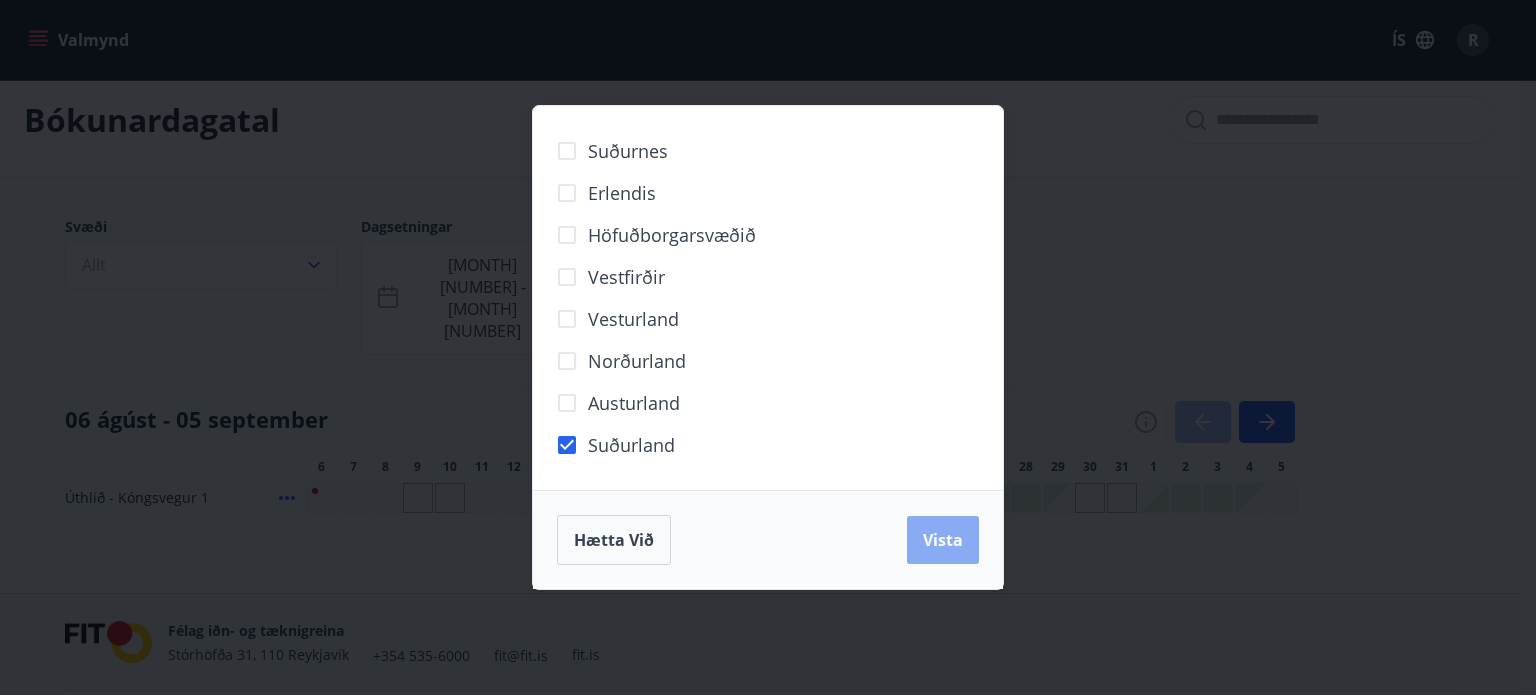 click on "Vista" at bounding box center (943, 540) 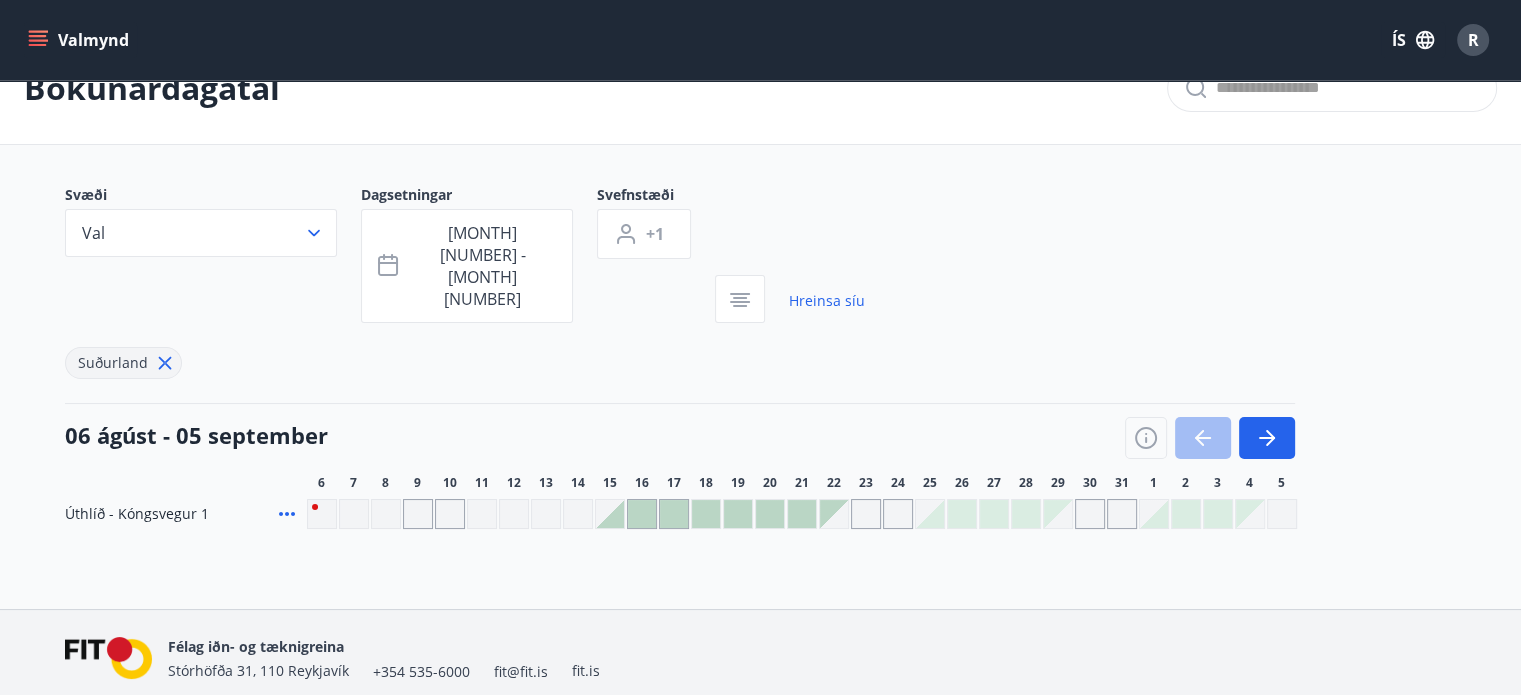scroll, scrollTop: 64, scrollLeft: 0, axis: vertical 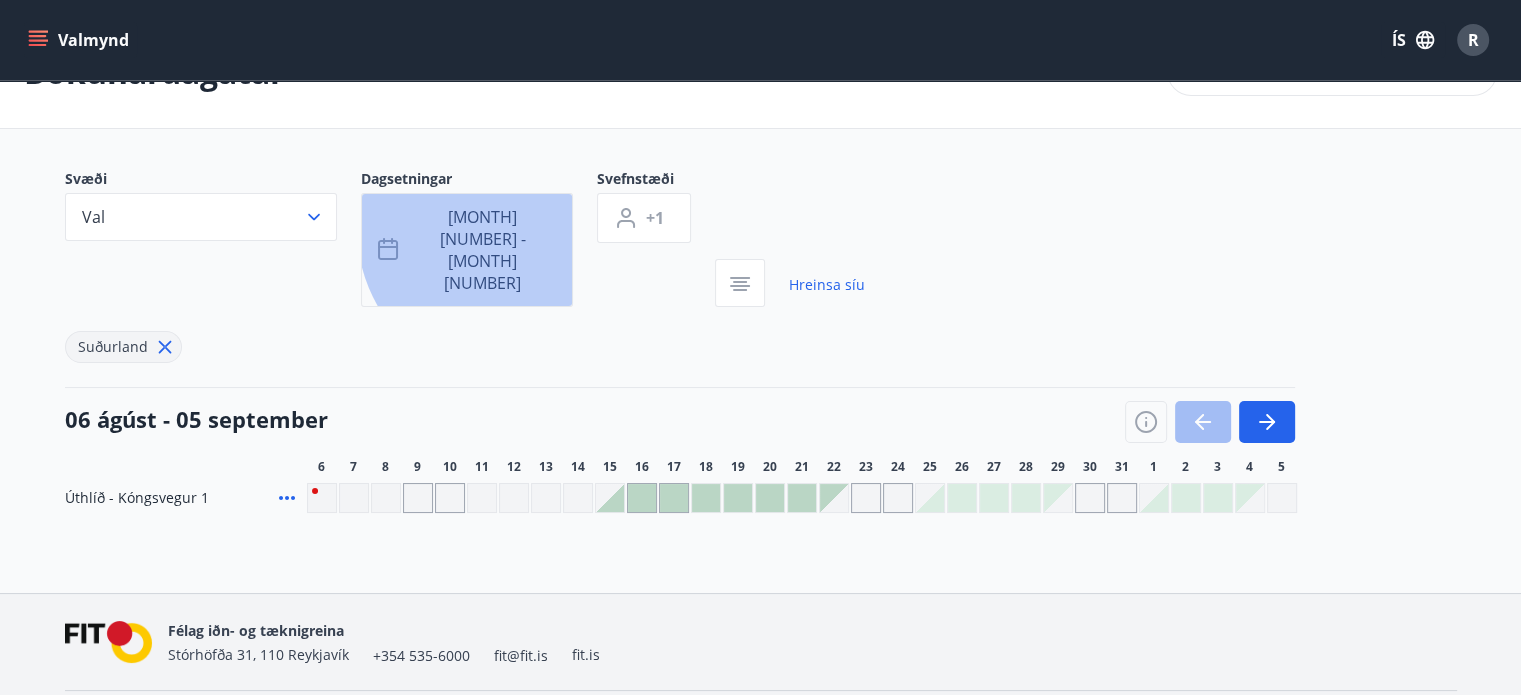 click on "[MONTH] [NUMBER] - [MONTH] [NUMBER]" at bounding box center (467, 250) 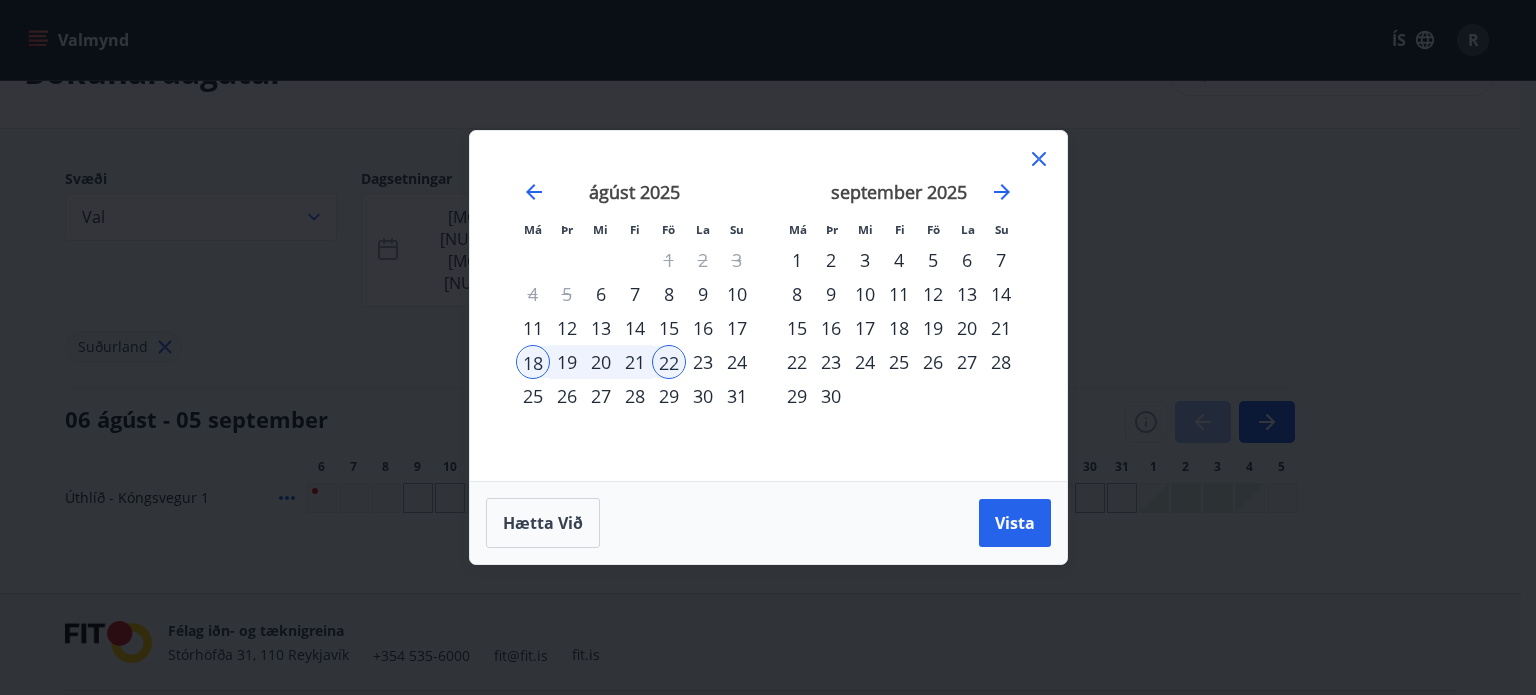 click on "18" at bounding box center (533, 362) 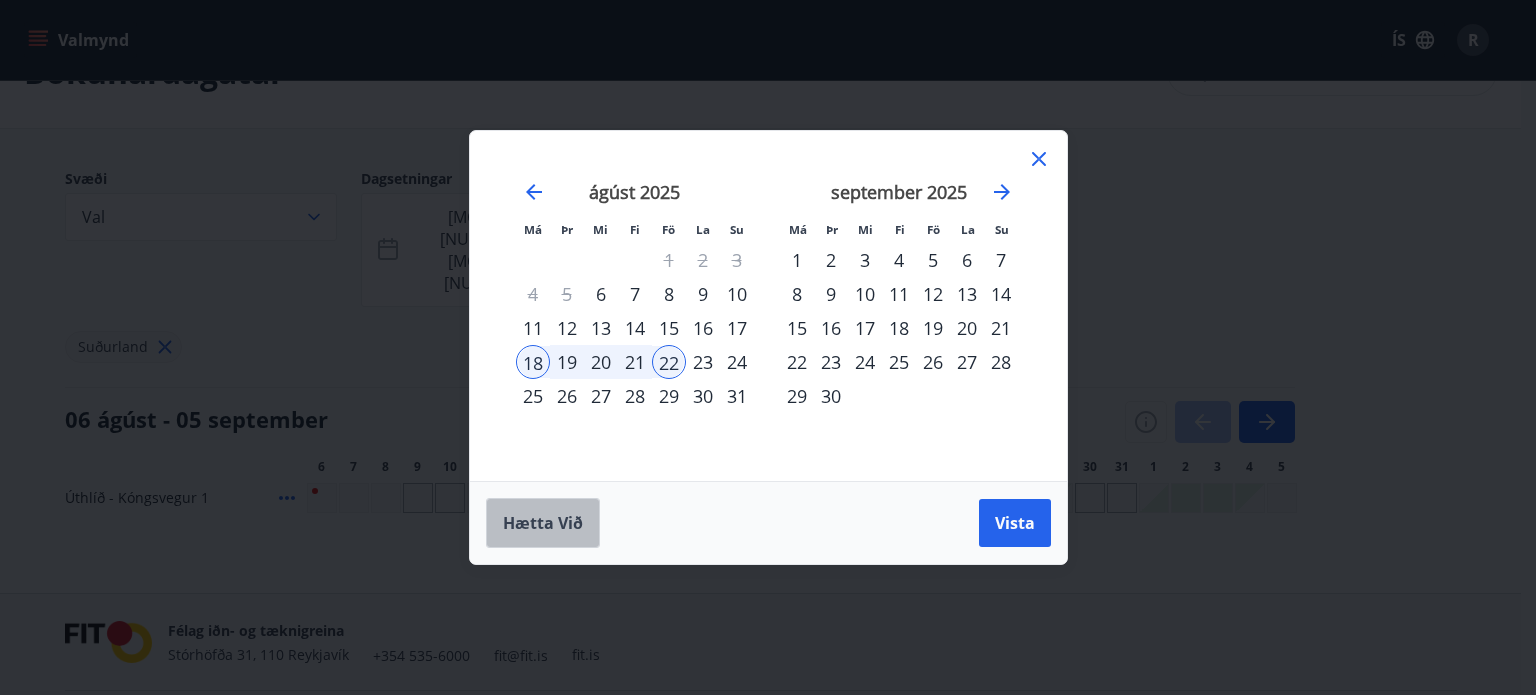 click on "Hætta við" at bounding box center (543, 523) 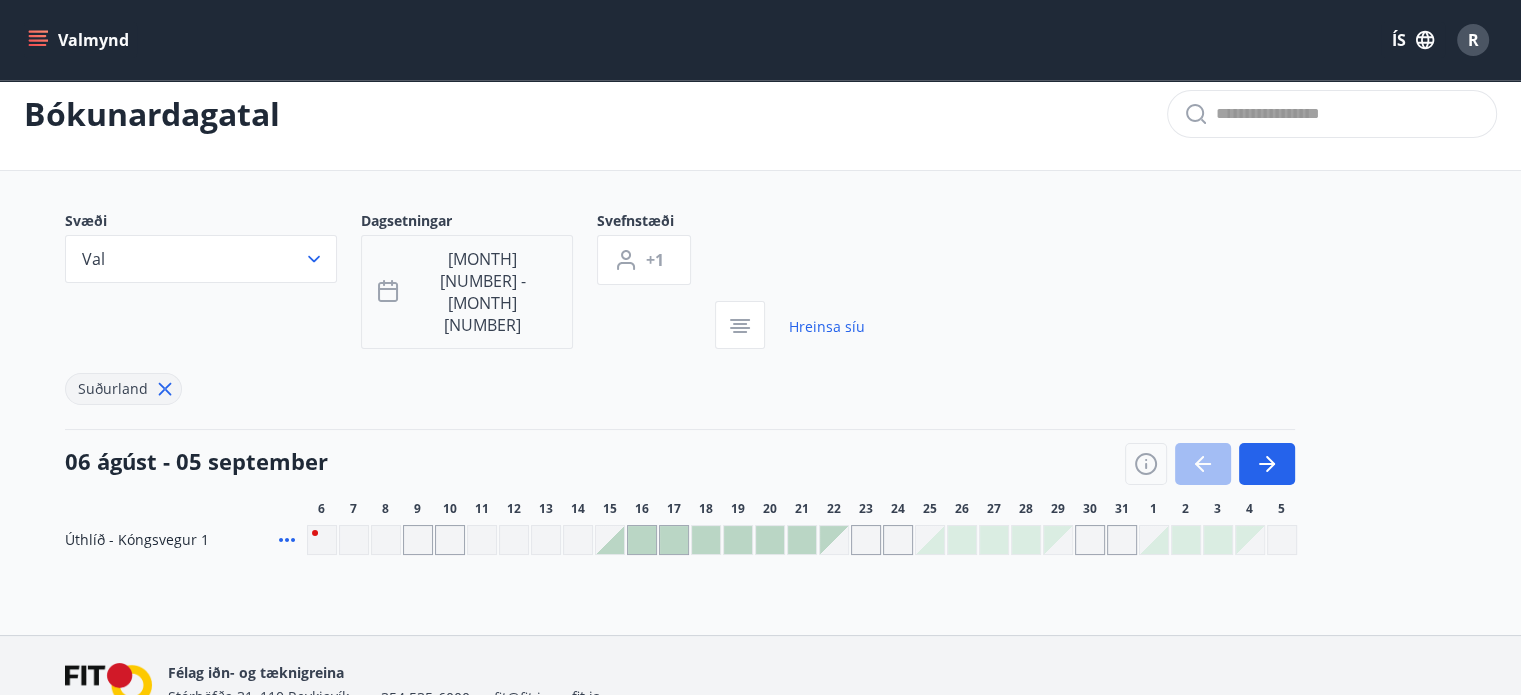 scroll, scrollTop: 0, scrollLeft: 0, axis: both 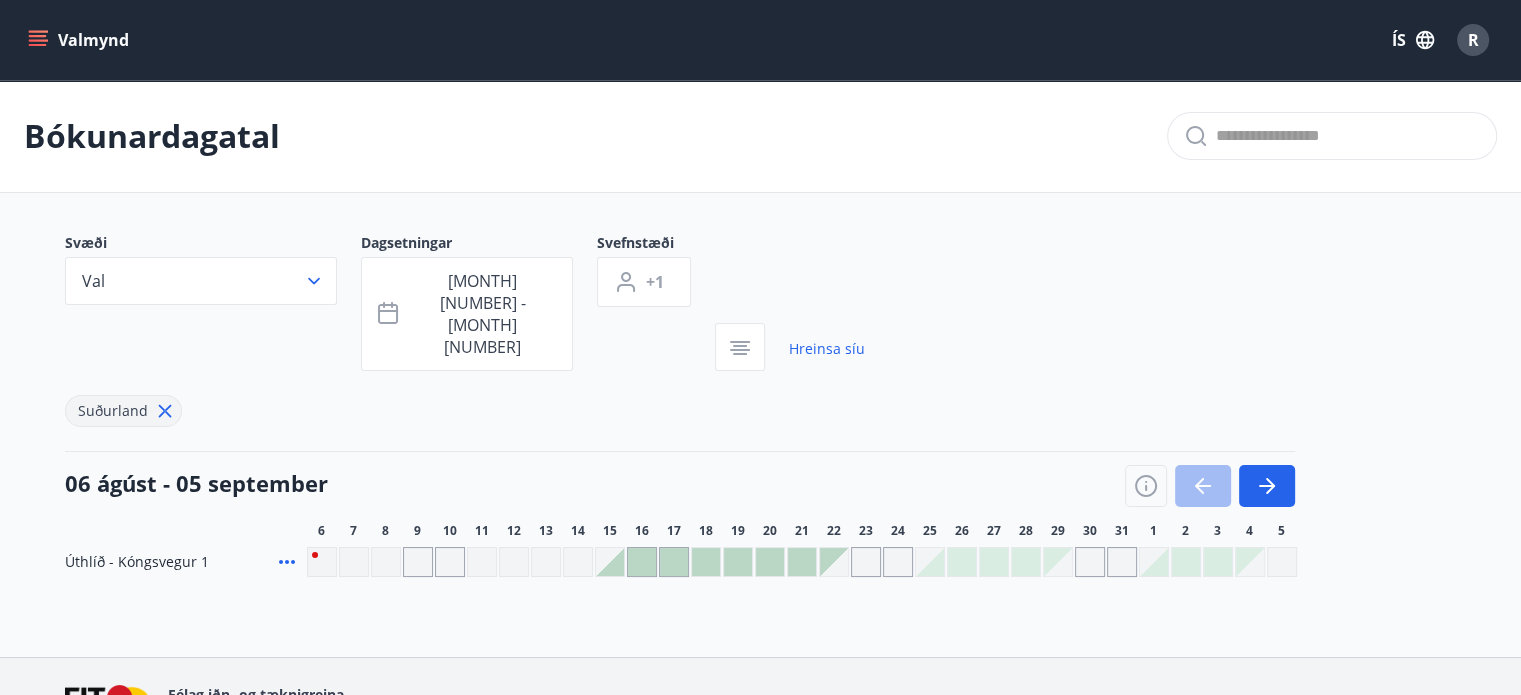 click 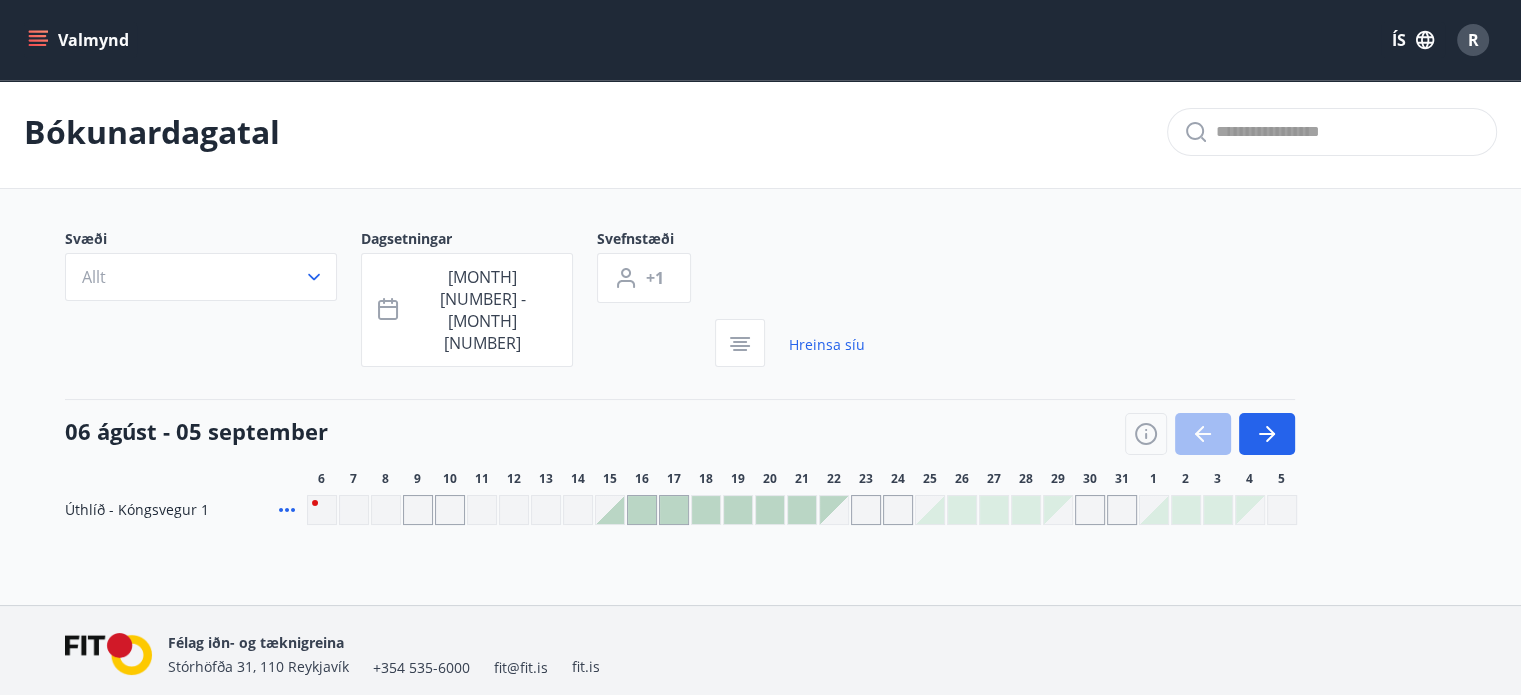 scroll, scrollTop: 0, scrollLeft: 0, axis: both 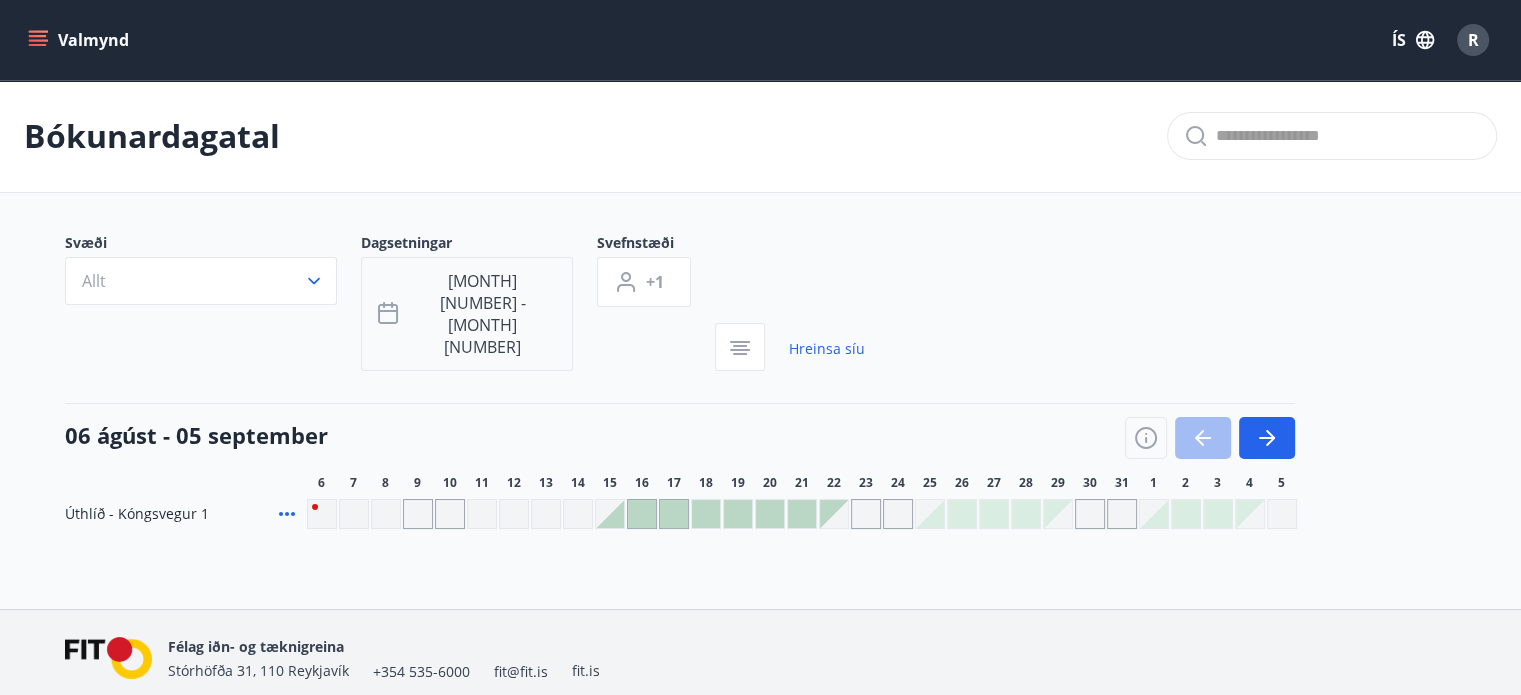 click on "[MONTH] [NUMBER] - [MONTH] [NUMBER]" at bounding box center [483, 314] 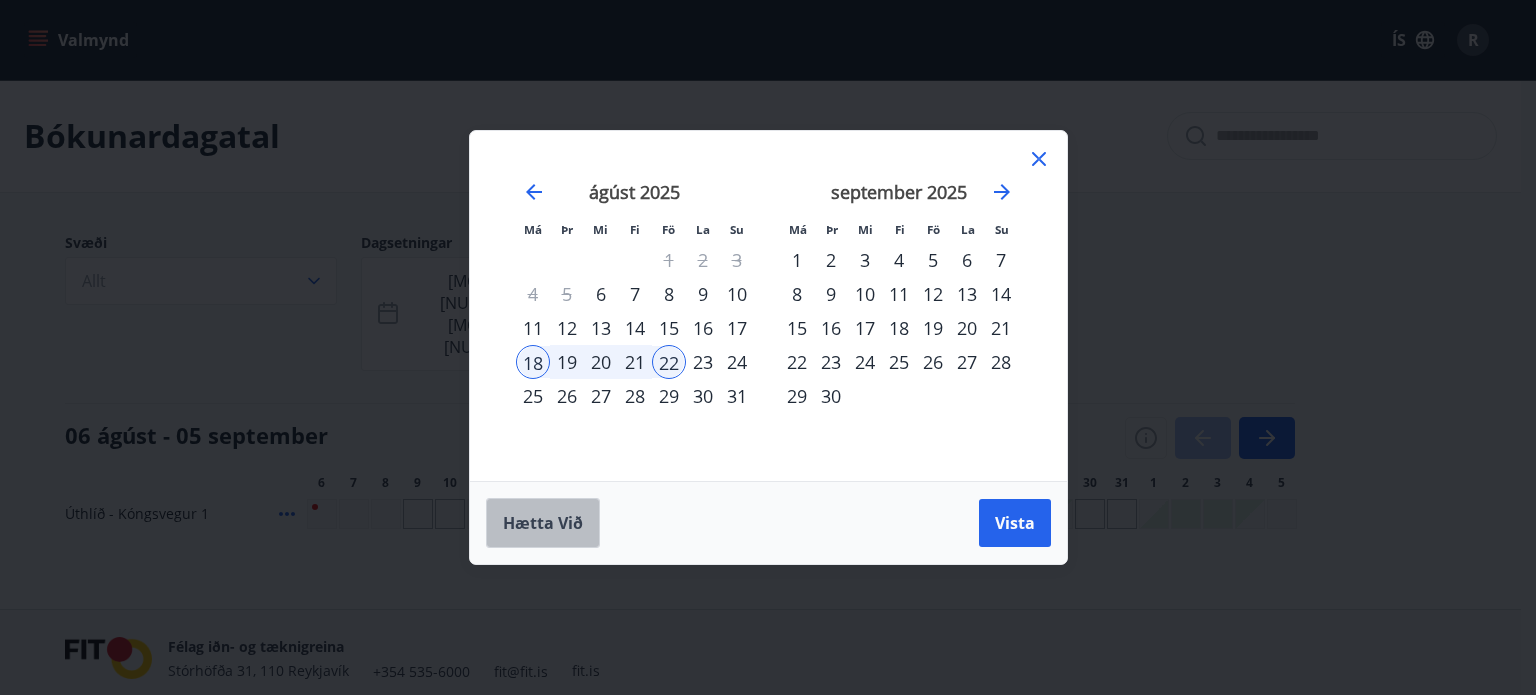 click on "Hætta við" at bounding box center [543, 523] 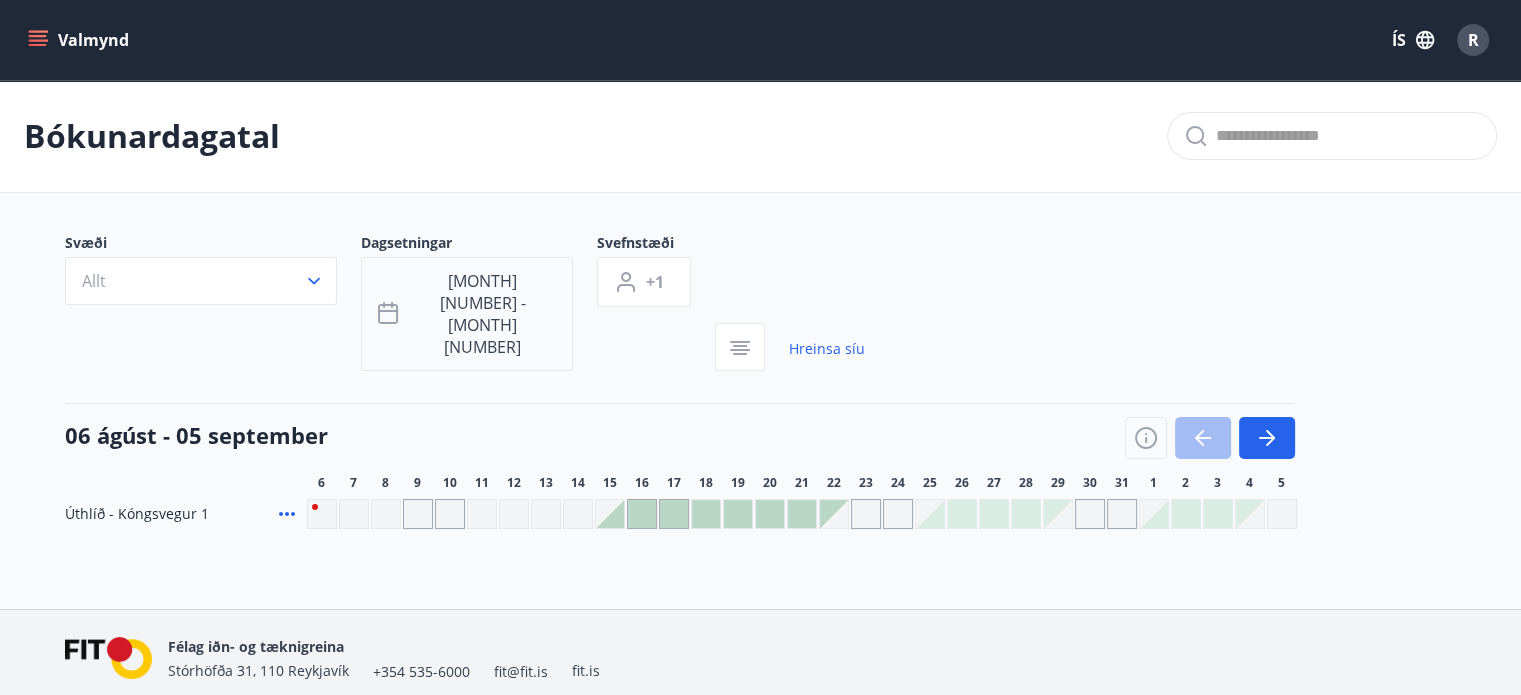 click on "[MONTH] [NUMBER] - [MONTH] [NUMBER]" at bounding box center (467, 314) 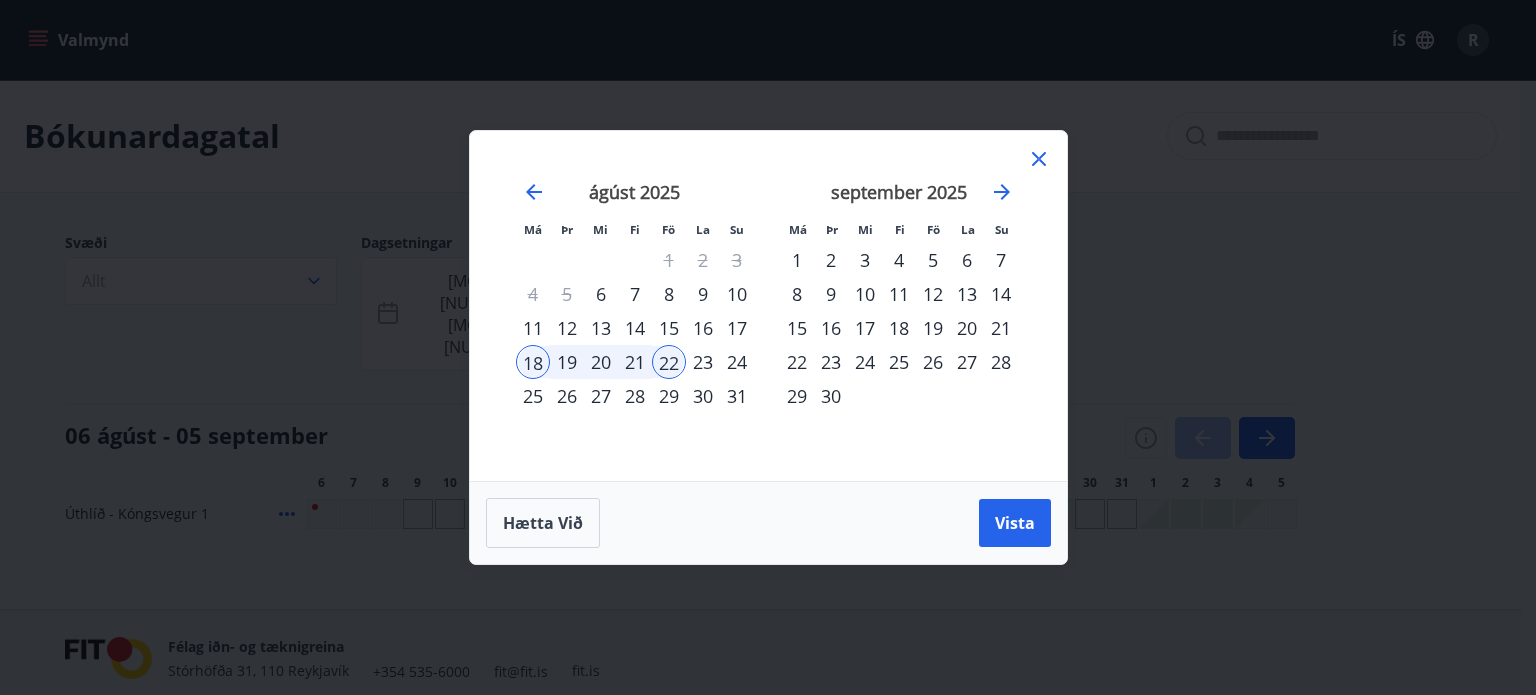 click 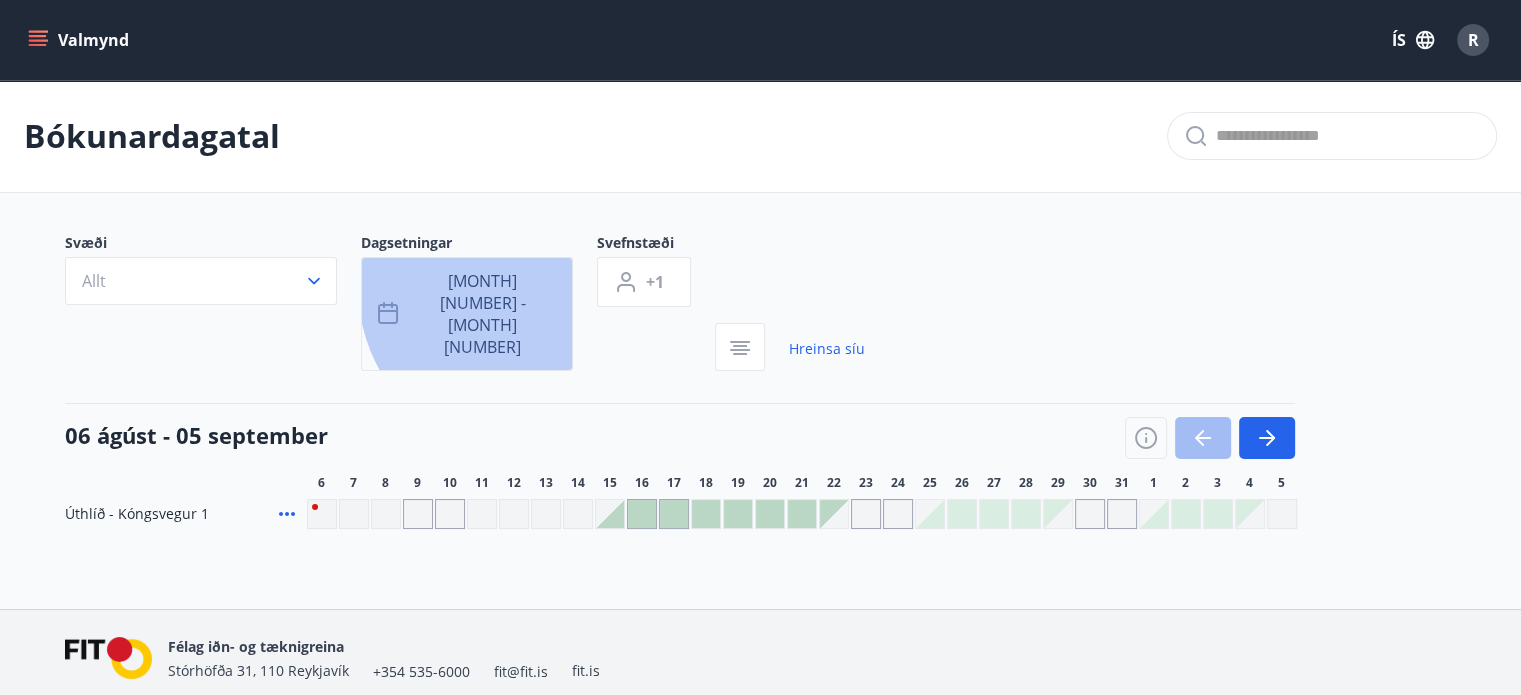 click on "[MONTH] [NUMBER] - [MONTH] [NUMBER]" at bounding box center (467, 314) 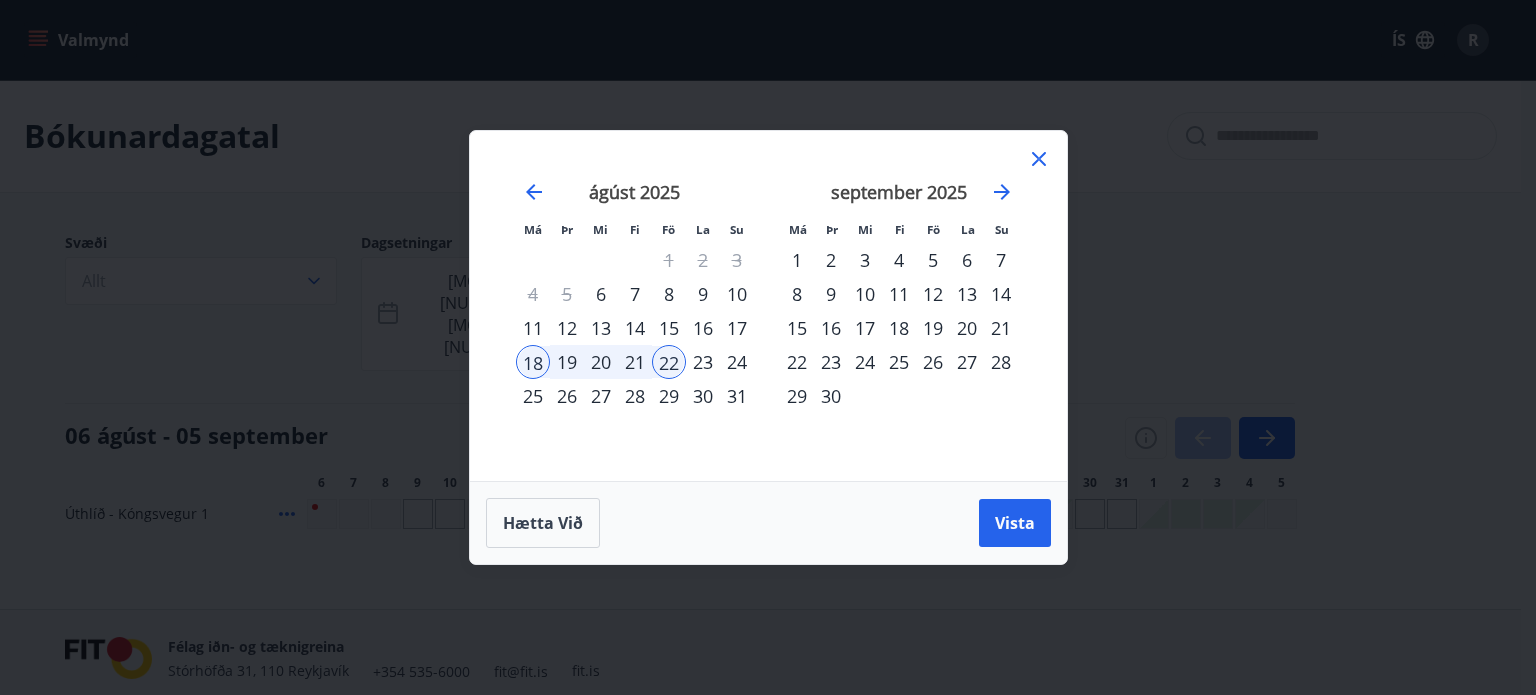 click on "19" at bounding box center (567, 362) 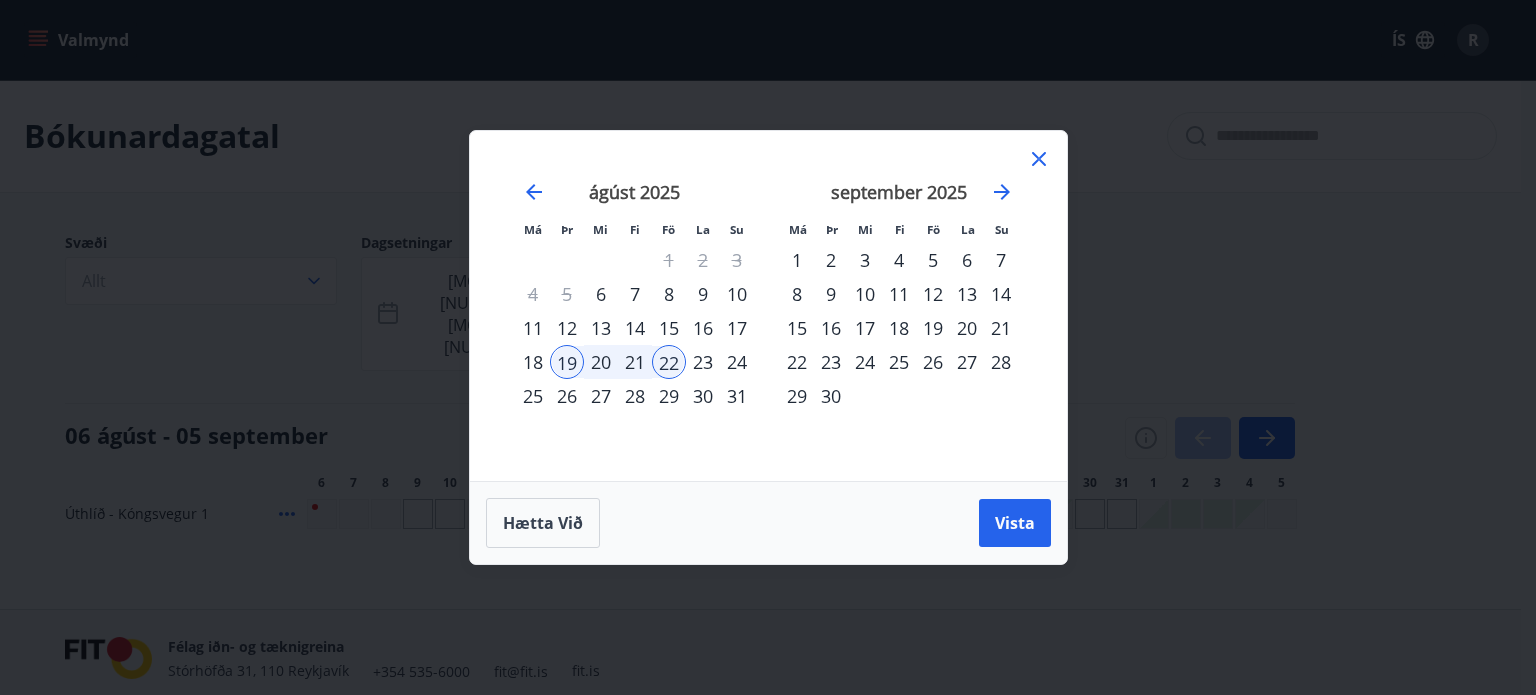 click on "21" at bounding box center [635, 362] 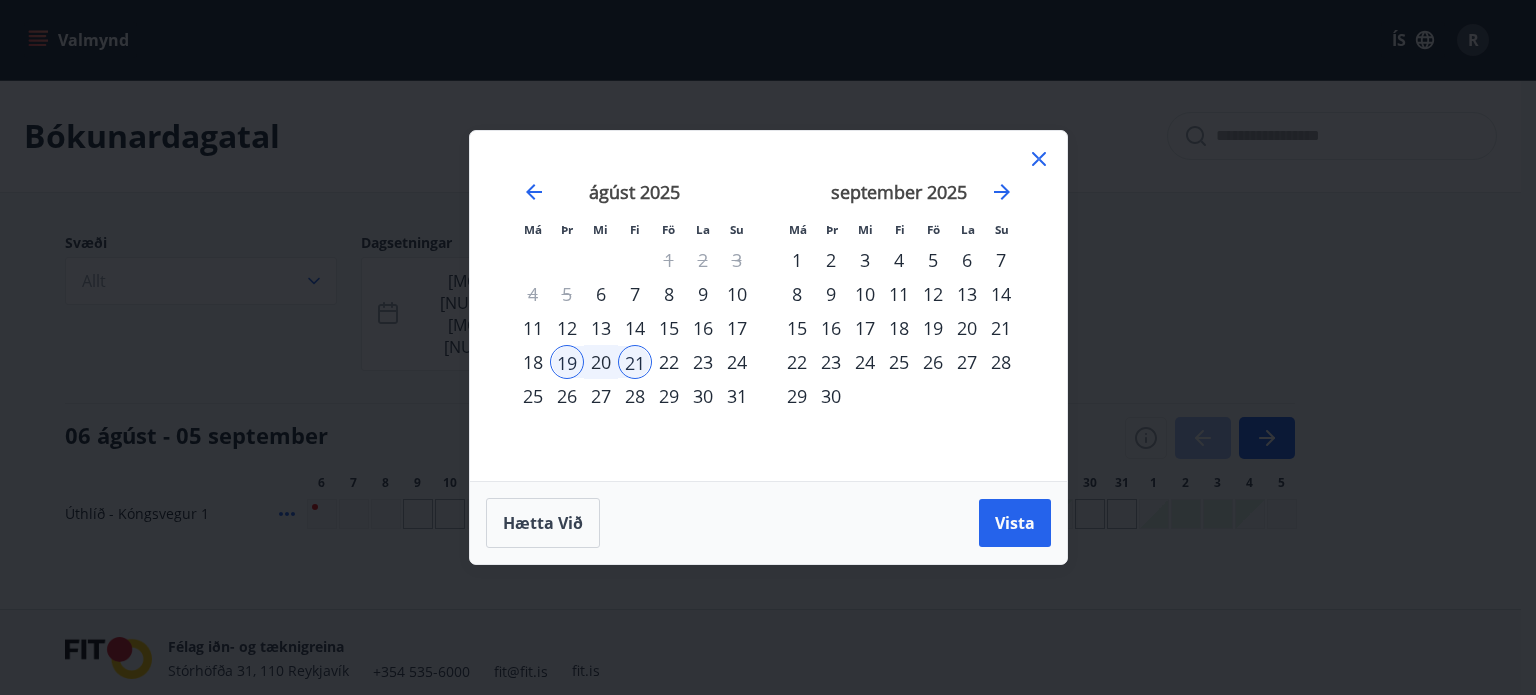 drag, startPoint x: 1000, startPoint y: 527, endPoint x: 960, endPoint y: 522, distance: 40.311287 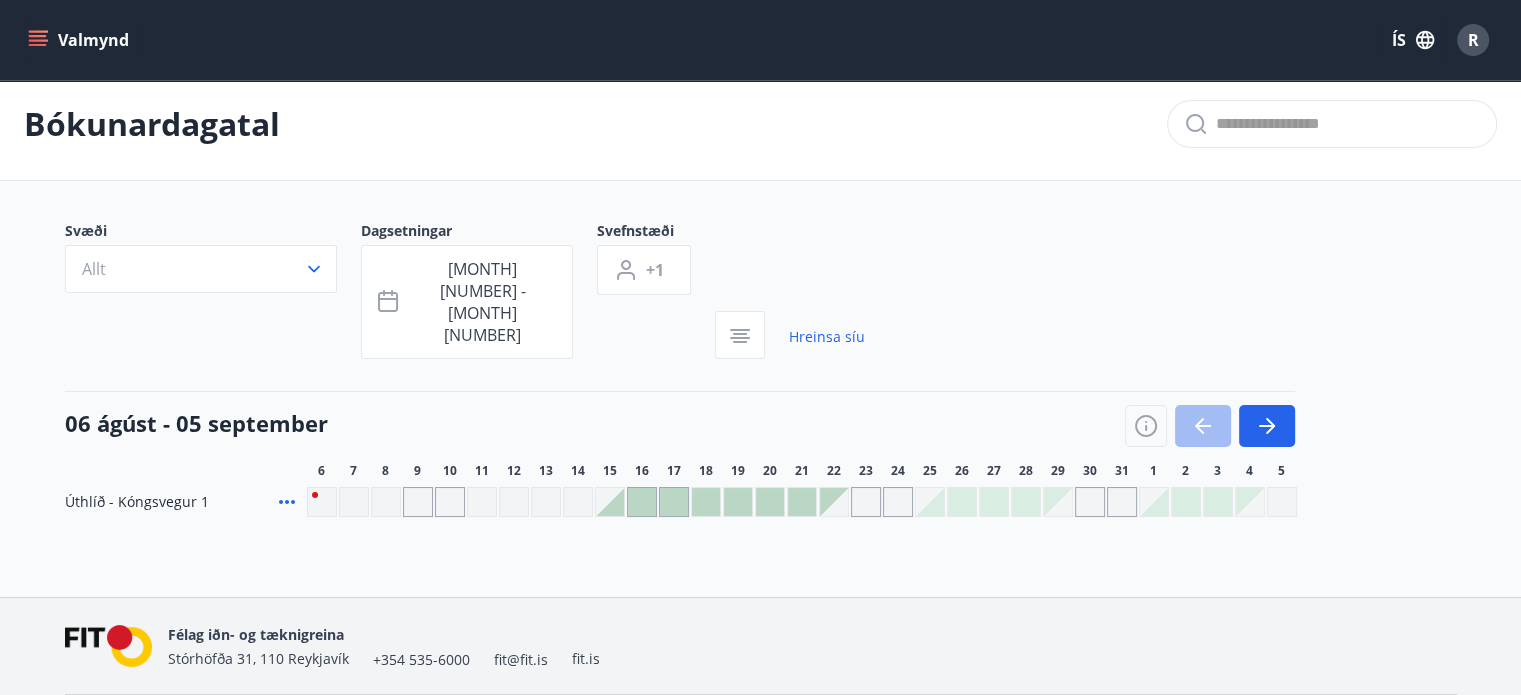 scroll, scrollTop: 16, scrollLeft: 0, axis: vertical 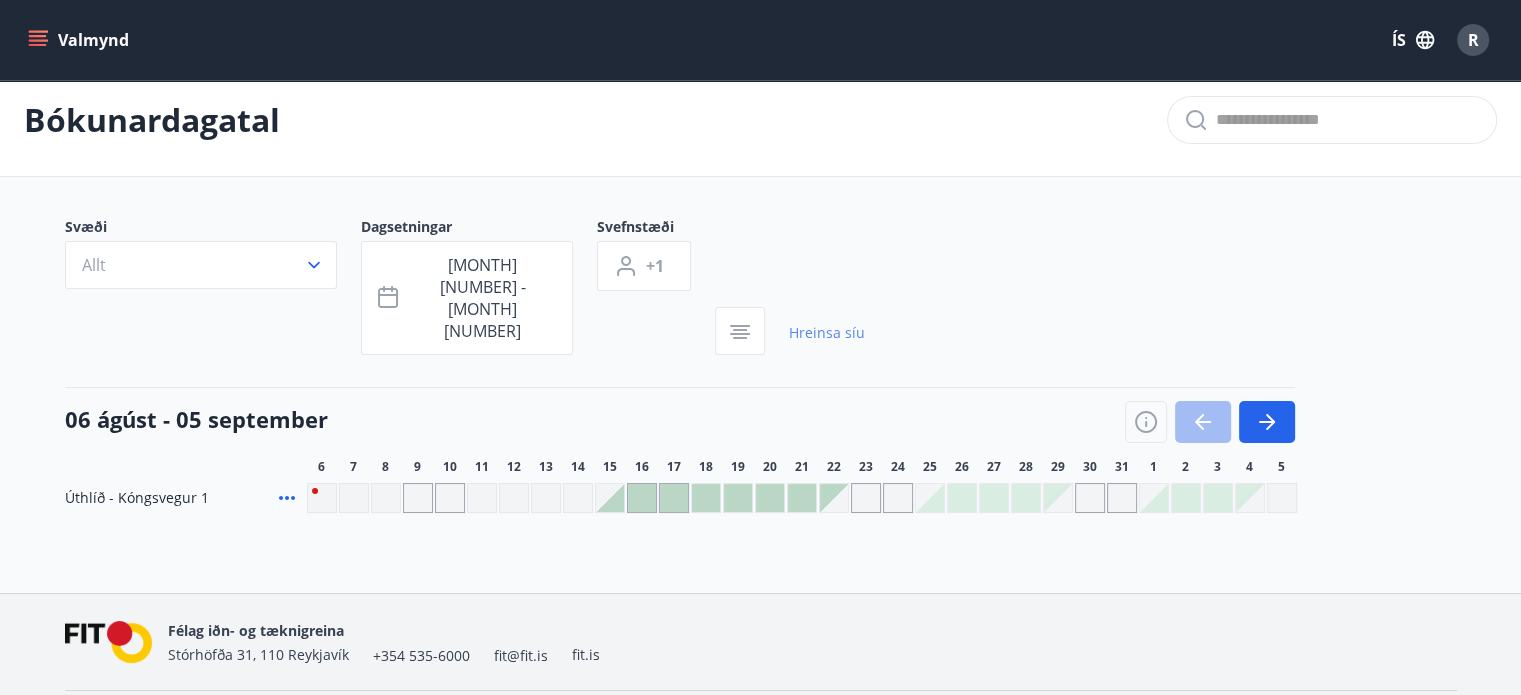 click on "Hreinsa síu" at bounding box center [827, 333] 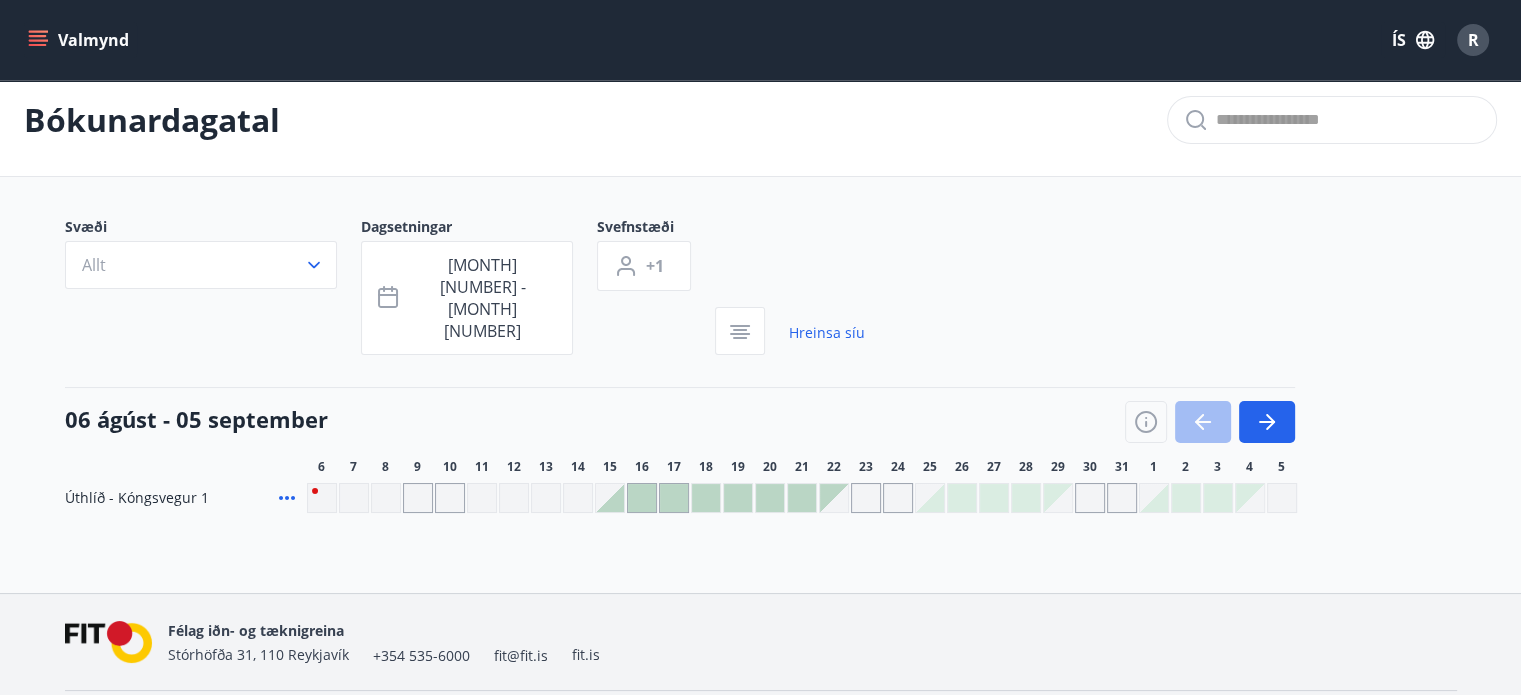 click on "[AREA] [ALL] [DATES] [MONTH] [NUMBER] - [MONTH] [NUMBER] [SLEEPING_PLACES] [PLUS] [NUMBER] [CLEAN_FILTER]" at bounding box center [761, 290] 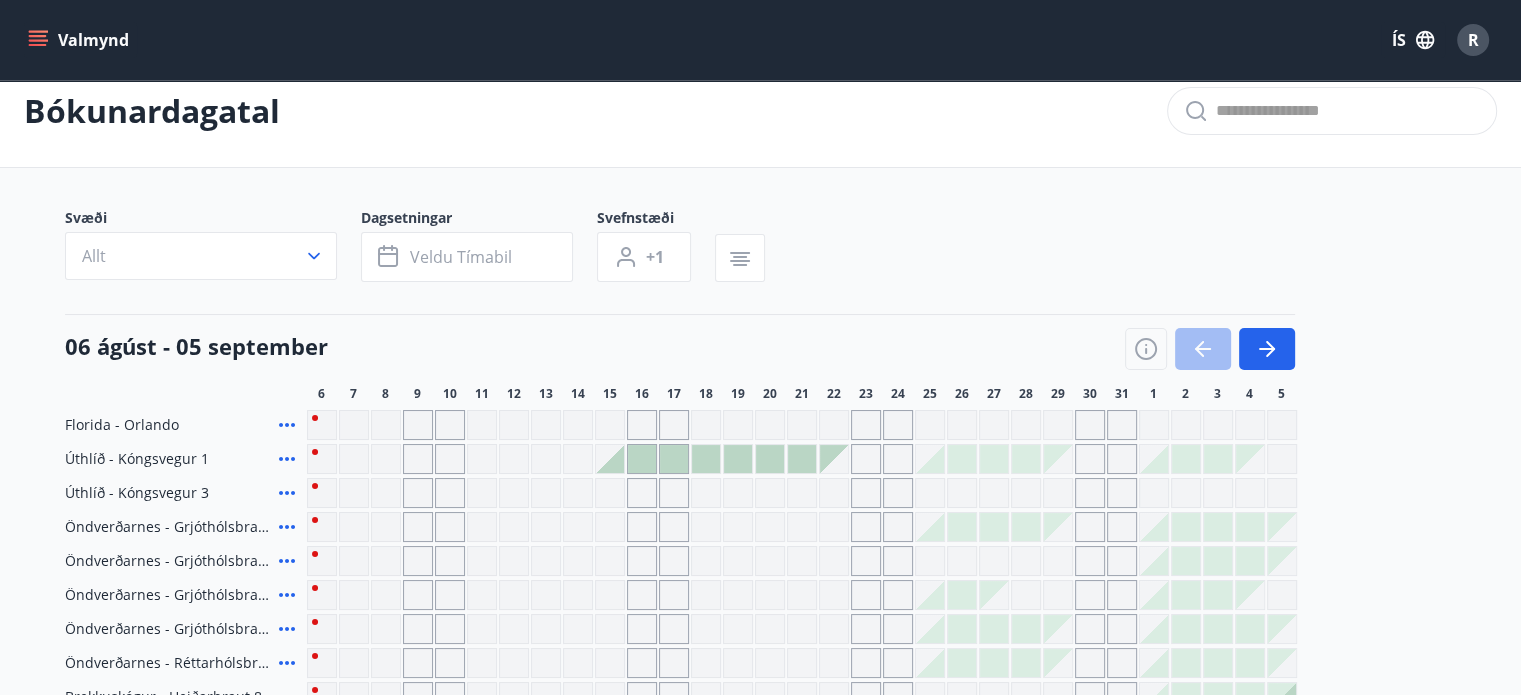 scroll, scrollTop: 16, scrollLeft: 0, axis: vertical 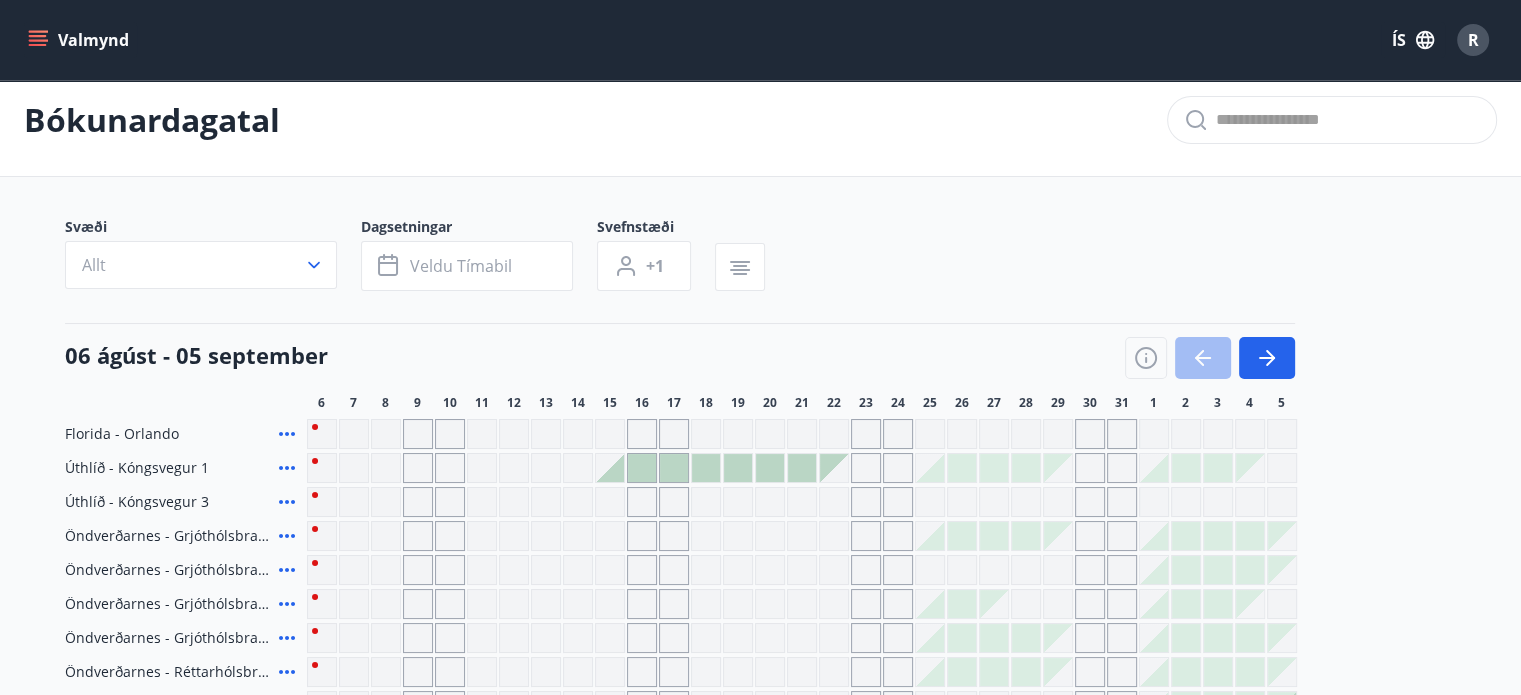 click at bounding box center [642, 468] 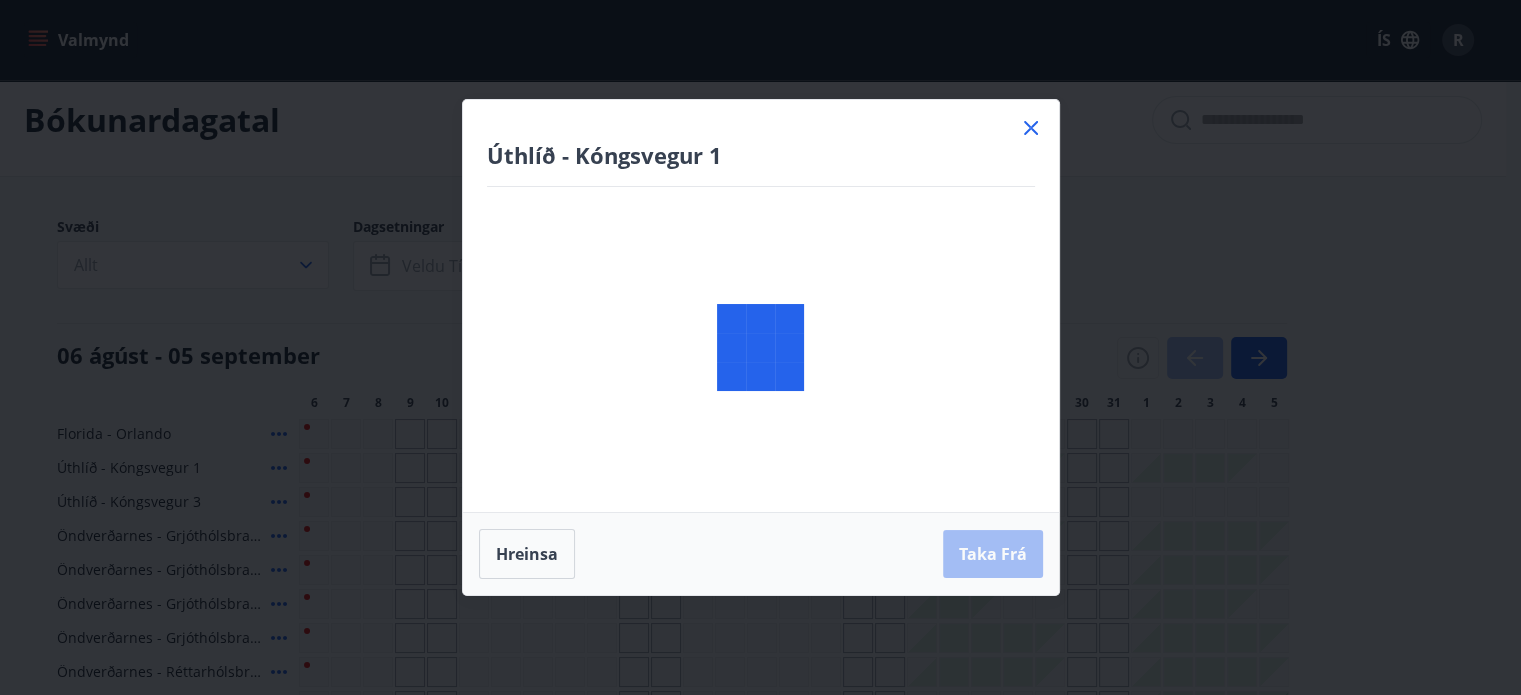 scroll, scrollTop: 116, scrollLeft: 0, axis: vertical 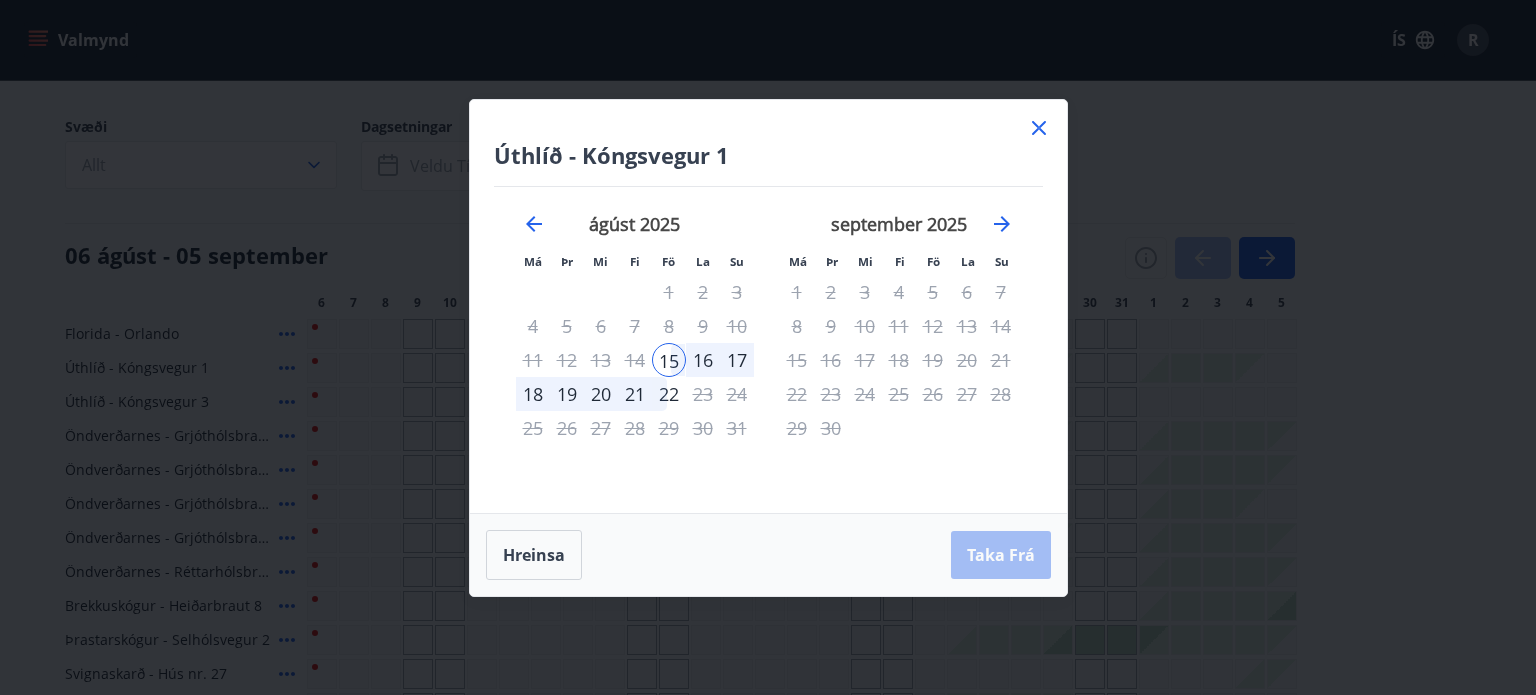 click 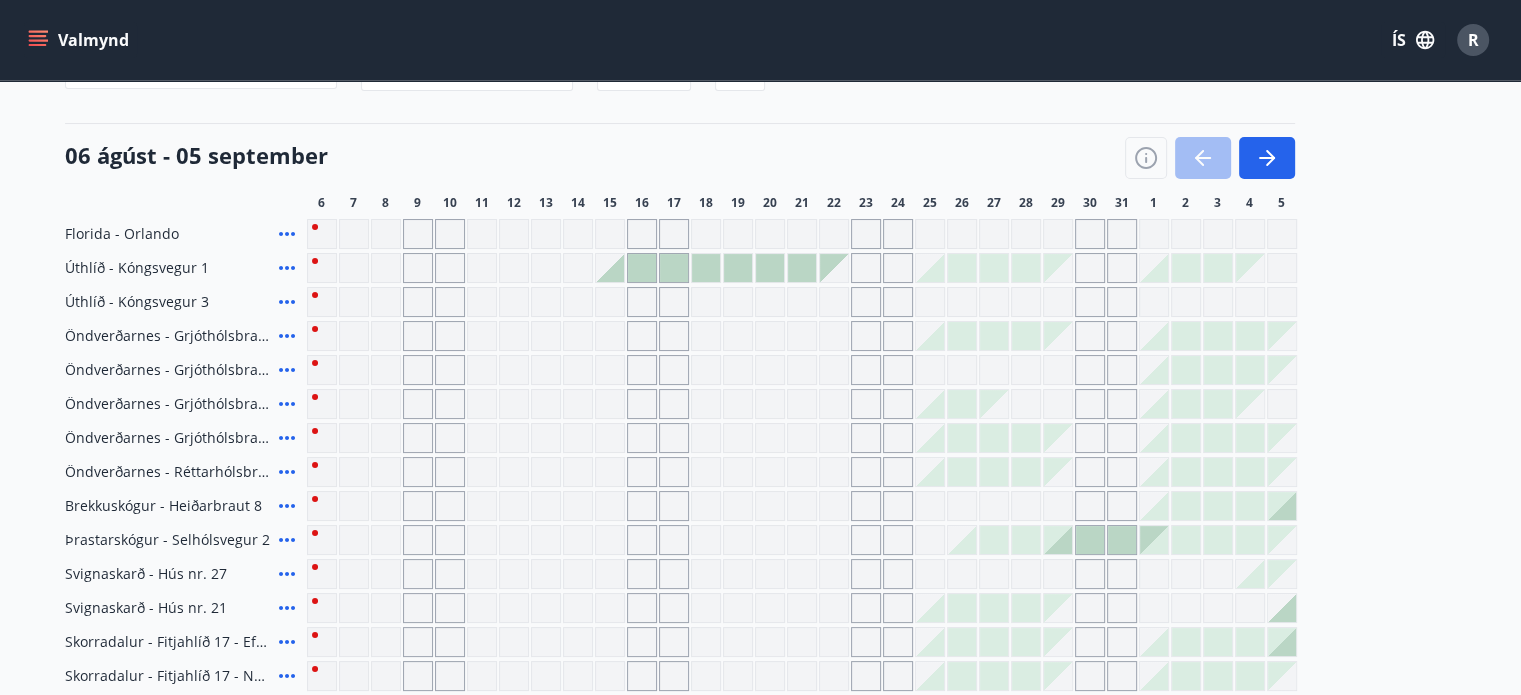 scroll, scrollTop: 316, scrollLeft: 0, axis: vertical 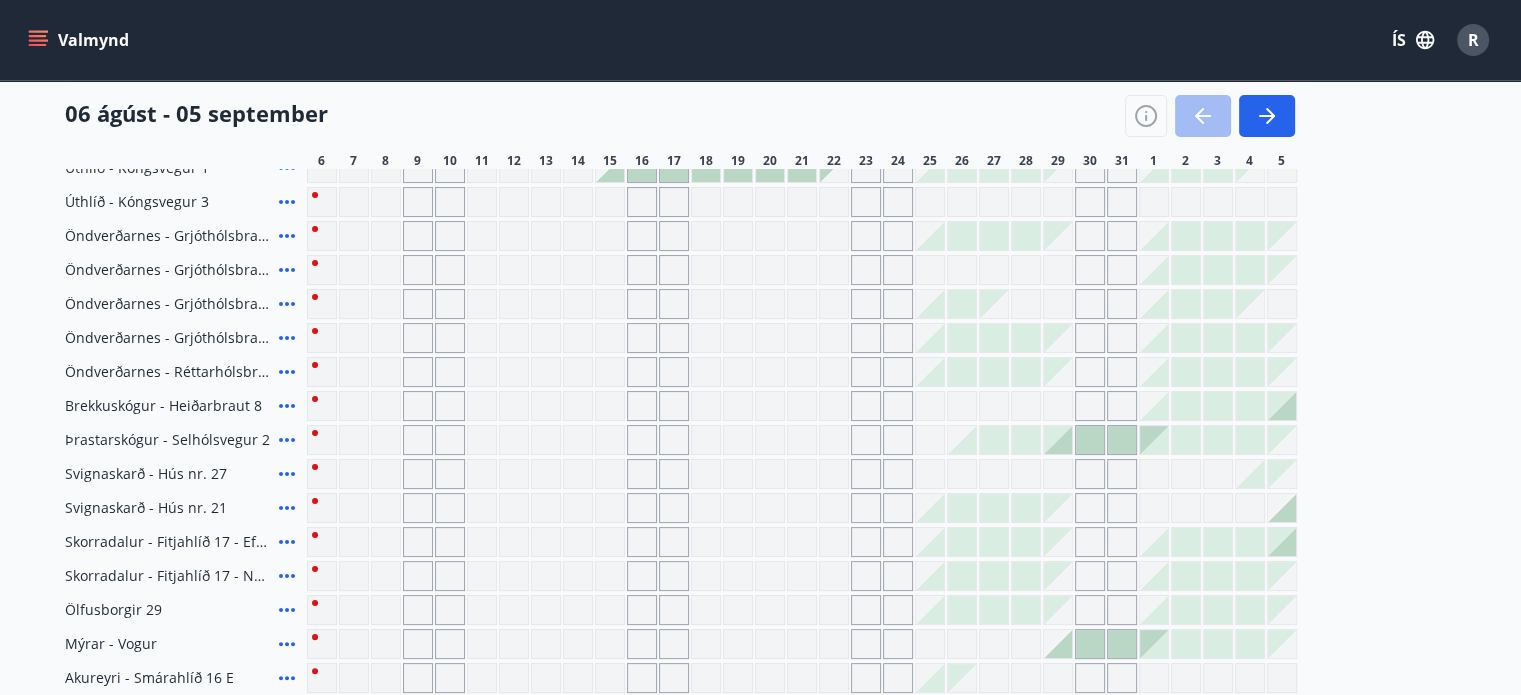 click at bounding box center [706, 372] 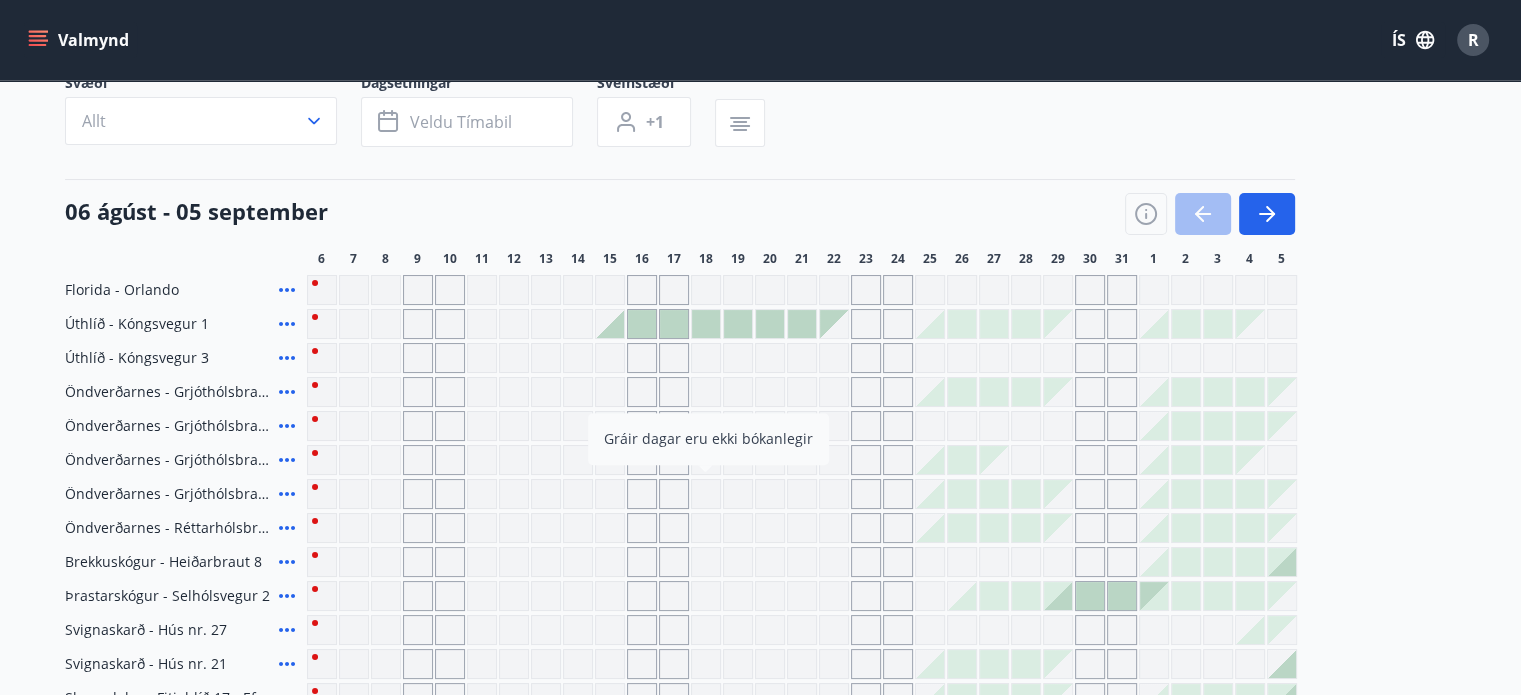 scroll, scrollTop: 116, scrollLeft: 0, axis: vertical 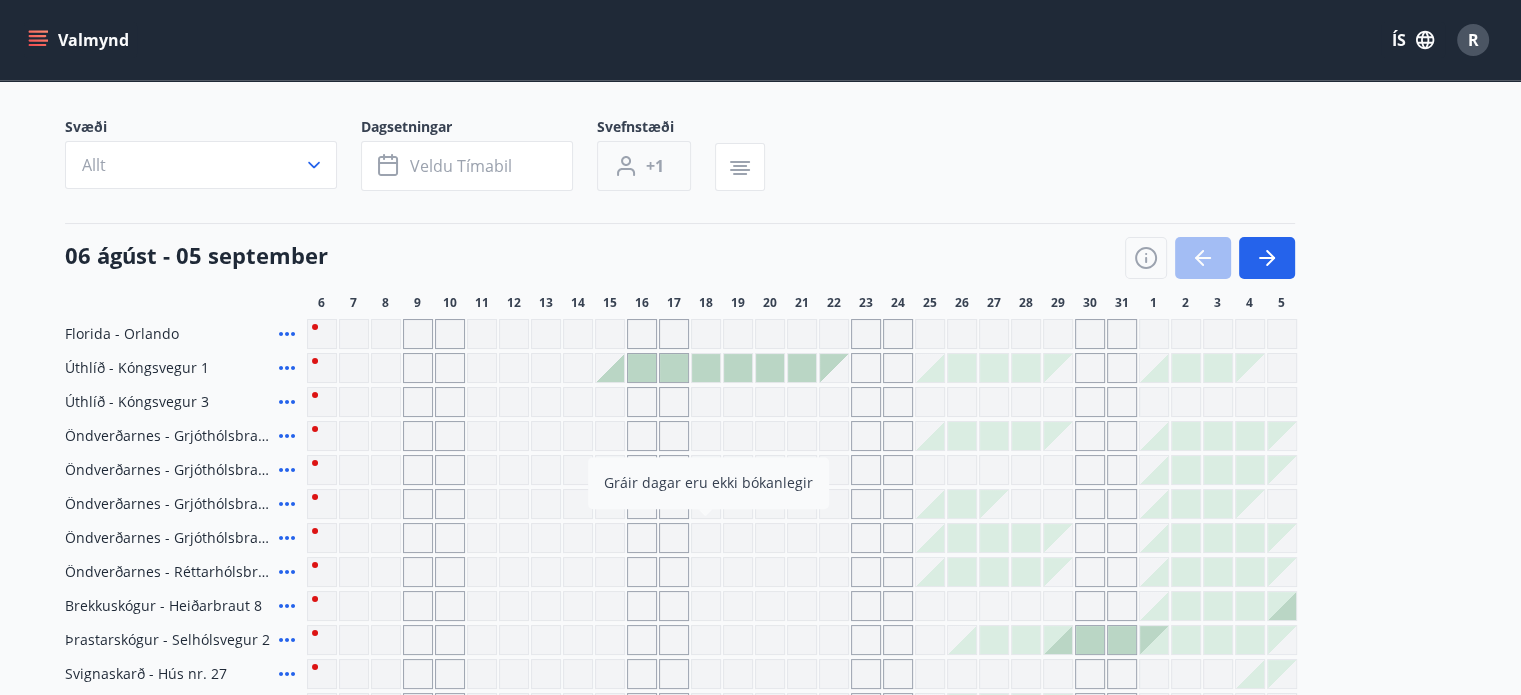 click at bounding box center [610, 402] 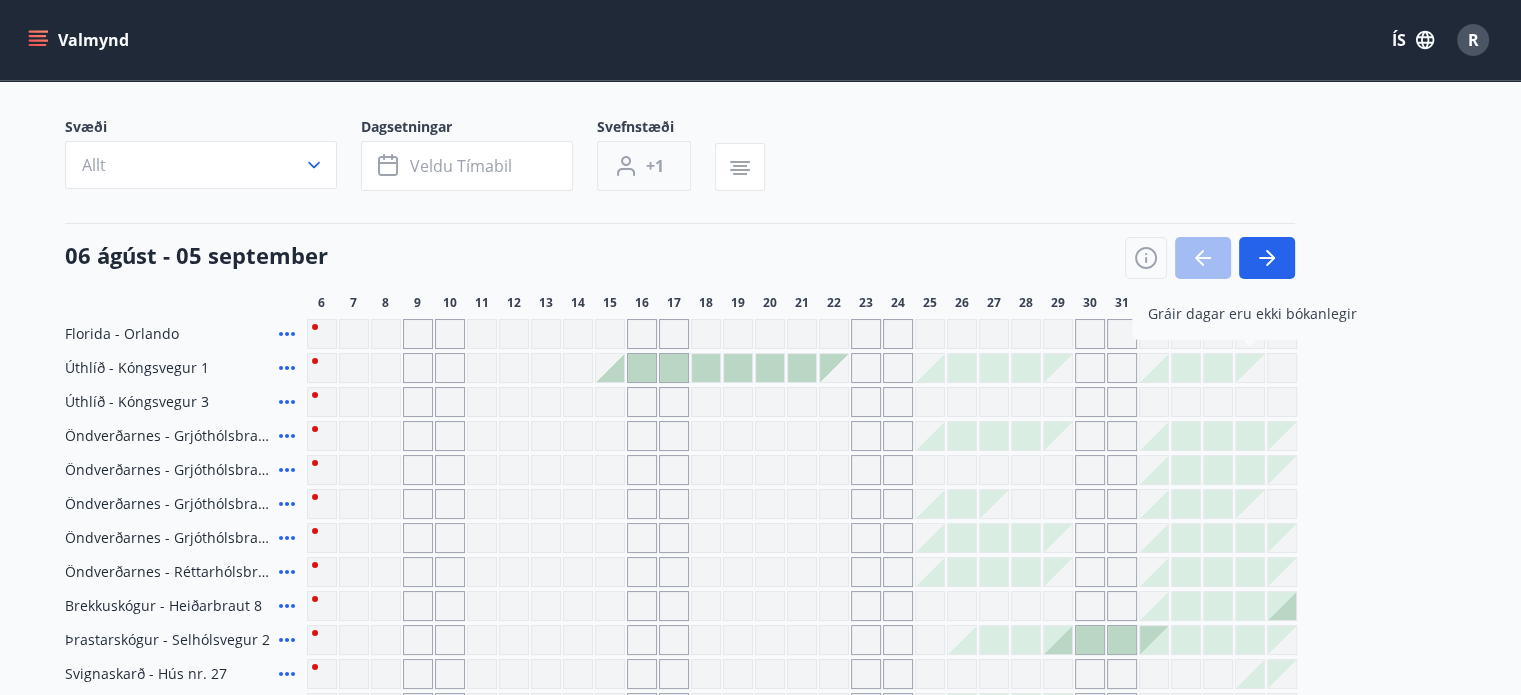 click on "+1" at bounding box center (644, 166) 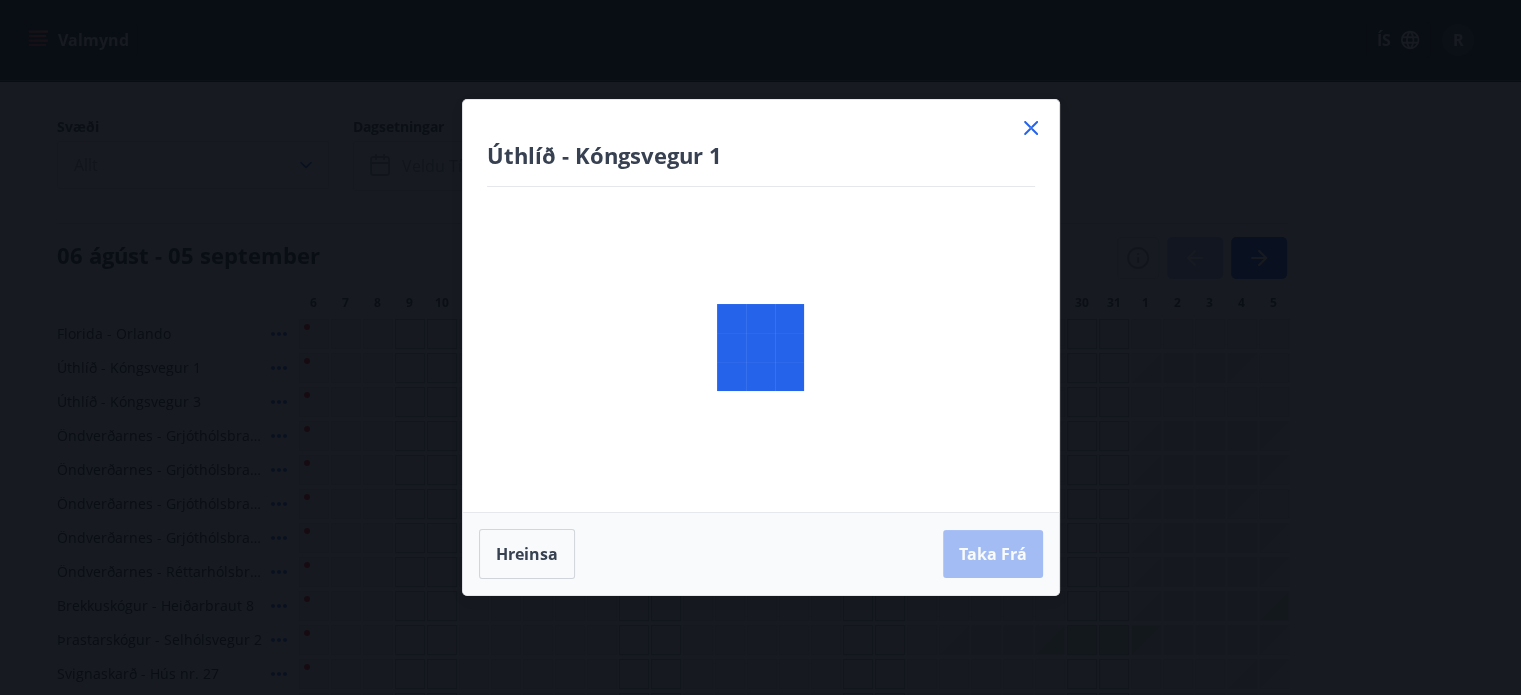 scroll, scrollTop: 0, scrollLeft: 0, axis: both 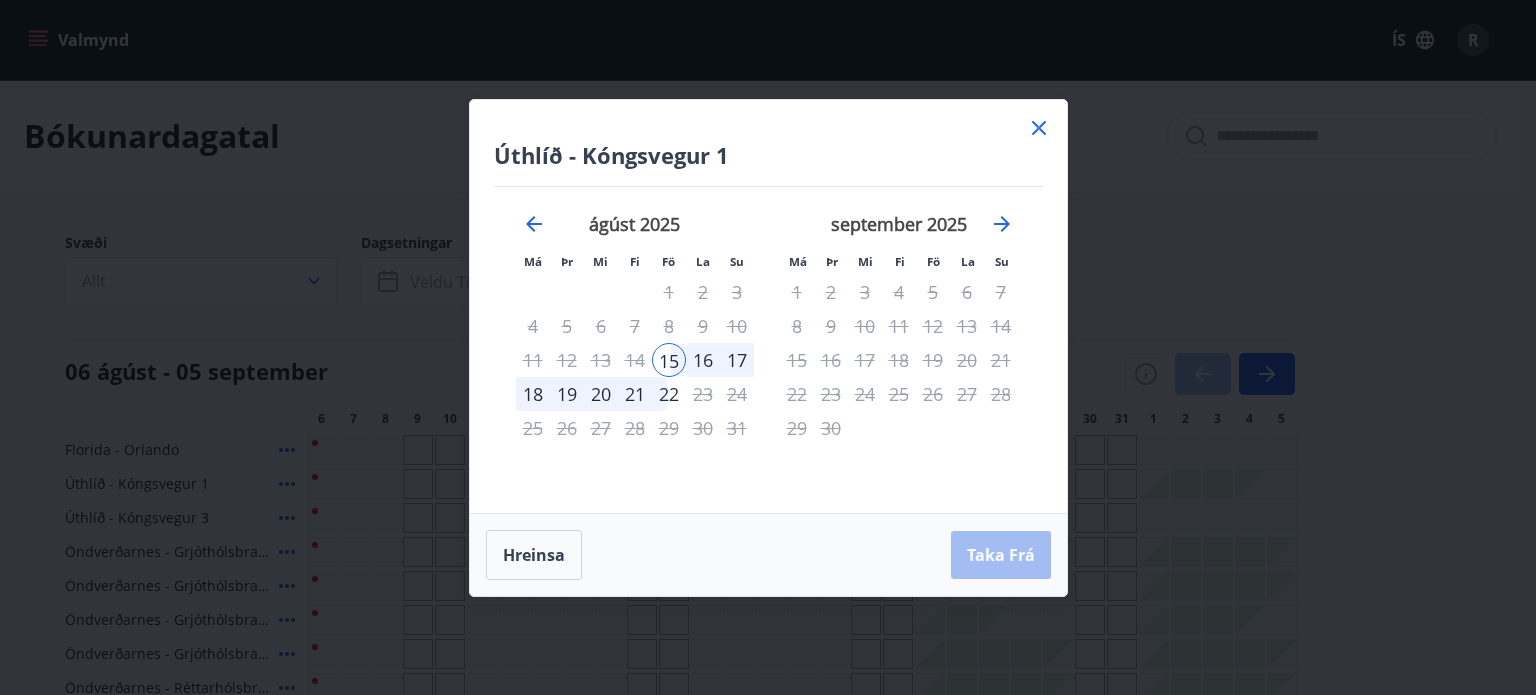 click 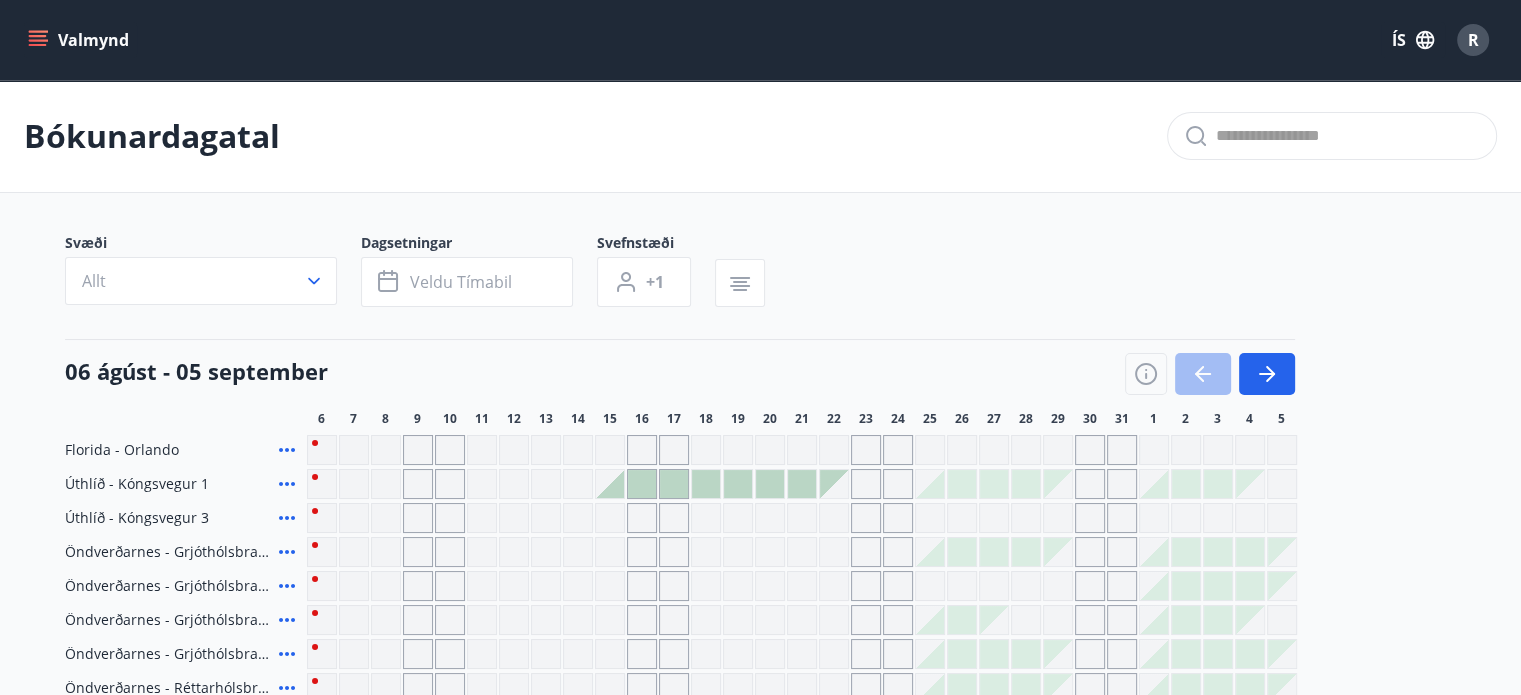 click 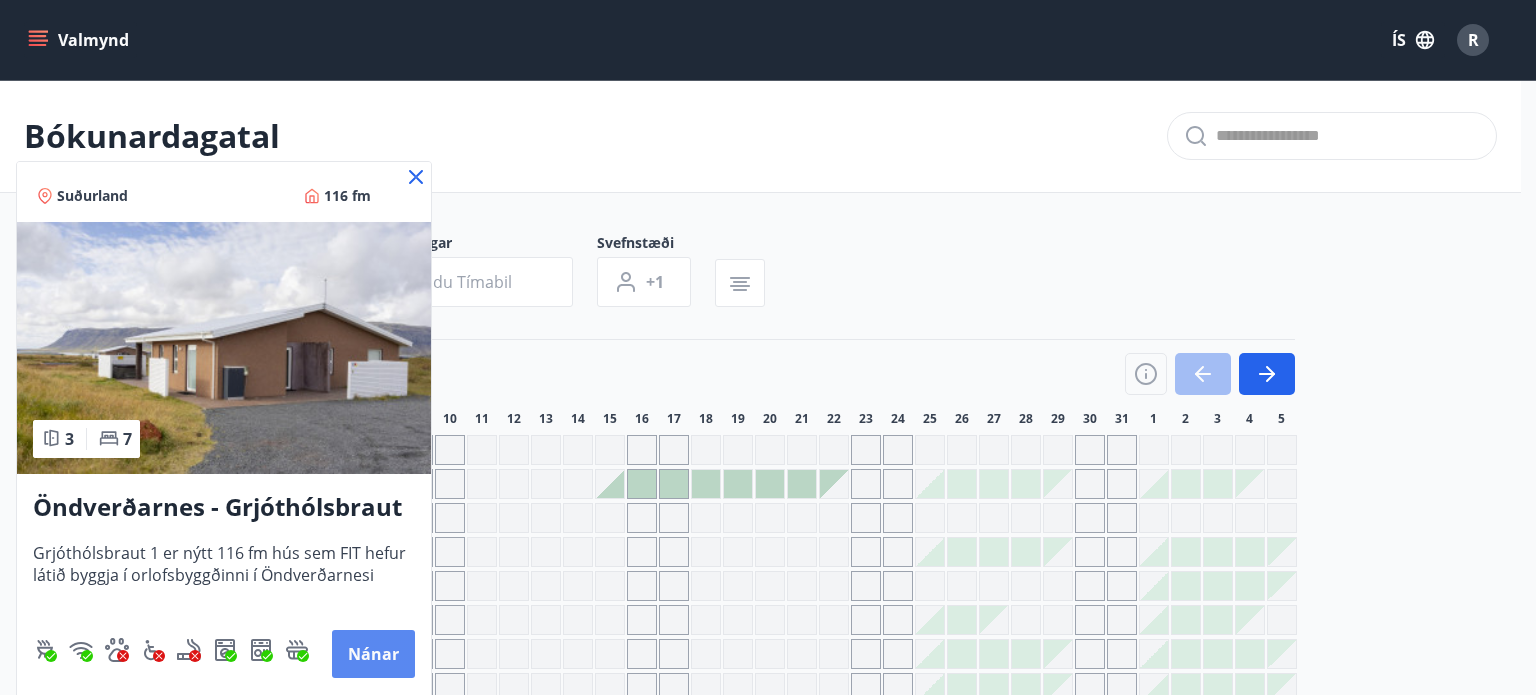 click on "Nánar" at bounding box center (373, 654) 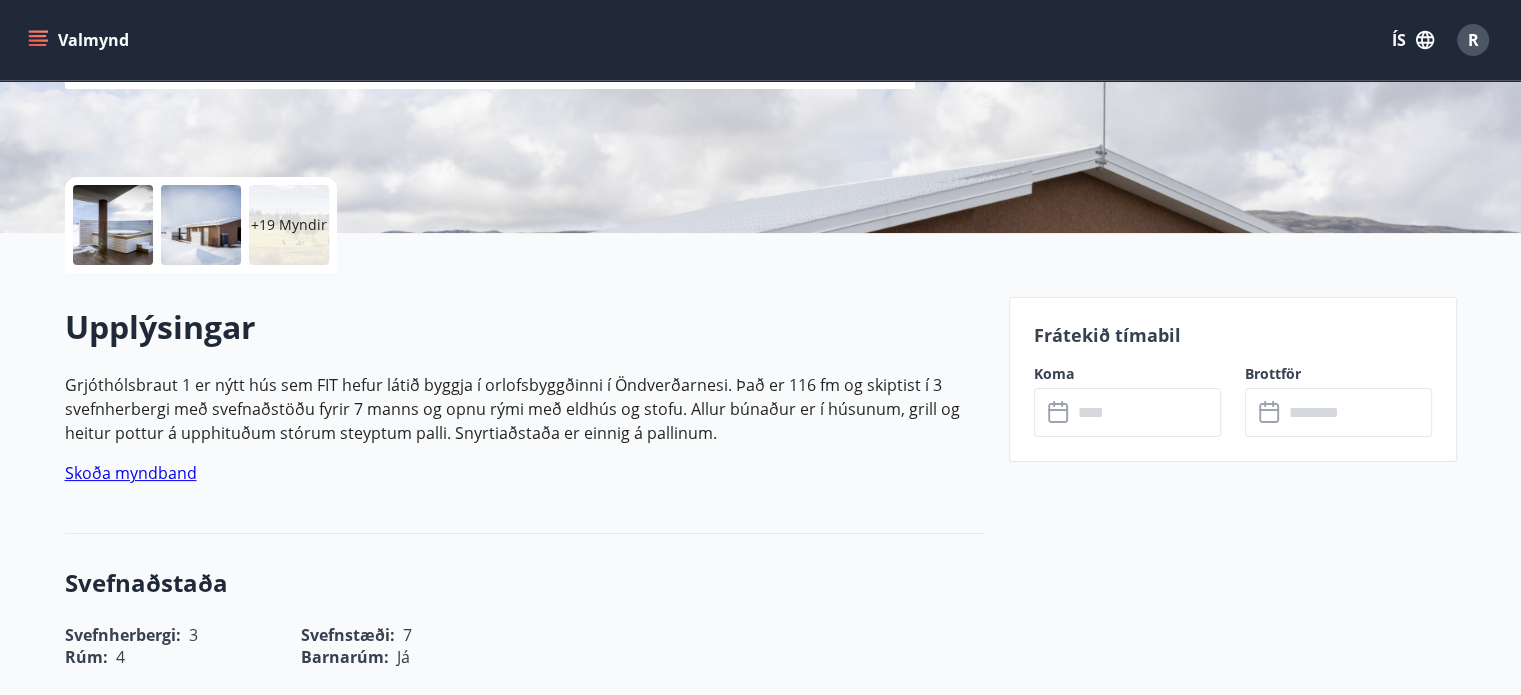 scroll, scrollTop: 400, scrollLeft: 0, axis: vertical 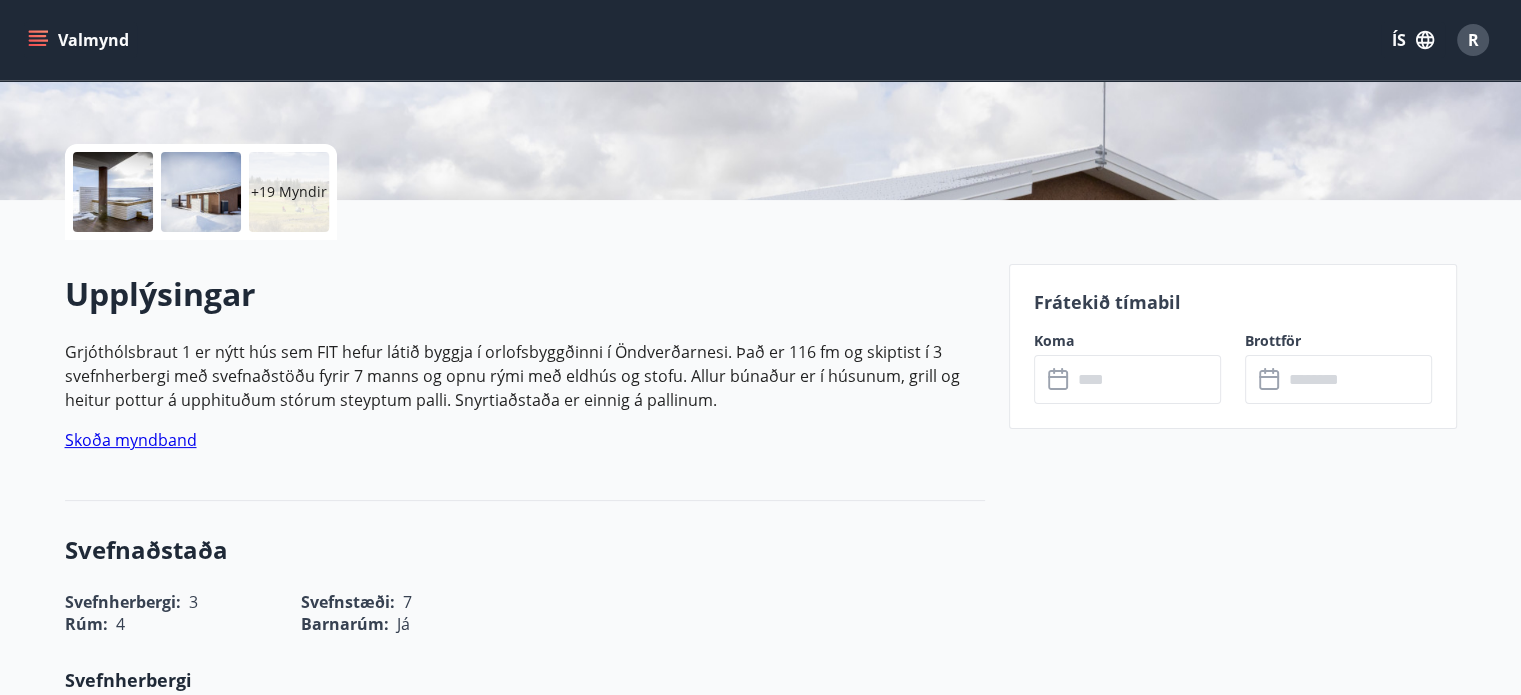 click at bounding box center [1146, 379] 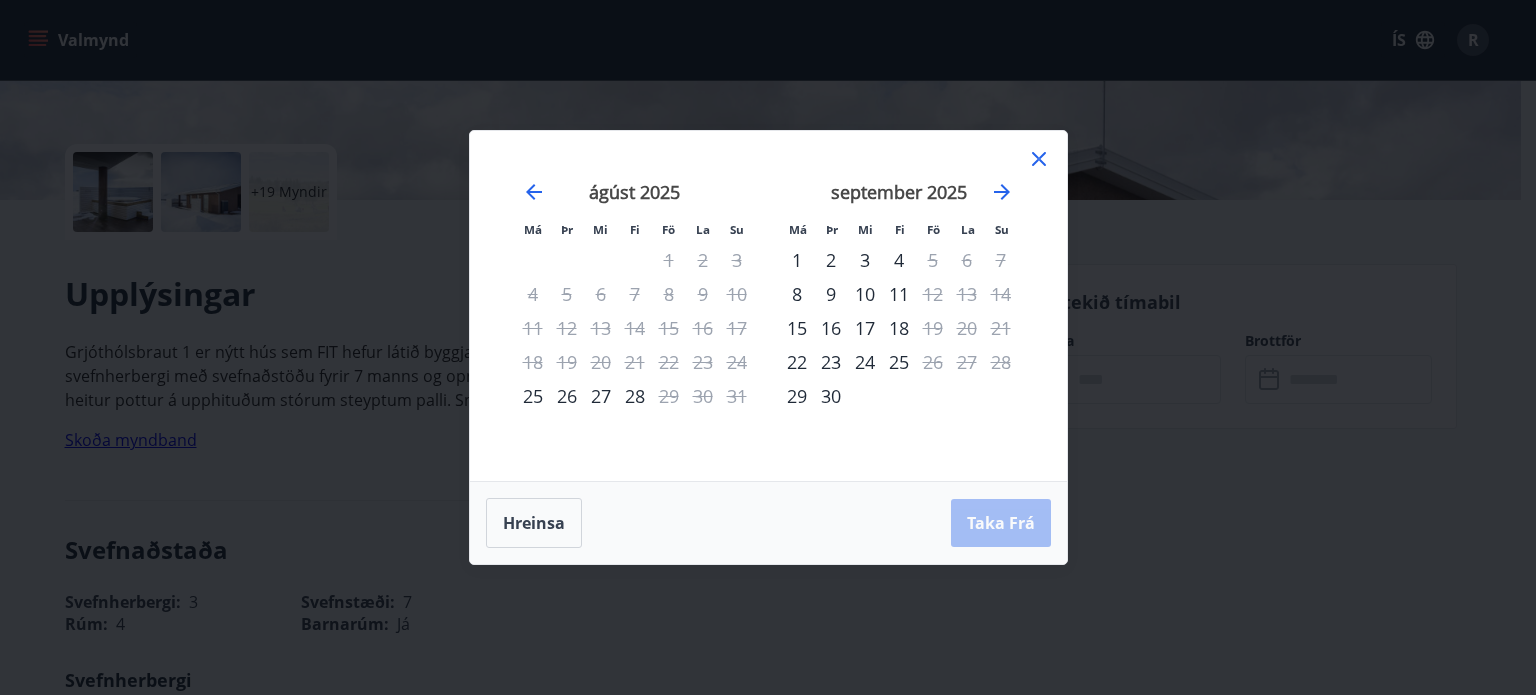 click 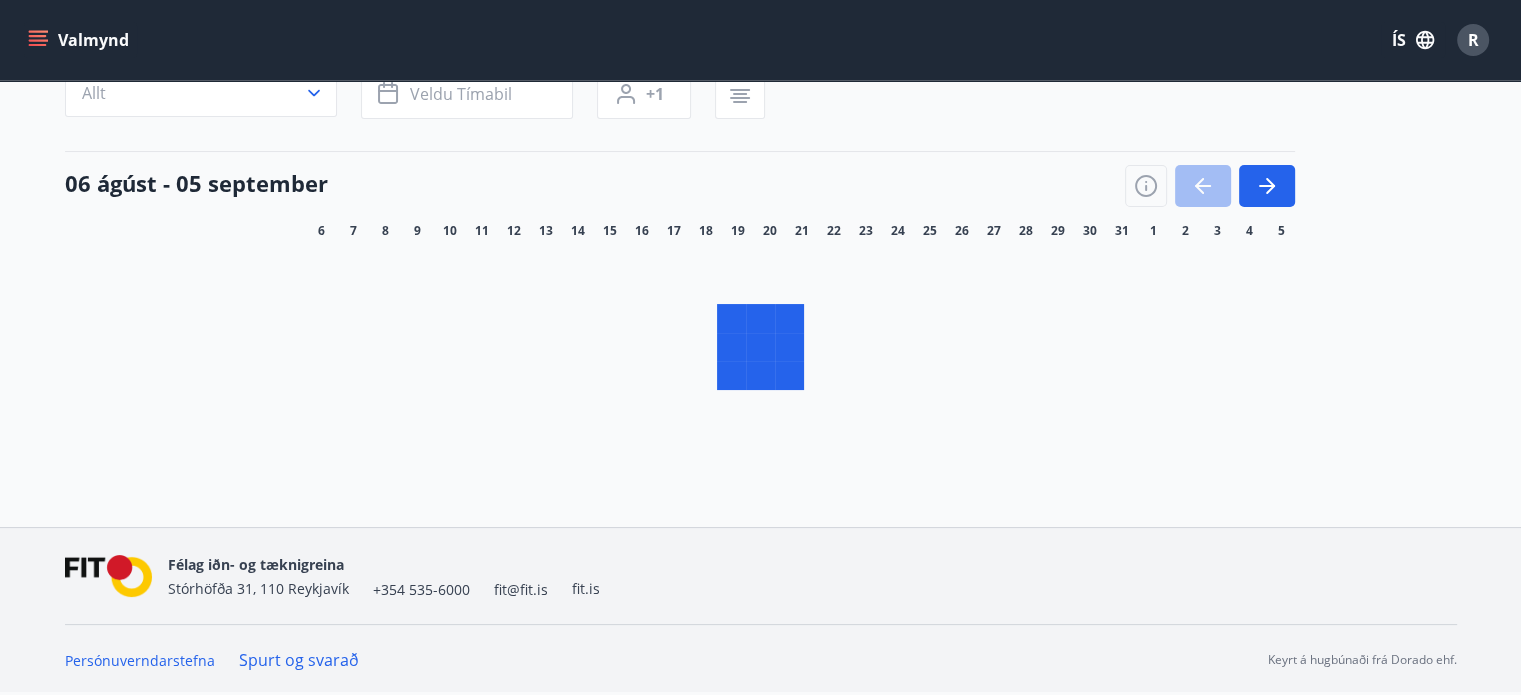 scroll, scrollTop: 0, scrollLeft: 0, axis: both 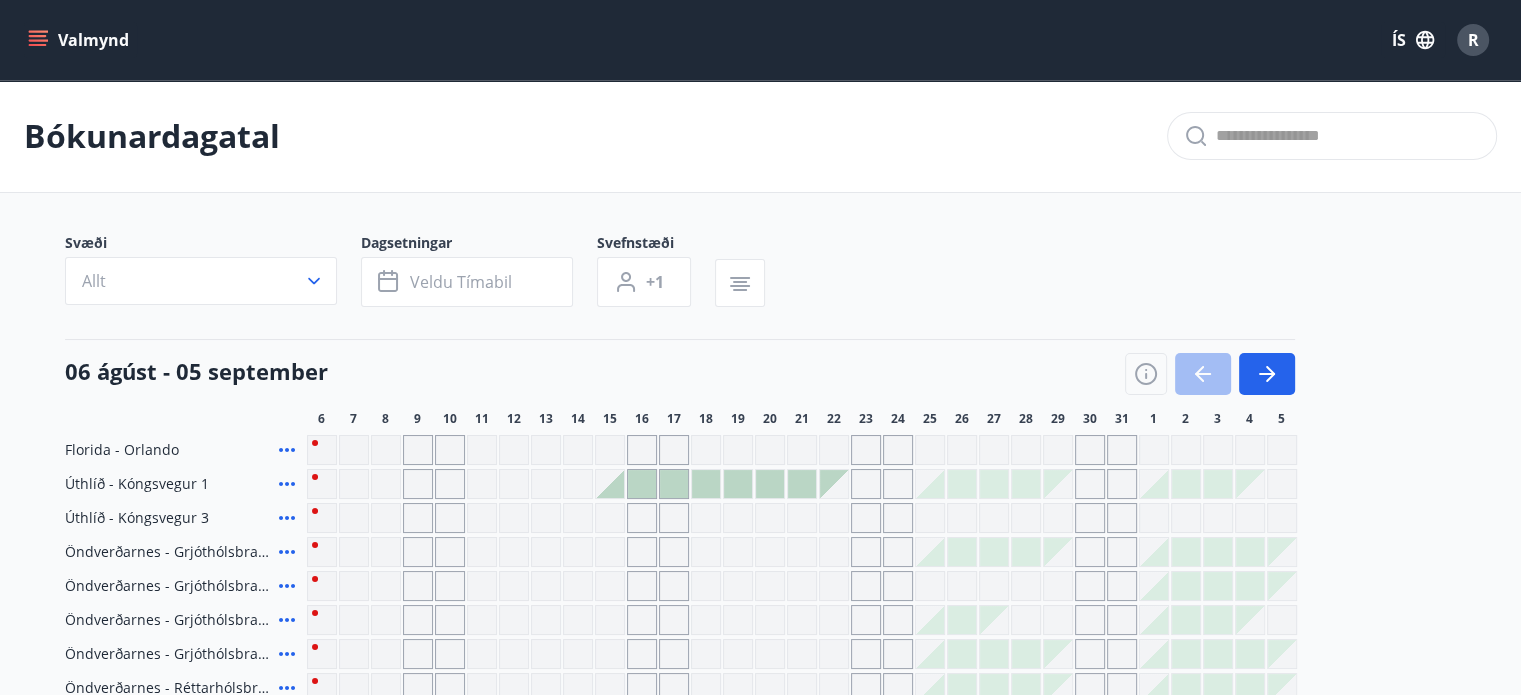 click 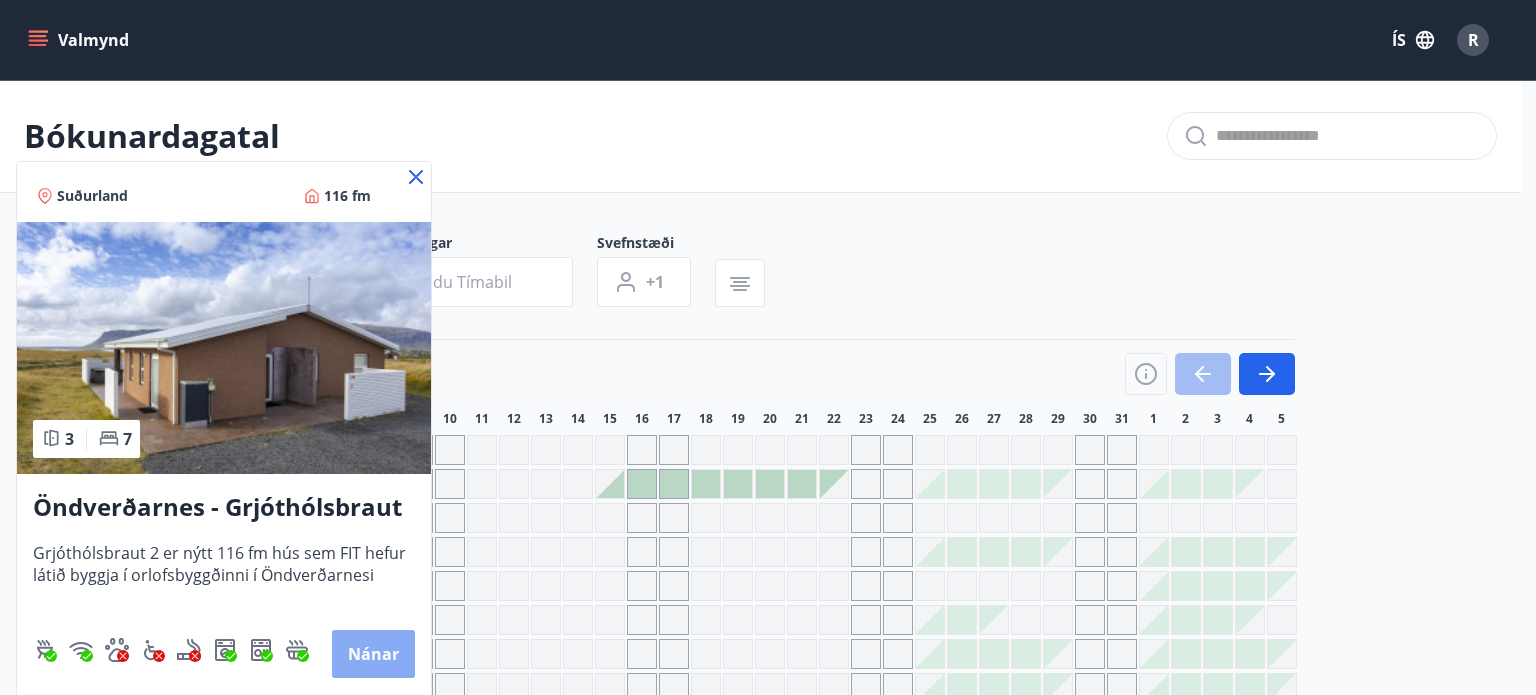 click on "Nánar" at bounding box center (373, 654) 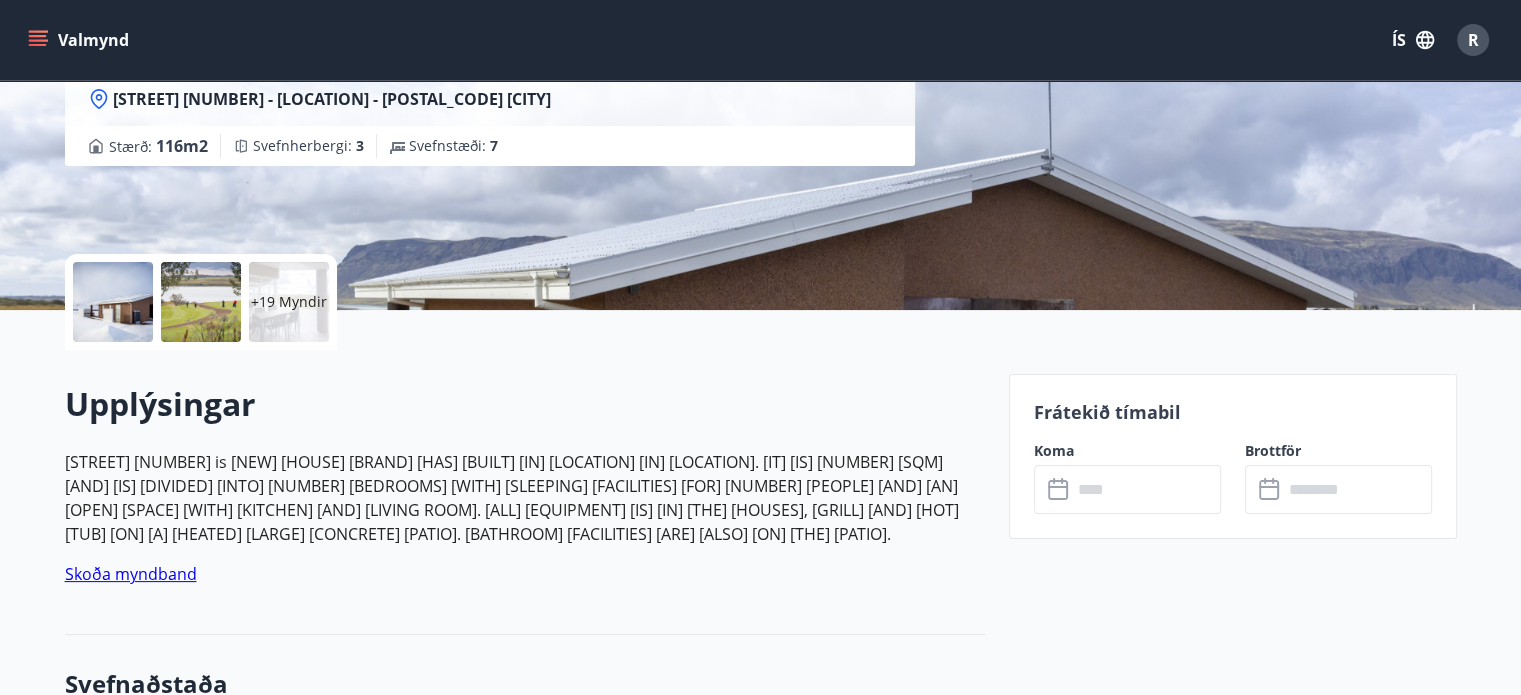 scroll, scrollTop: 300, scrollLeft: 0, axis: vertical 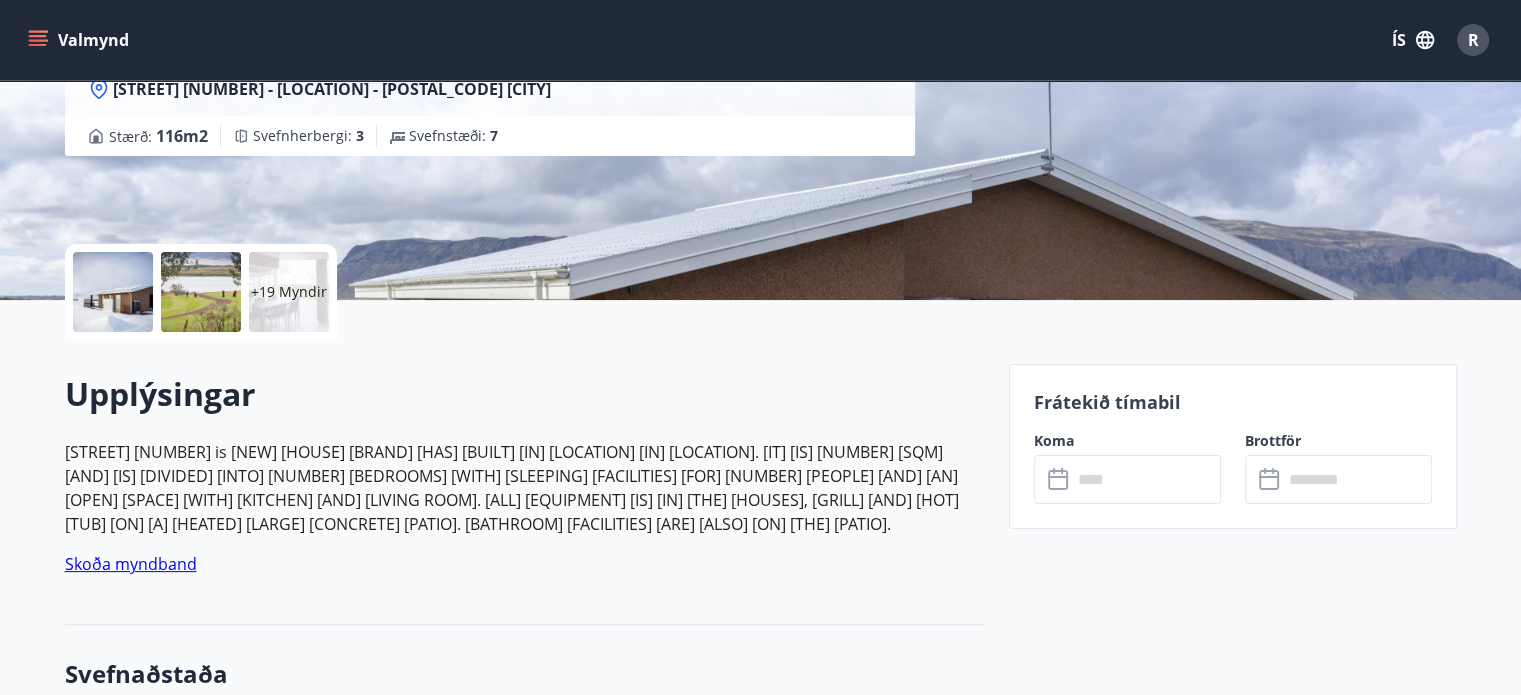 click at bounding box center [1146, 479] 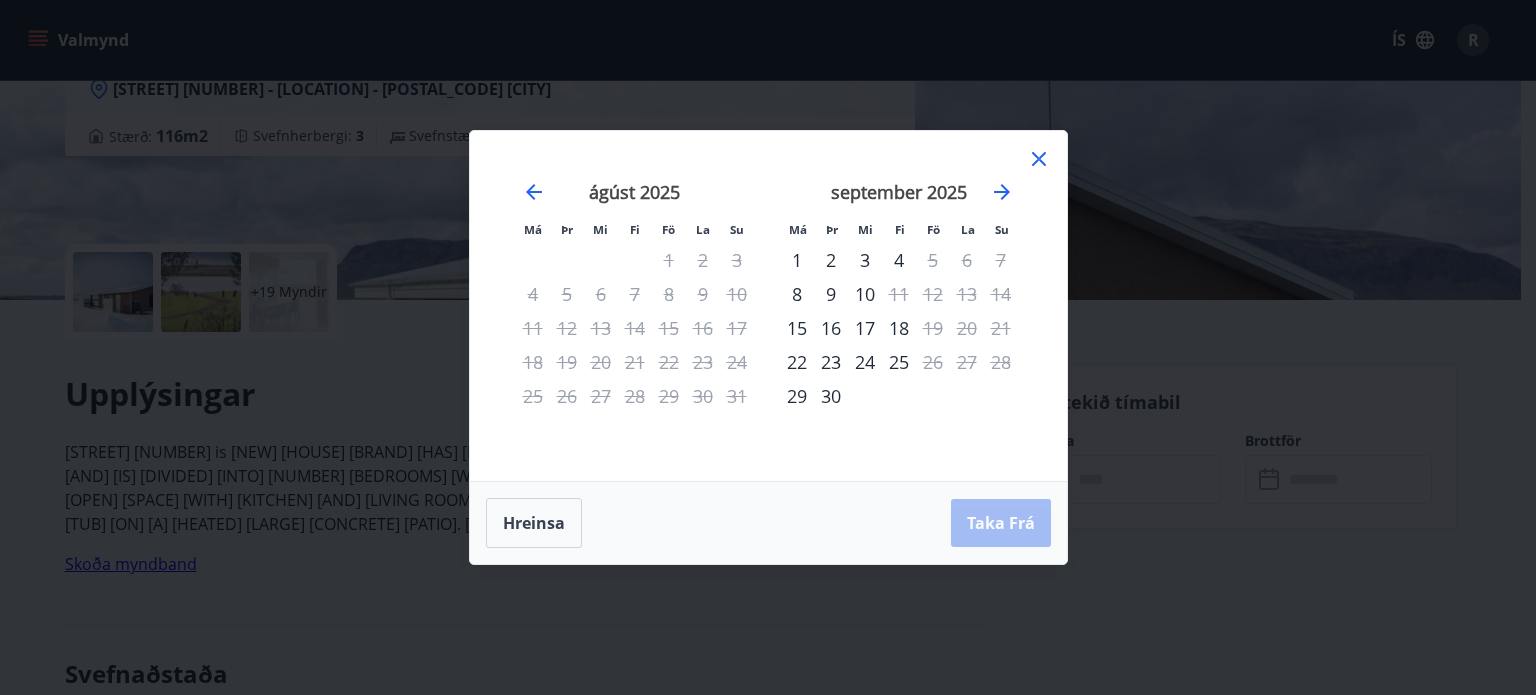 click 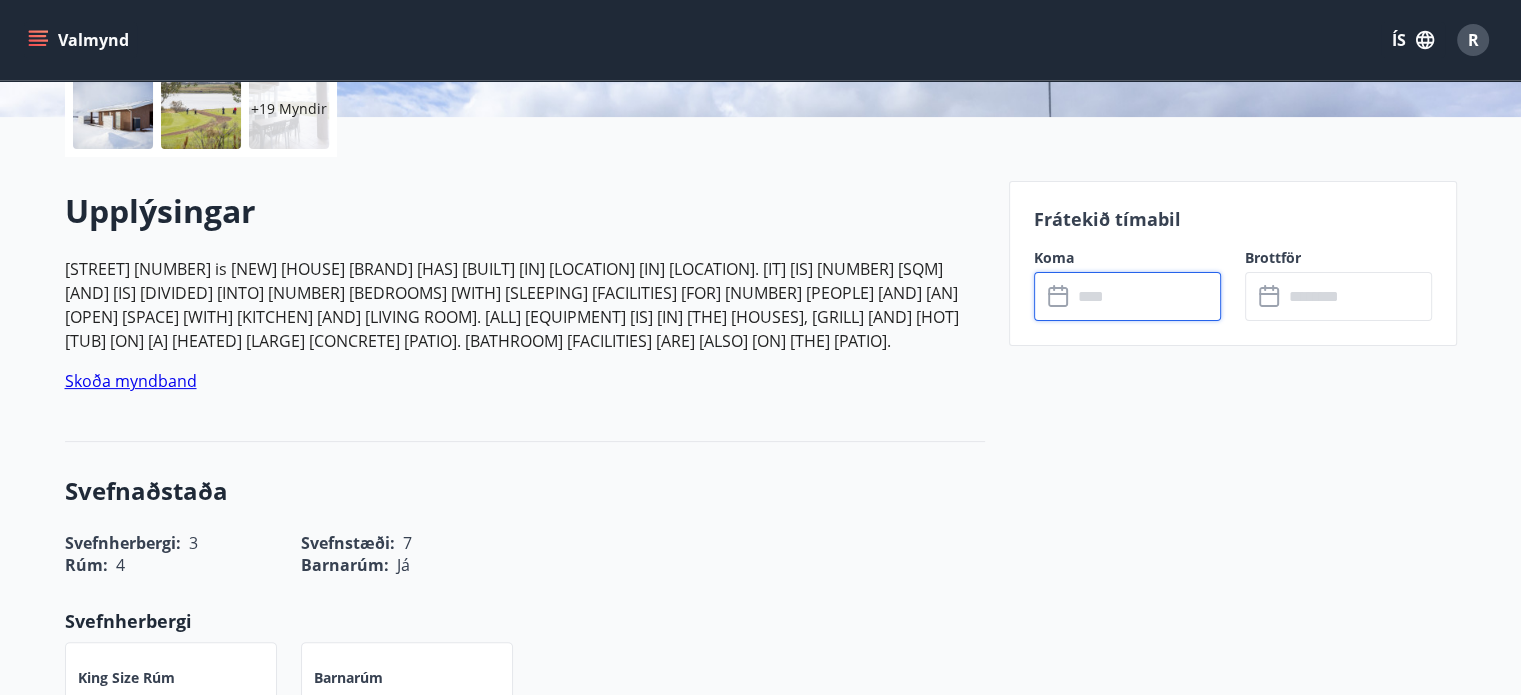 scroll, scrollTop: 400, scrollLeft: 0, axis: vertical 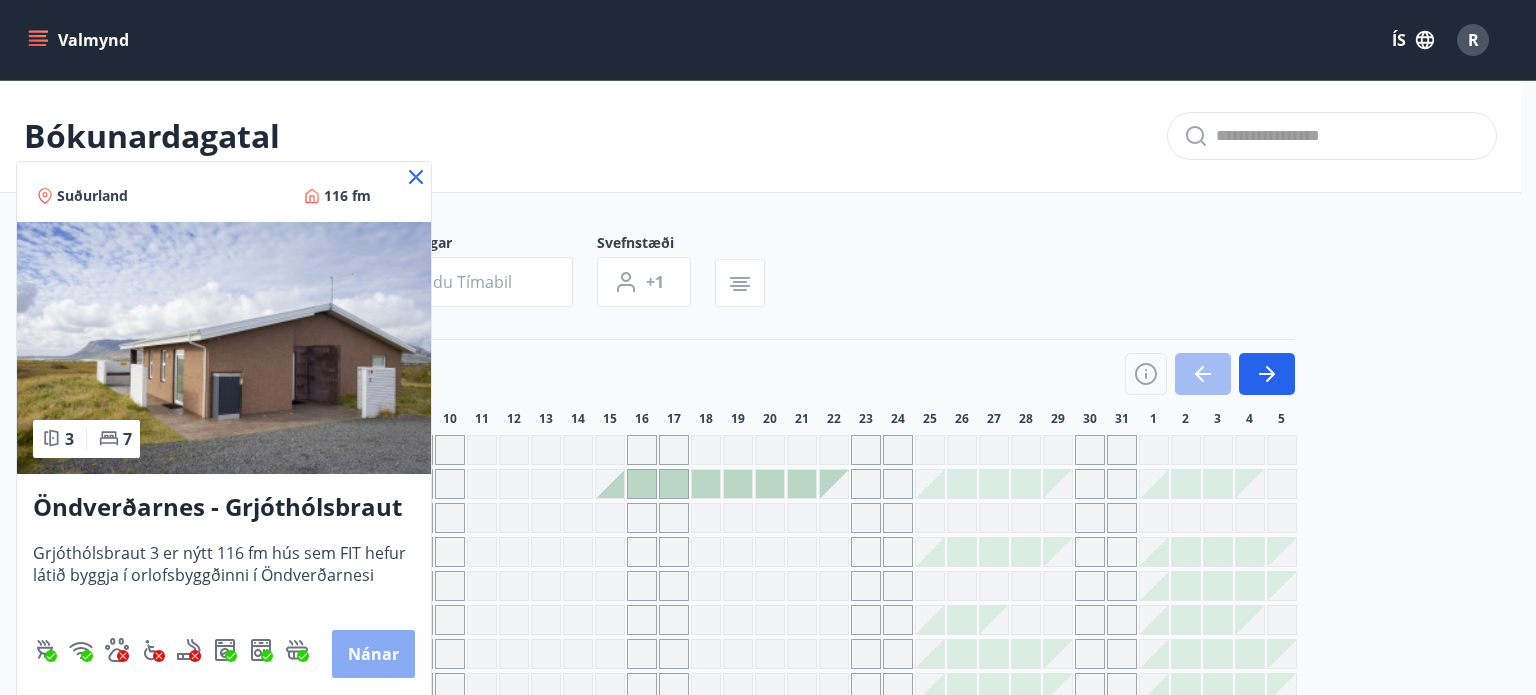 click on "Nánar" at bounding box center [373, 654] 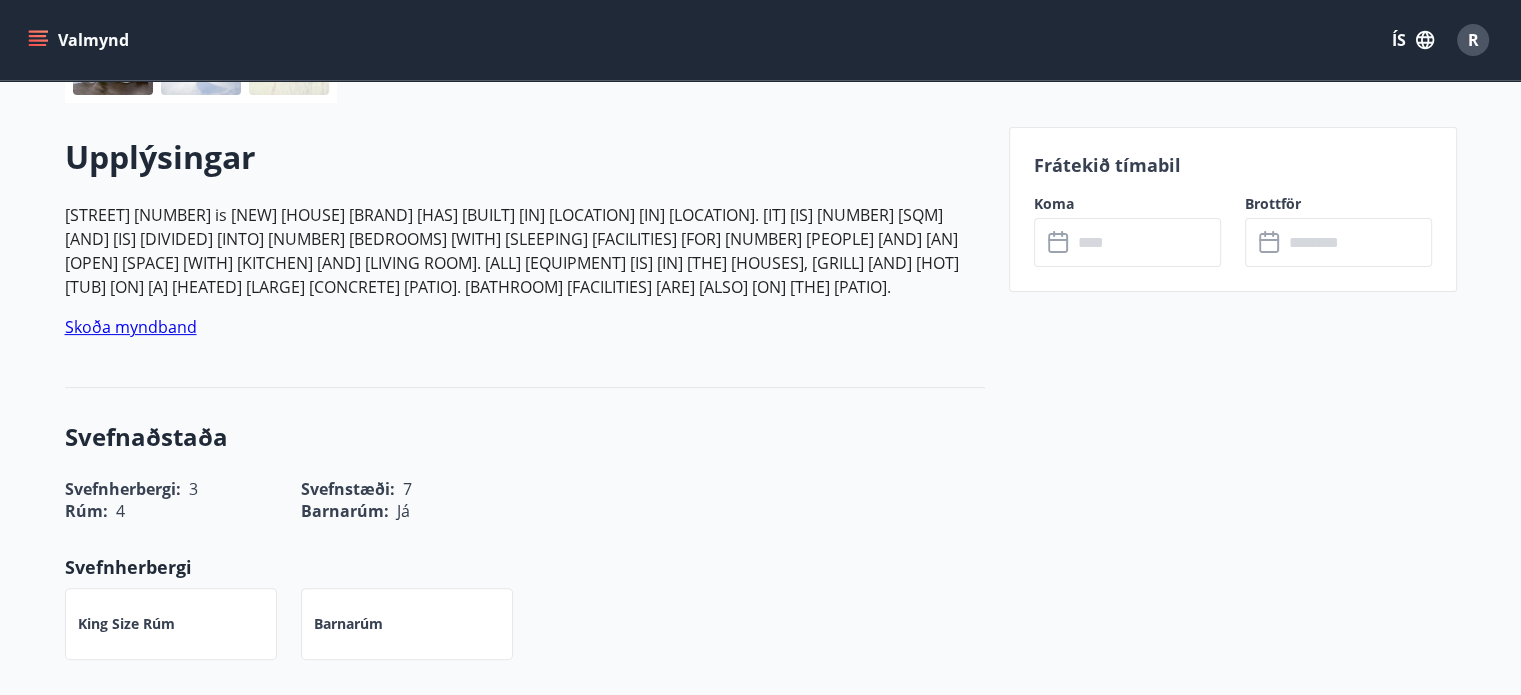 scroll, scrollTop: 600, scrollLeft: 0, axis: vertical 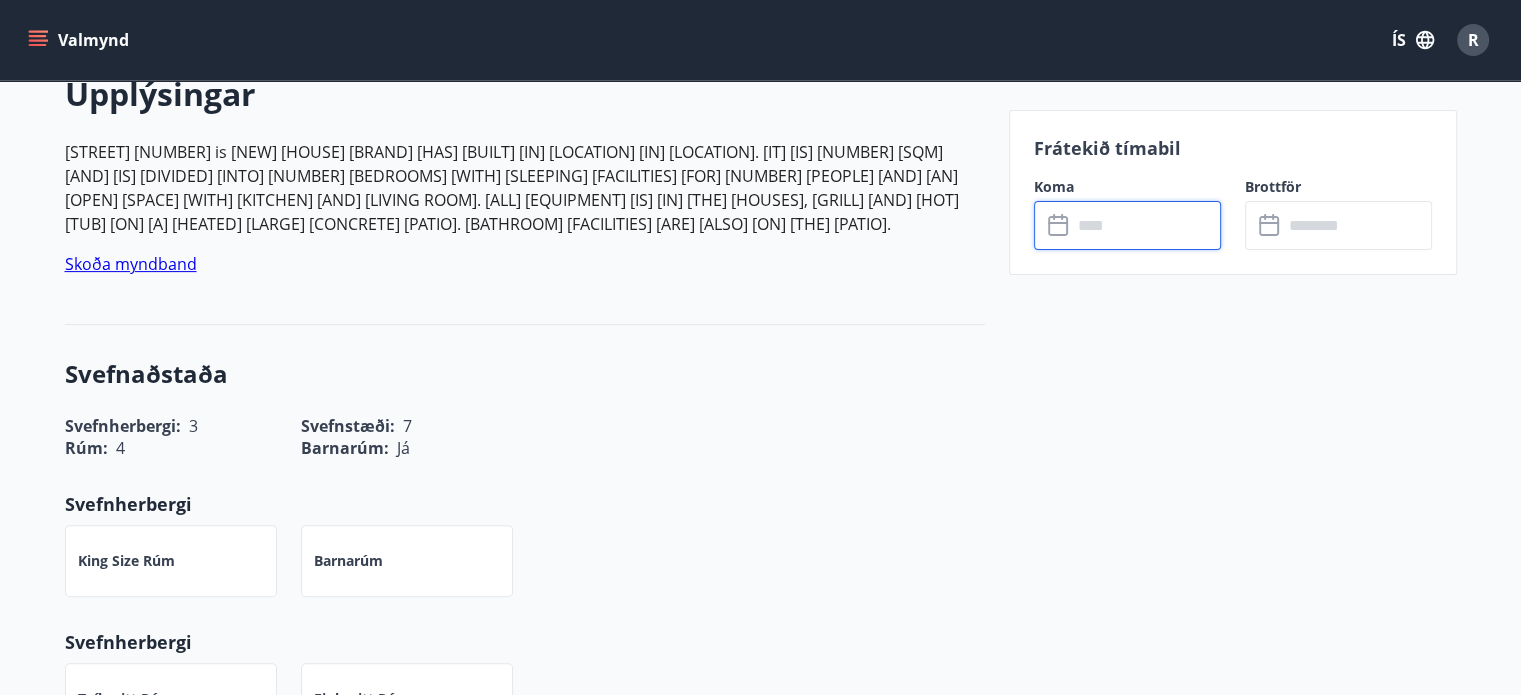 click at bounding box center (1146, 225) 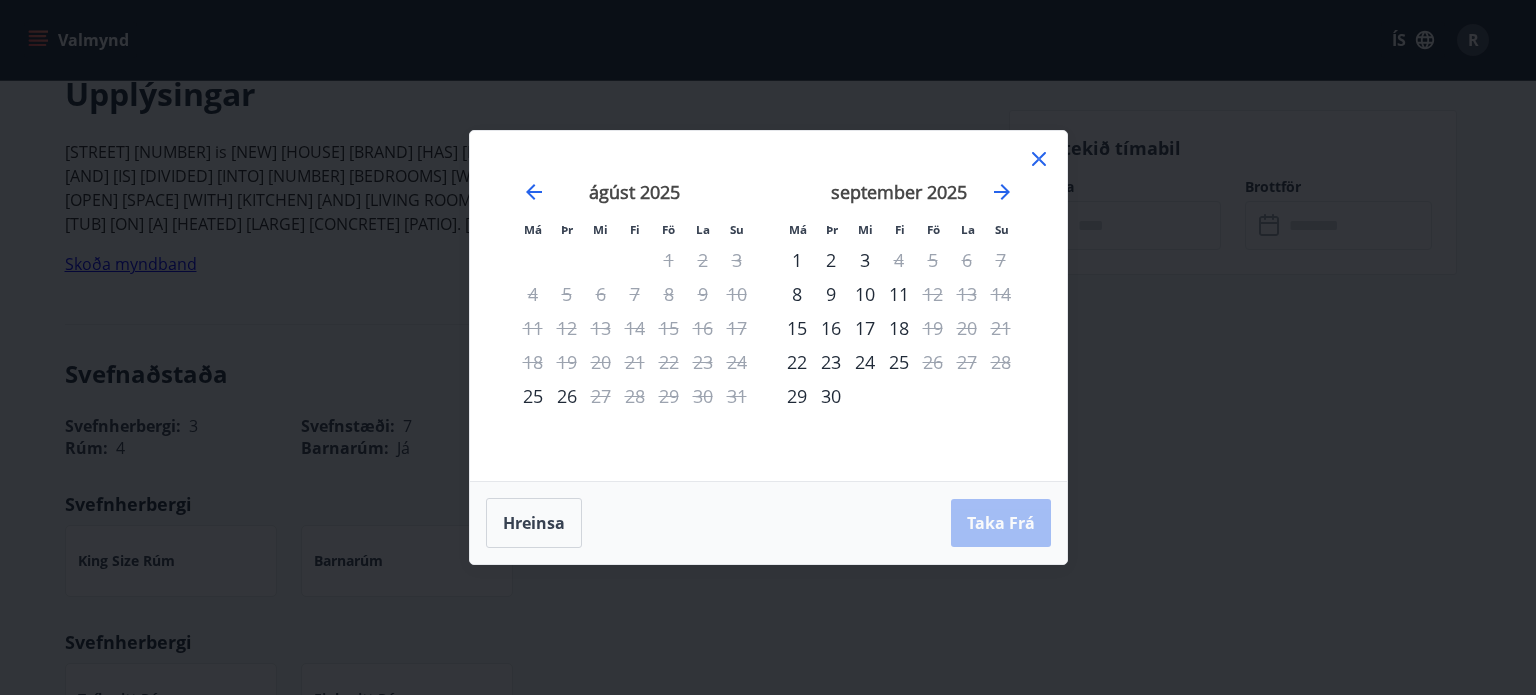 click 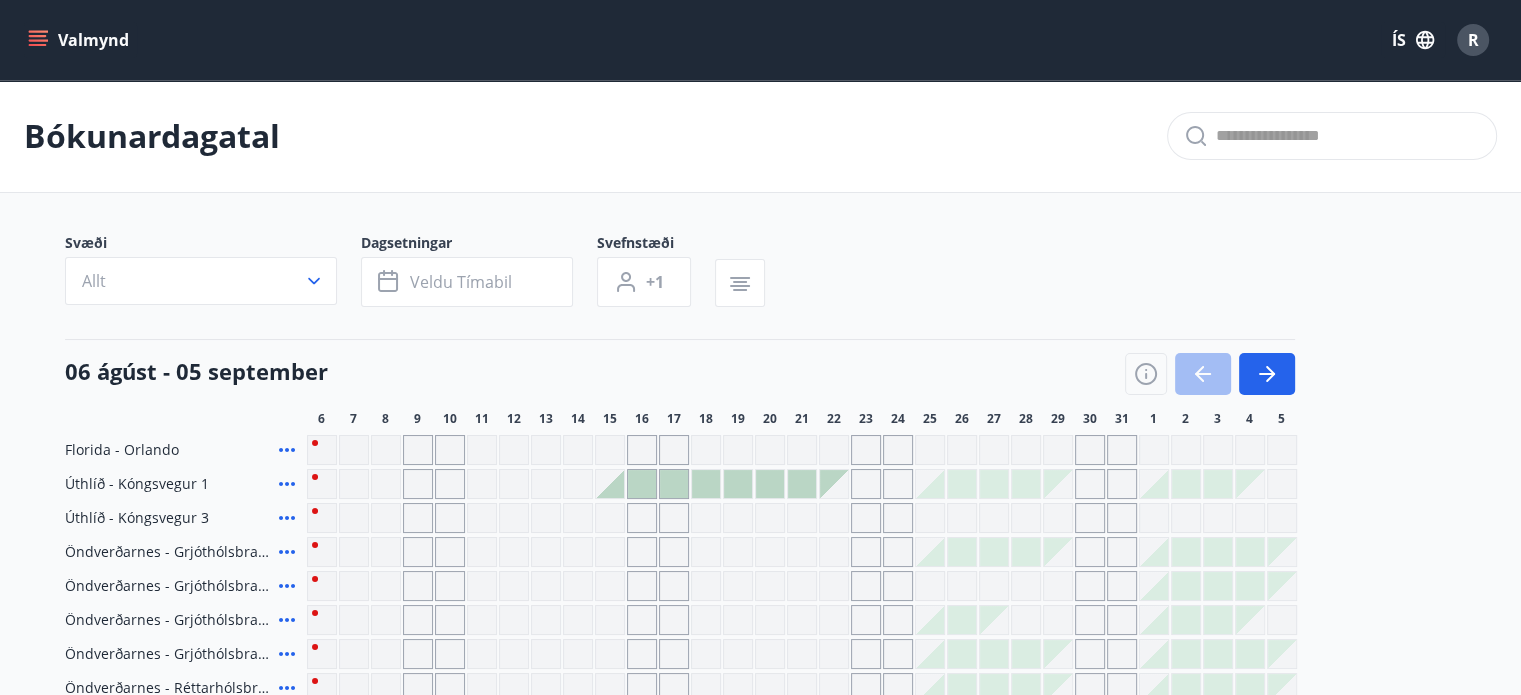 scroll, scrollTop: 100, scrollLeft: 0, axis: vertical 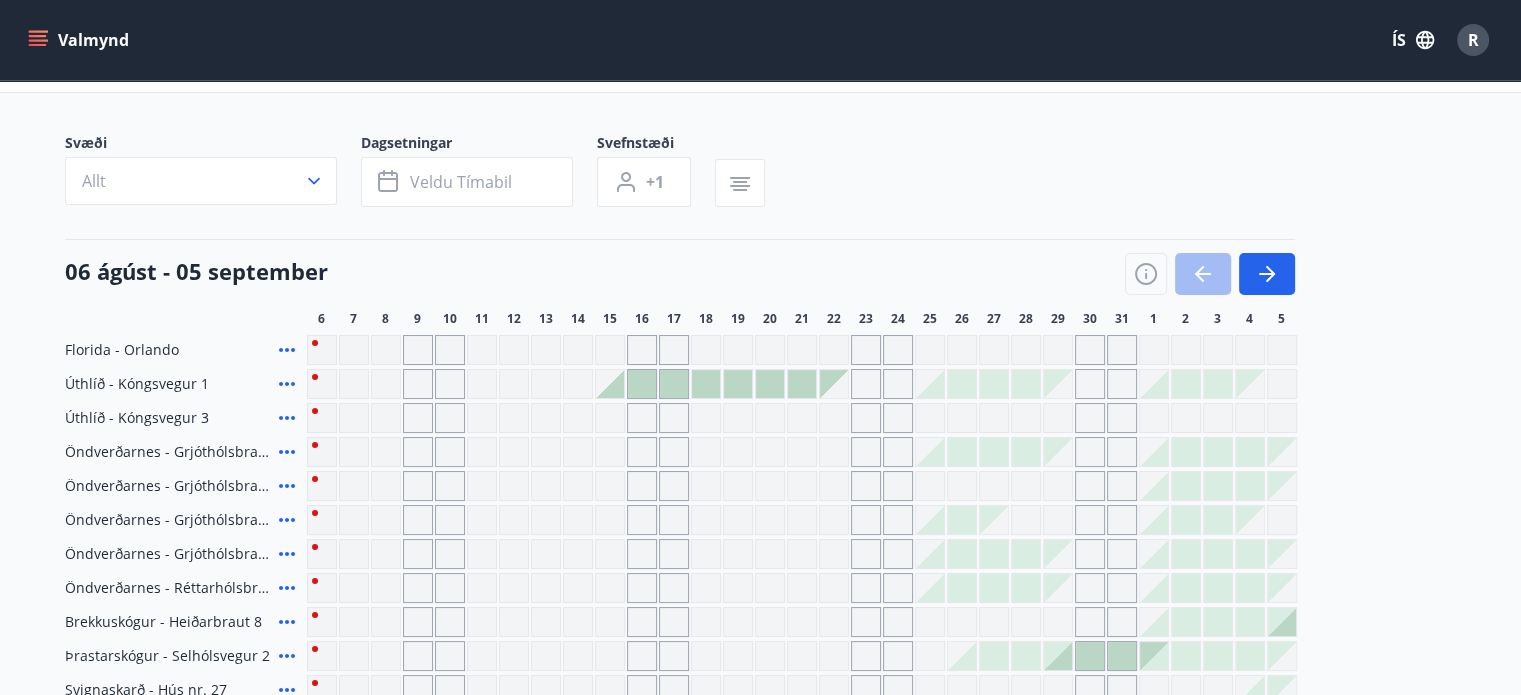 click 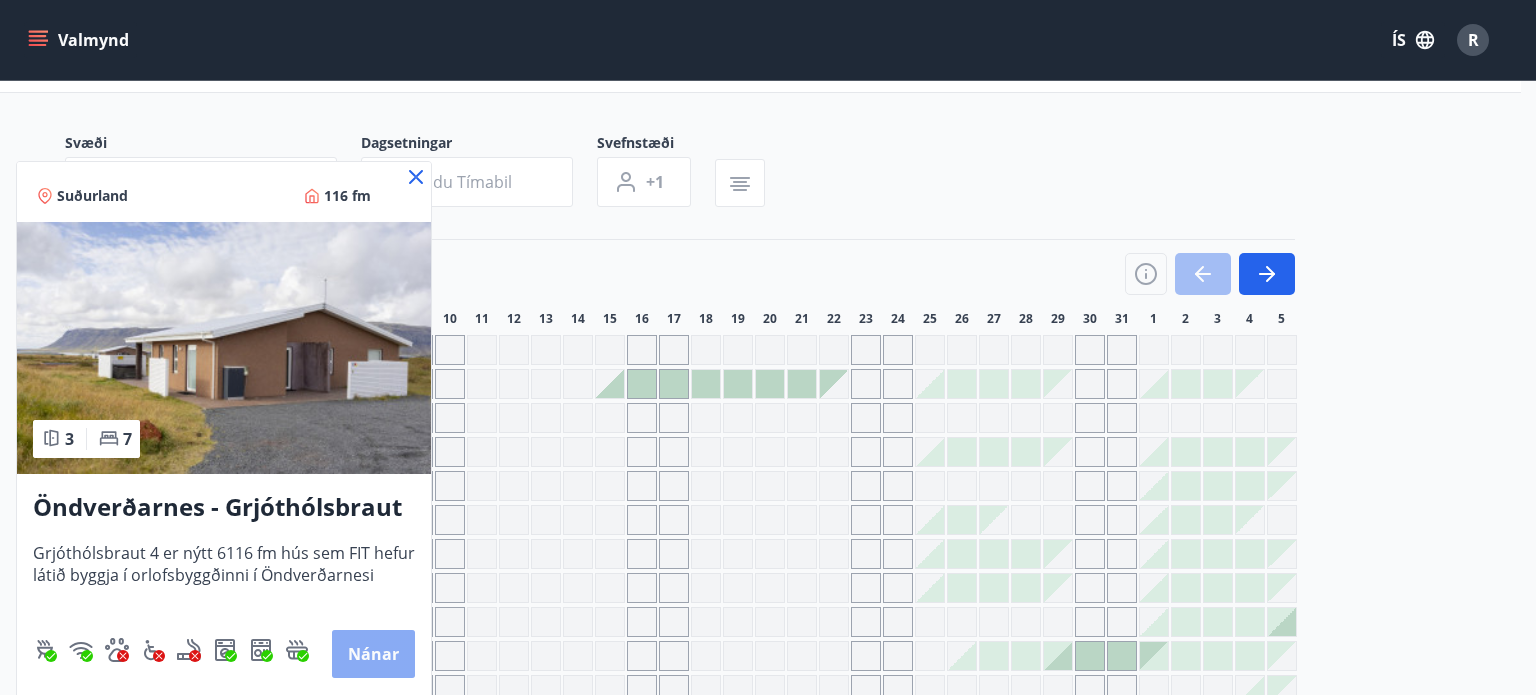 click on "Nánar" at bounding box center (373, 654) 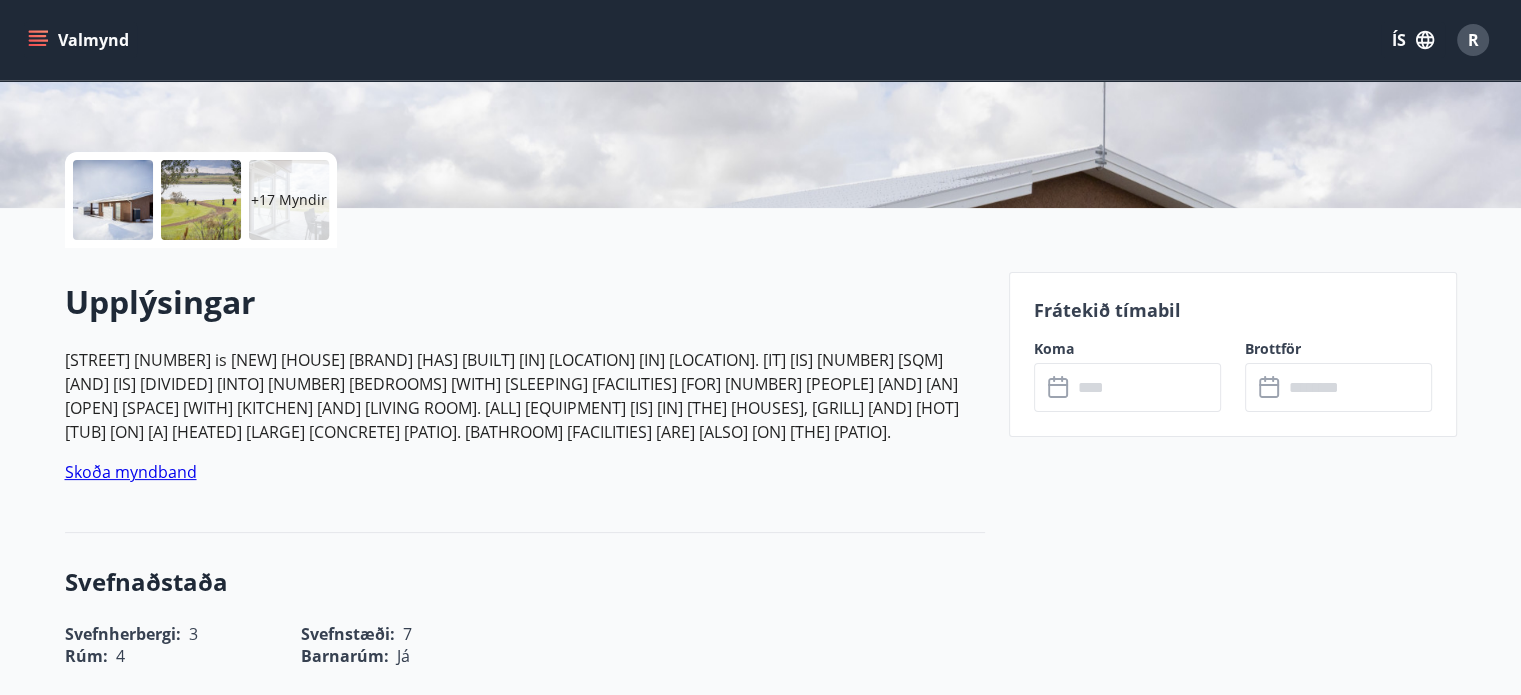 scroll, scrollTop: 400, scrollLeft: 0, axis: vertical 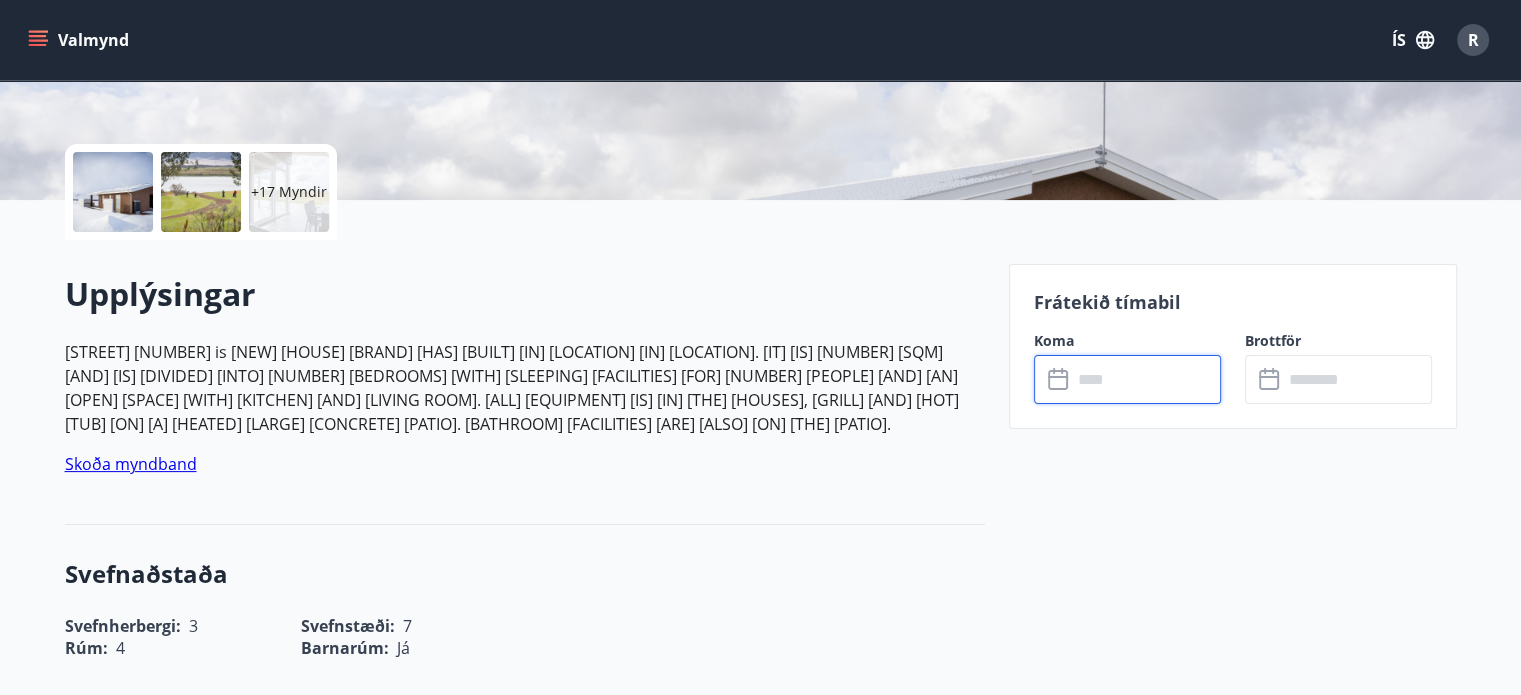 click at bounding box center [1146, 379] 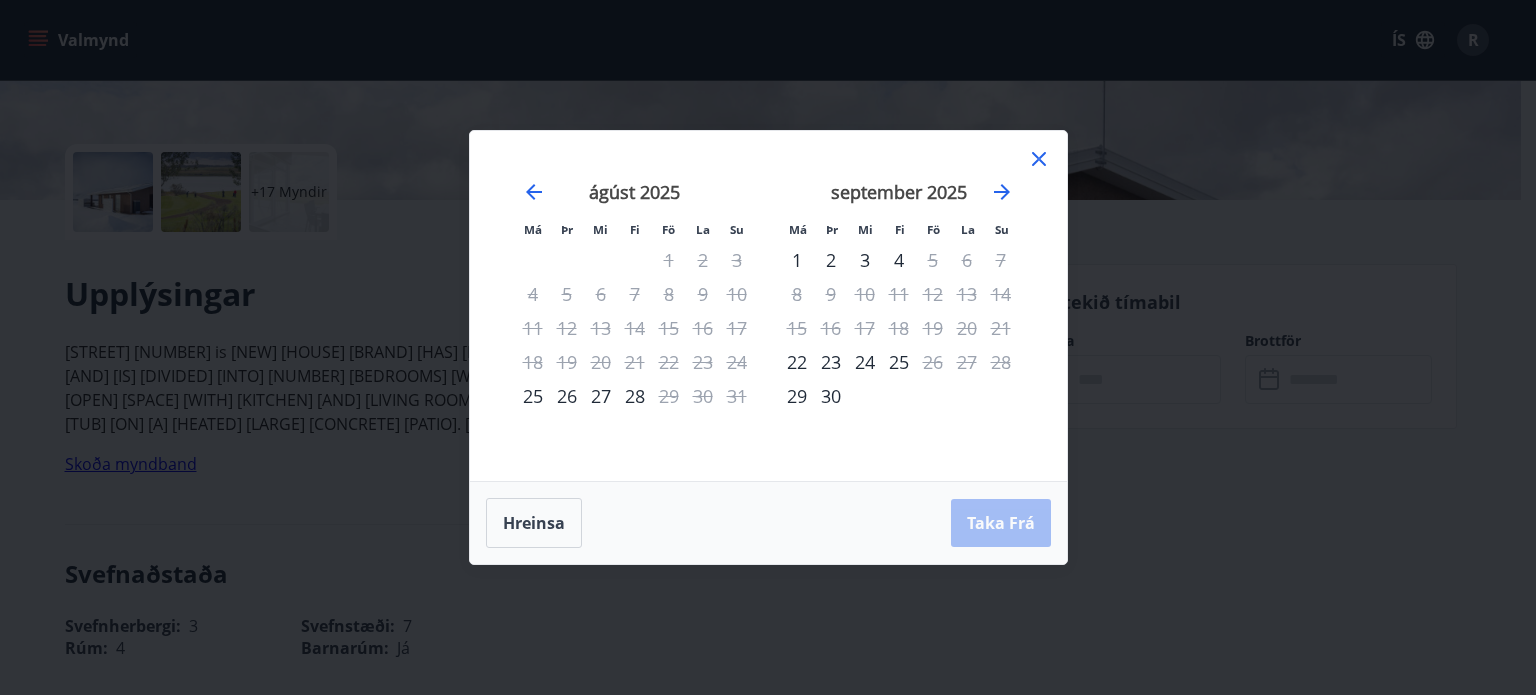 click 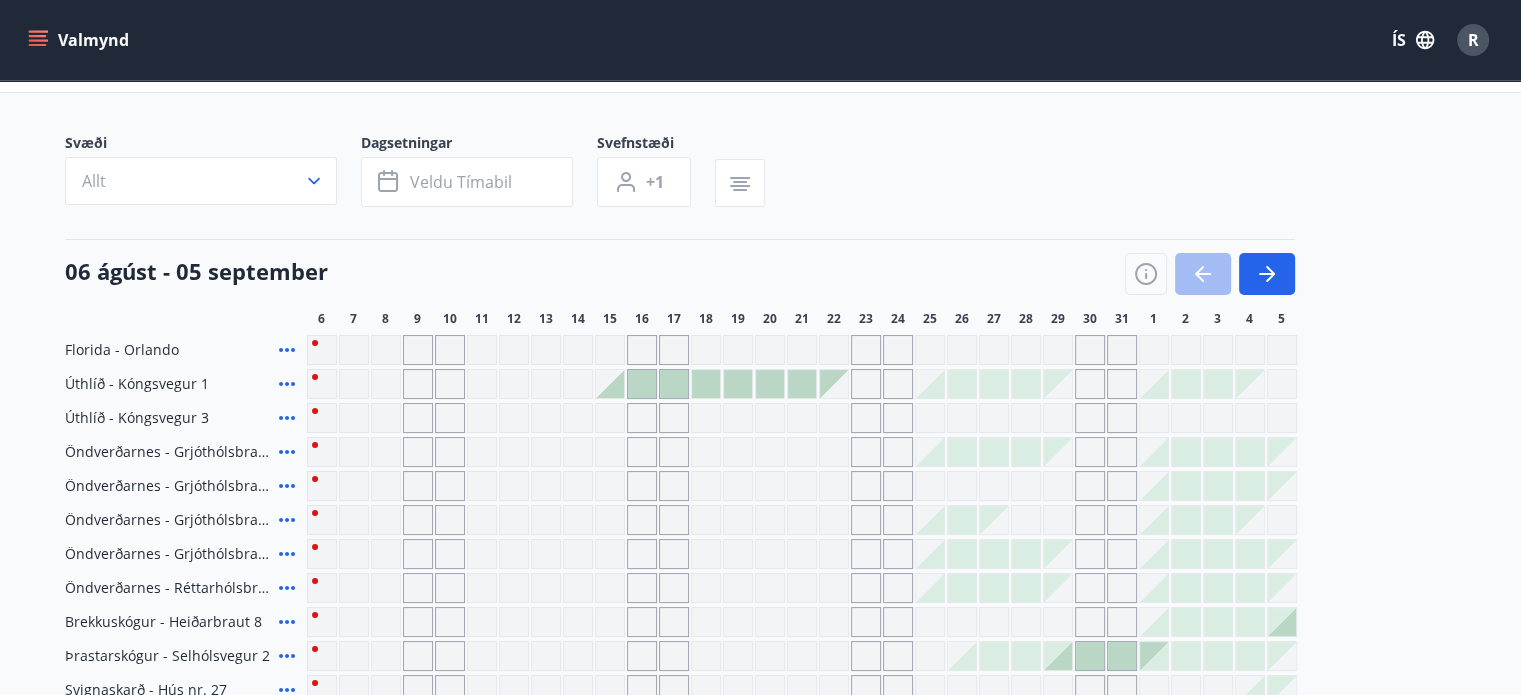 scroll, scrollTop: 102, scrollLeft: 0, axis: vertical 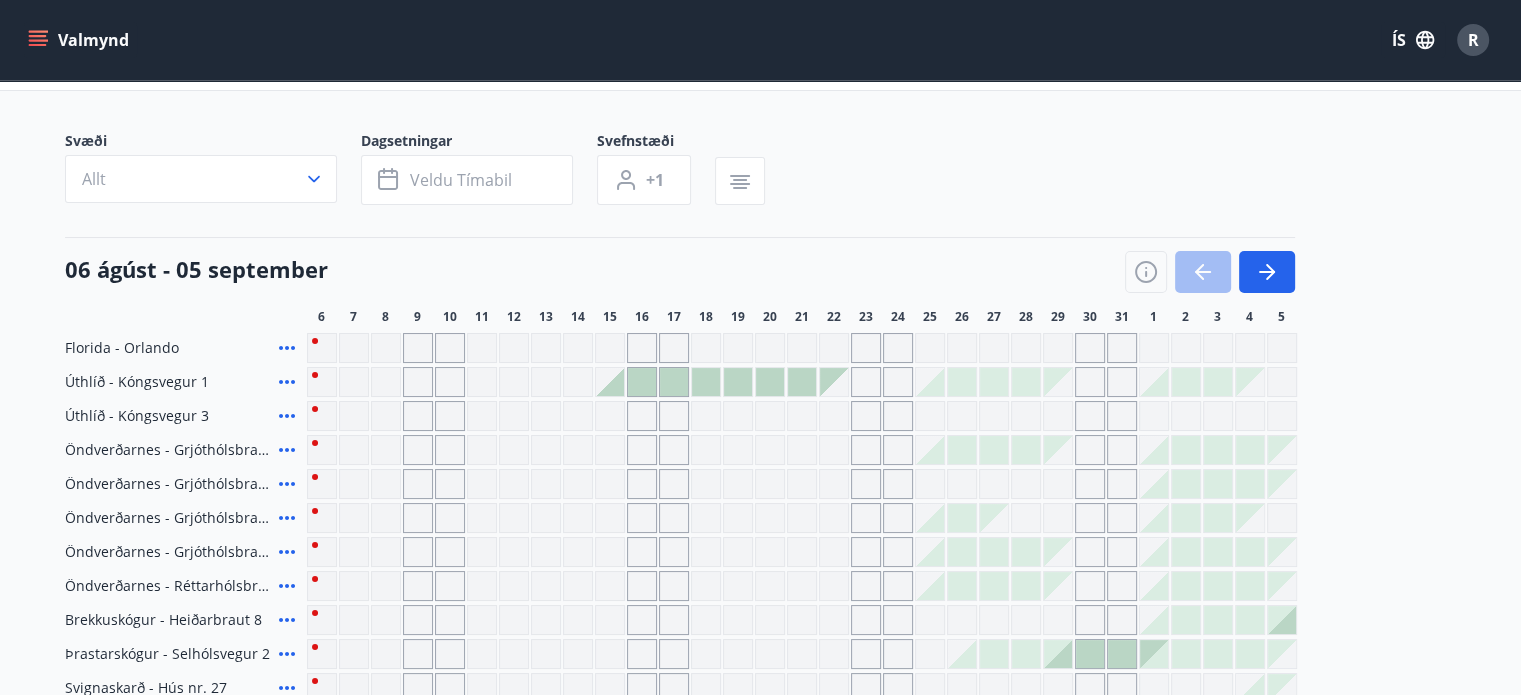 click 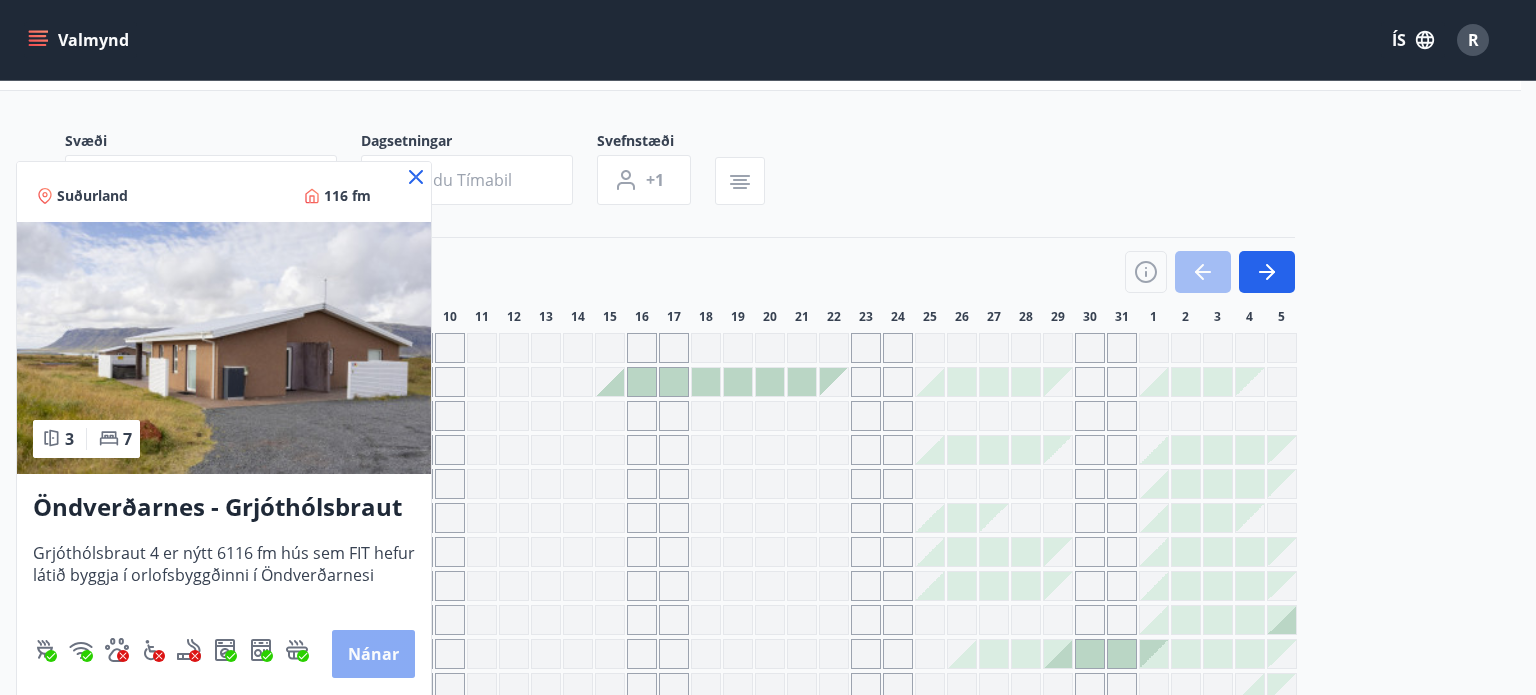 click on "Nánar" at bounding box center [373, 654] 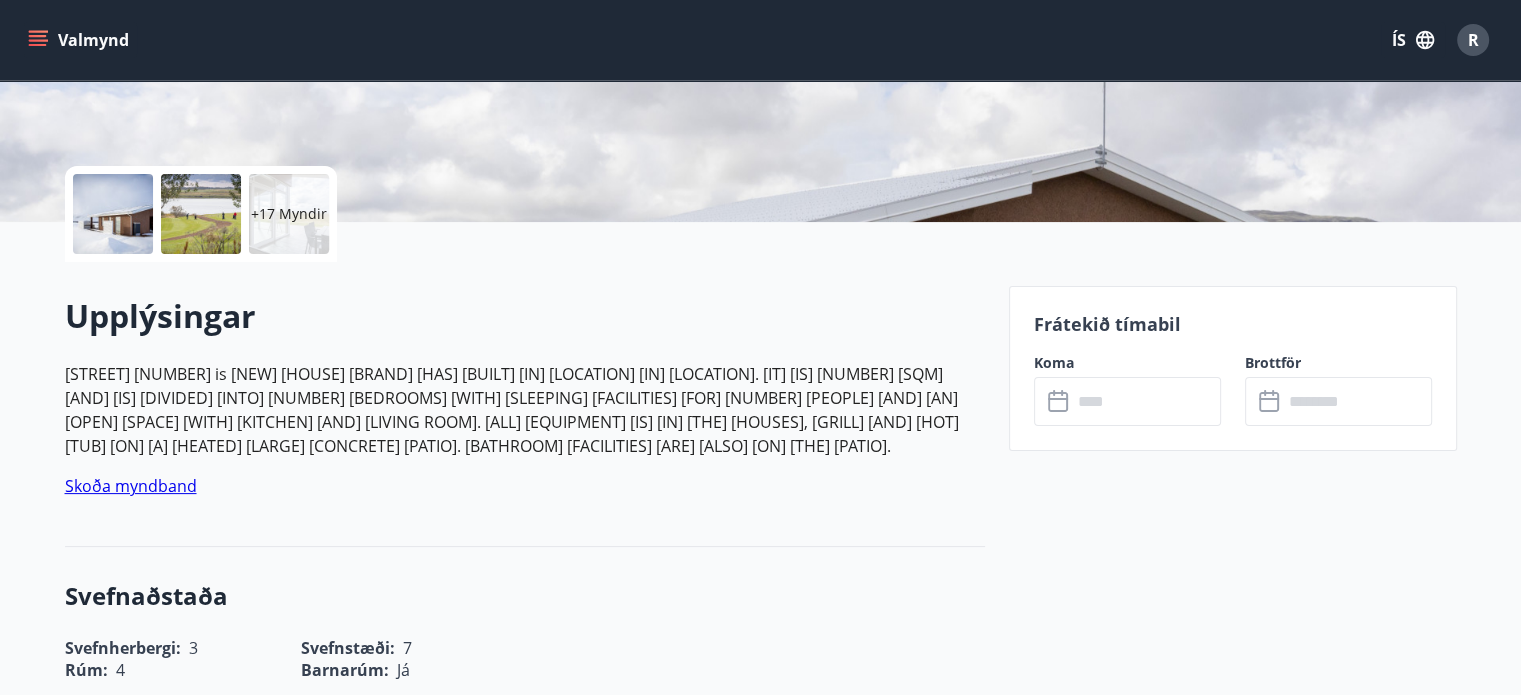 scroll, scrollTop: 400, scrollLeft: 0, axis: vertical 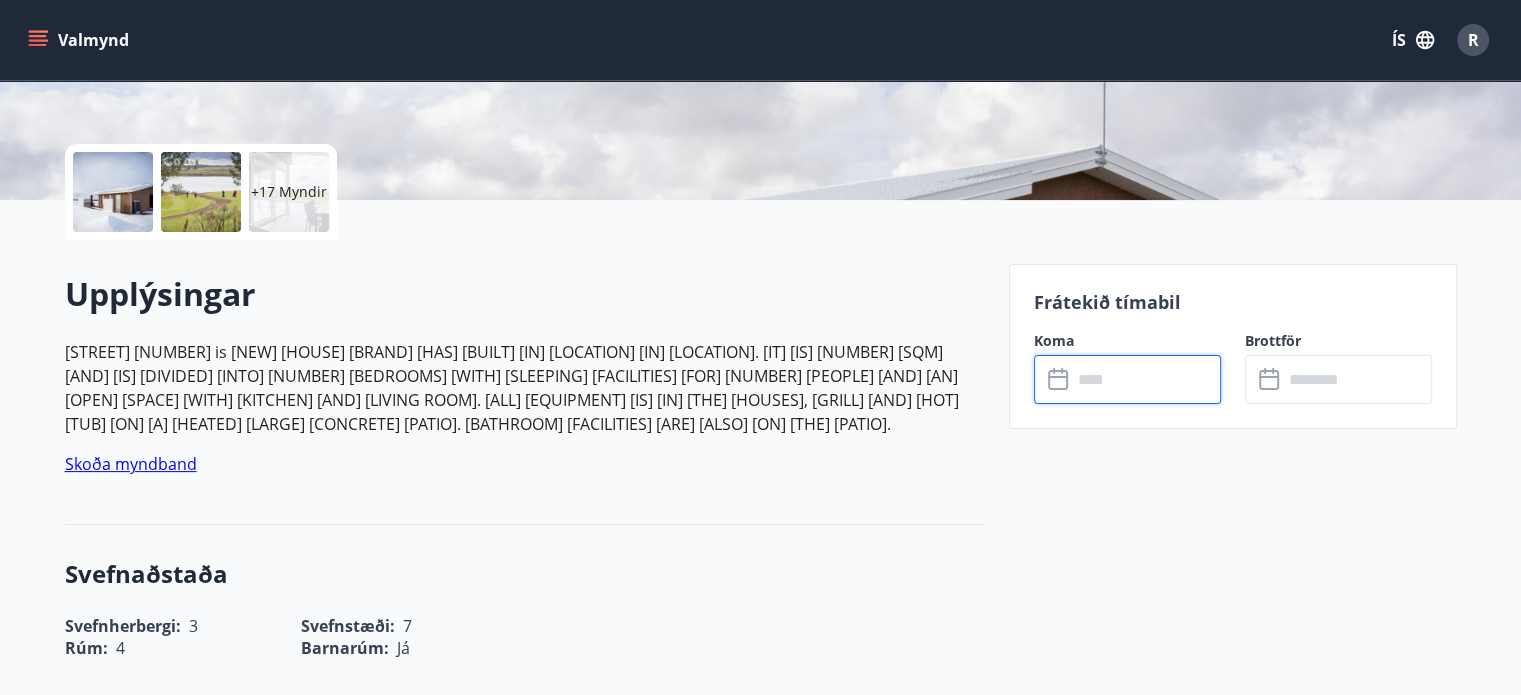 click at bounding box center (1146, 379) 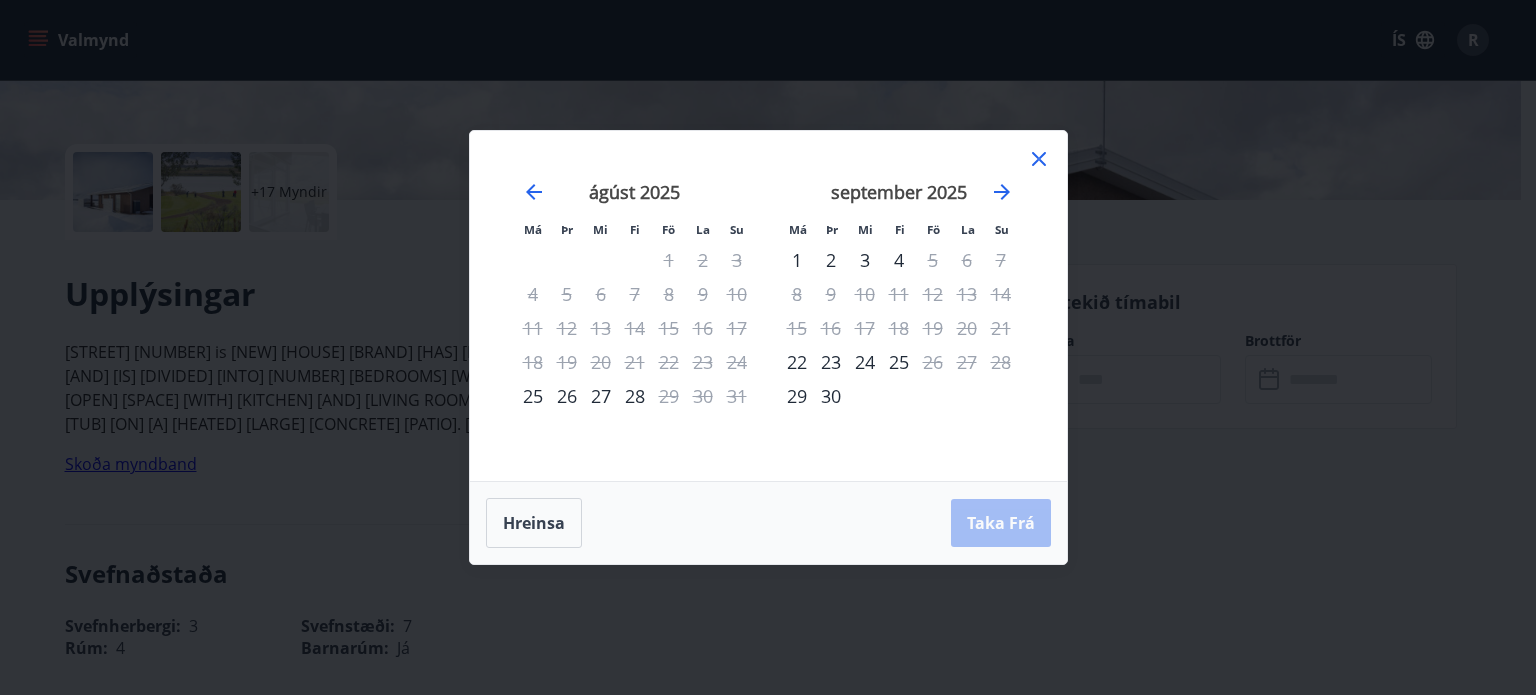 click 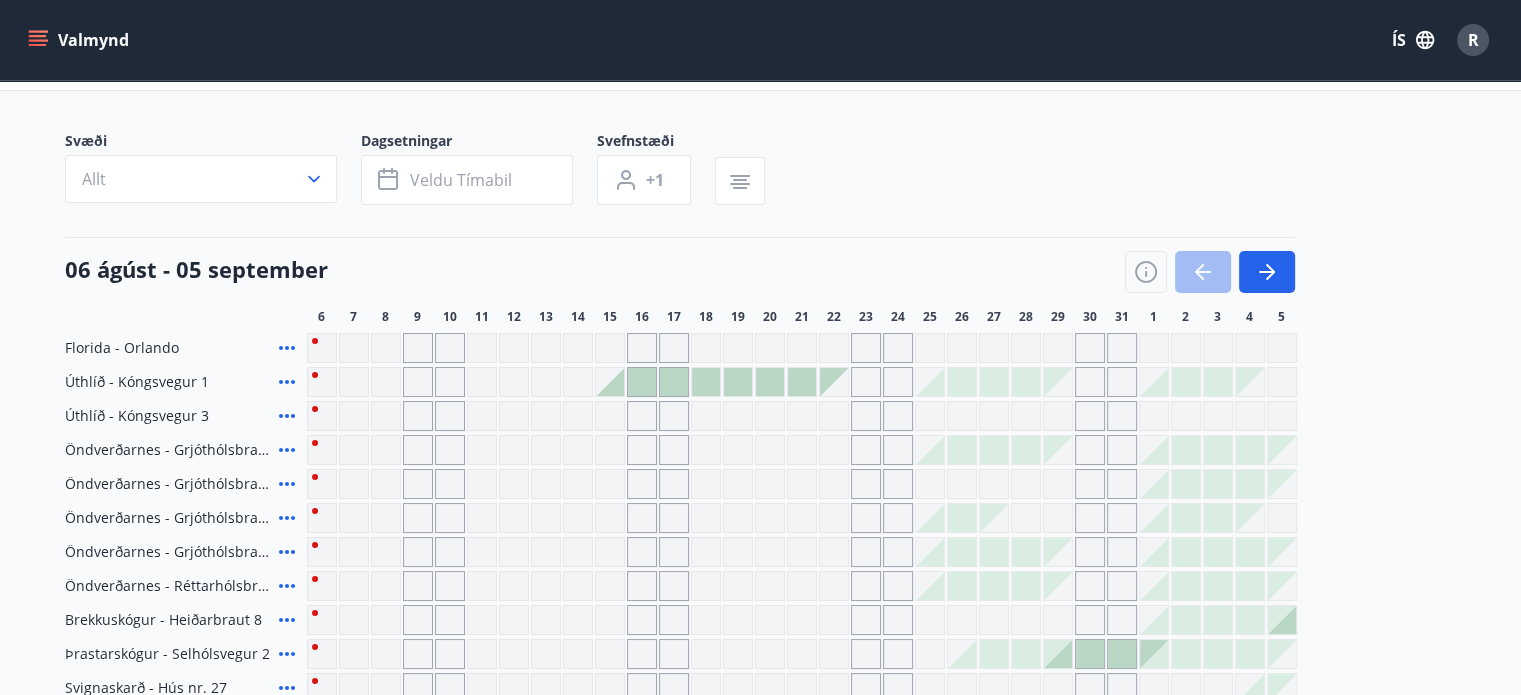 scroll, scrollTop: 204, scrollLeft: 0, axis: vertical 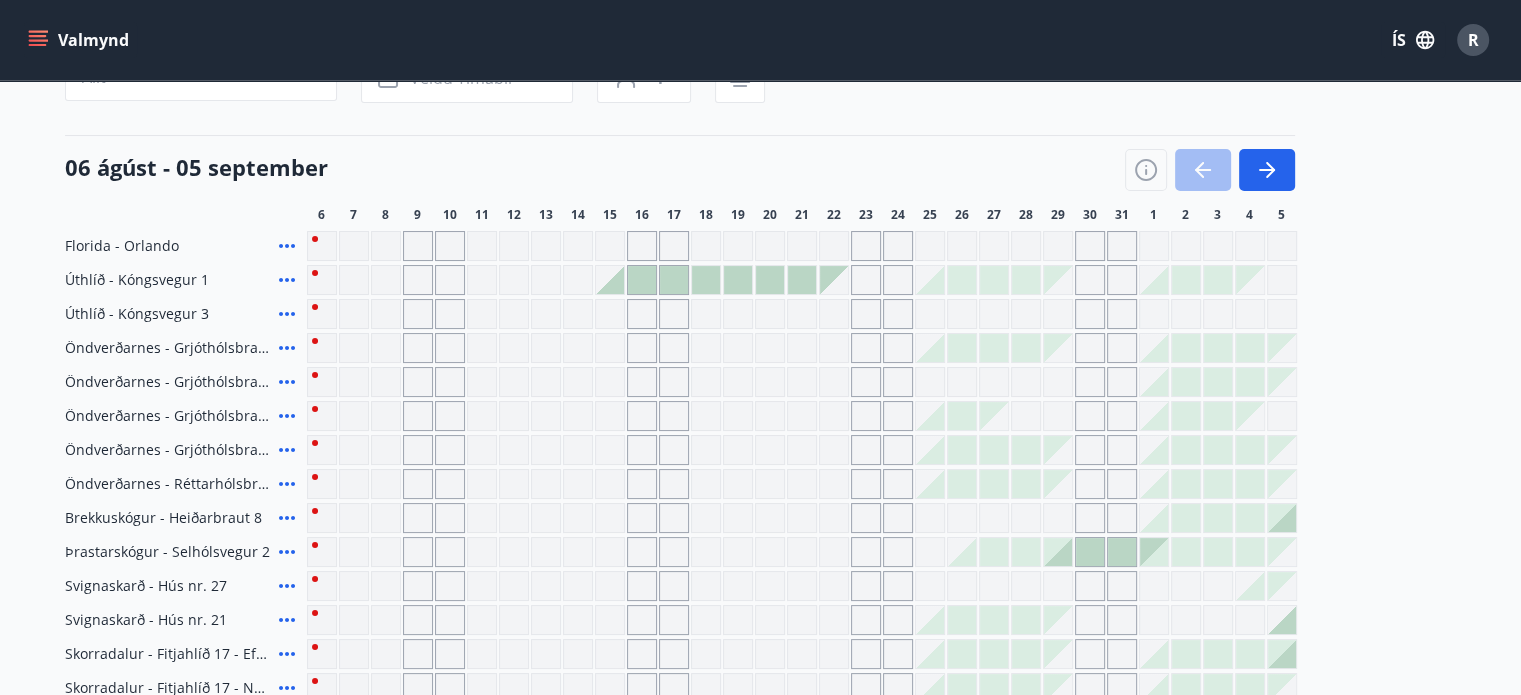 click 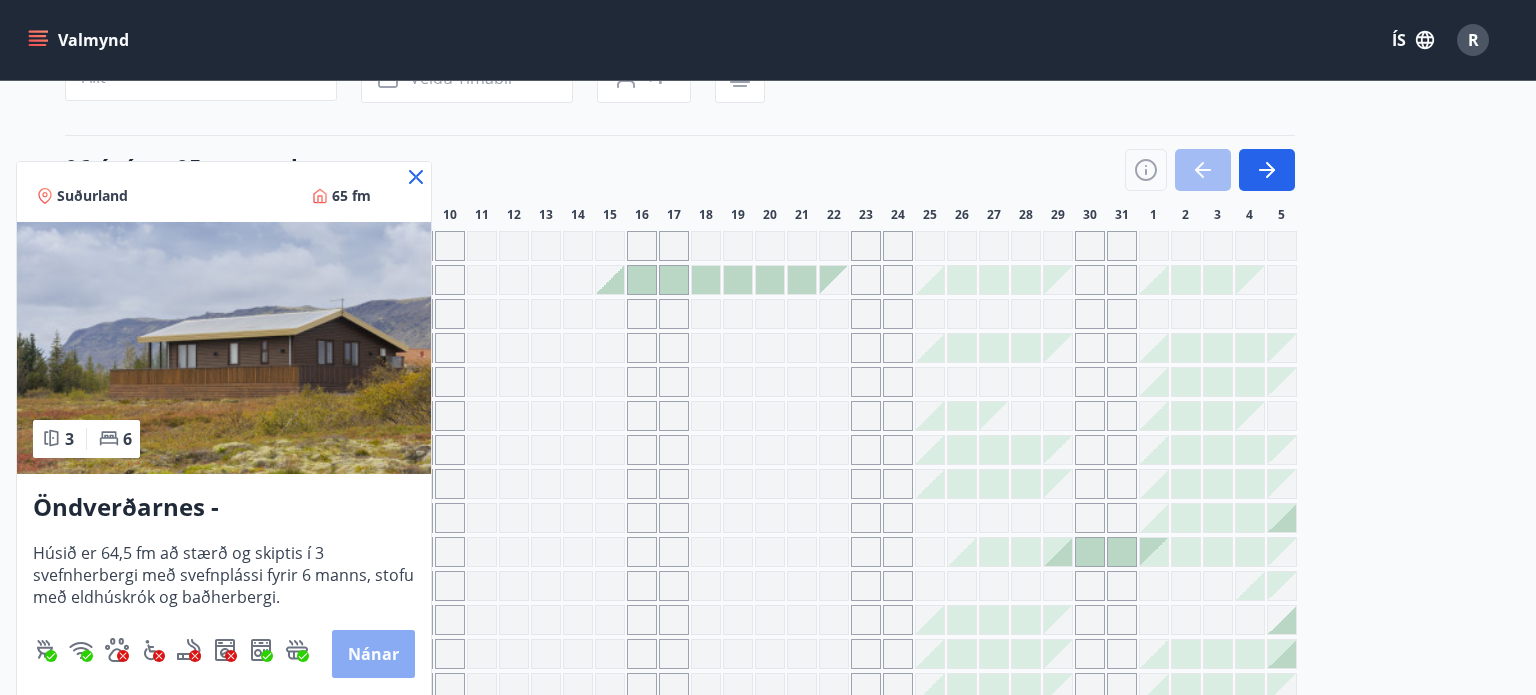 click on "Nánar" at bounding box center [373, 654] 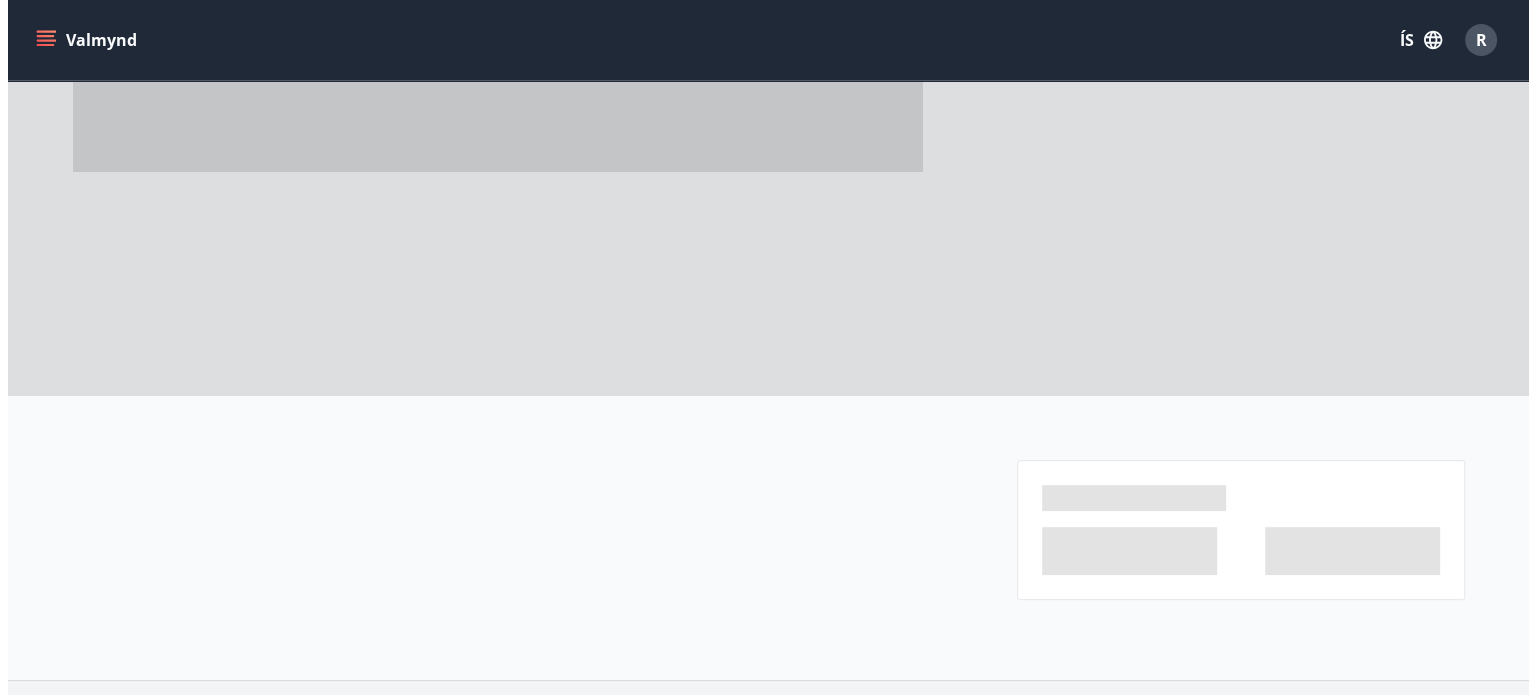 scroll, scrollTop: 0, scrollLeft: 0, axis: both 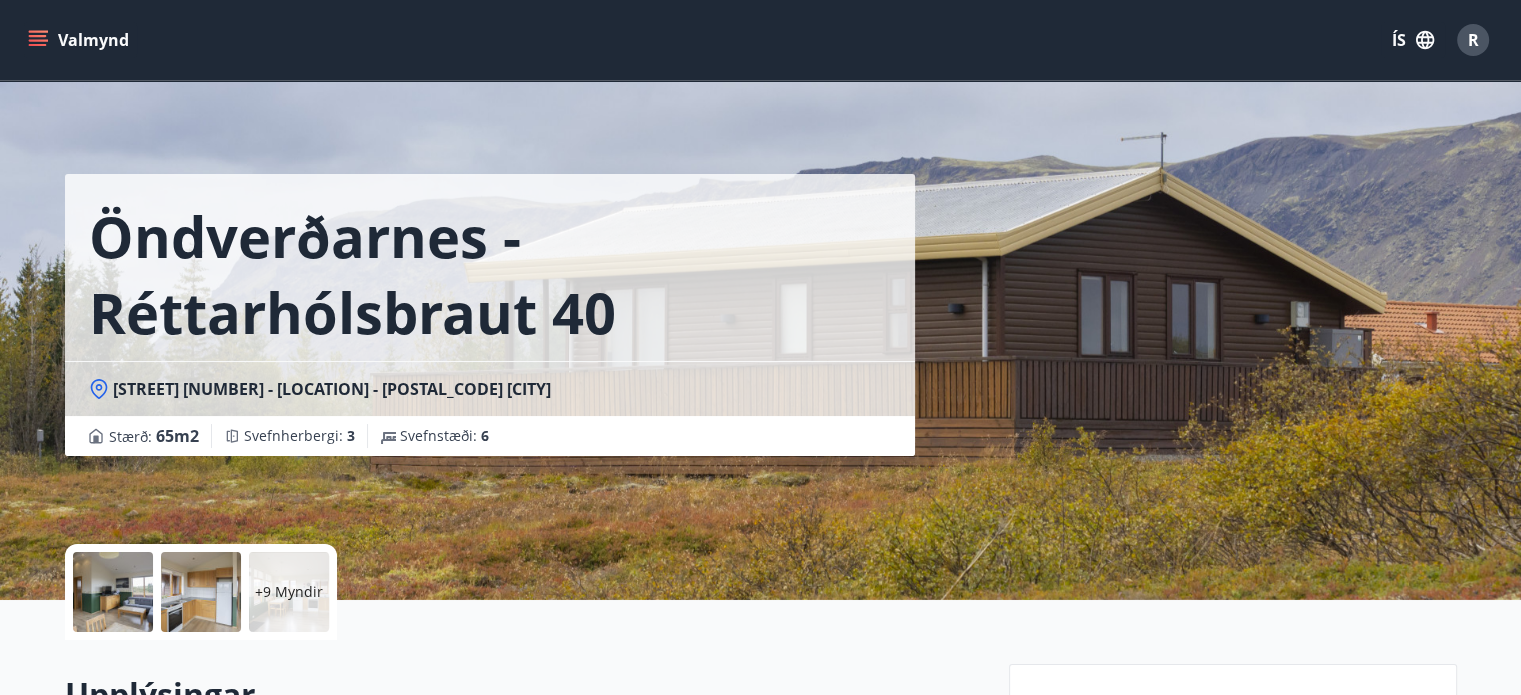 click on "+9 Myndir" at bounding box center (289, 592) 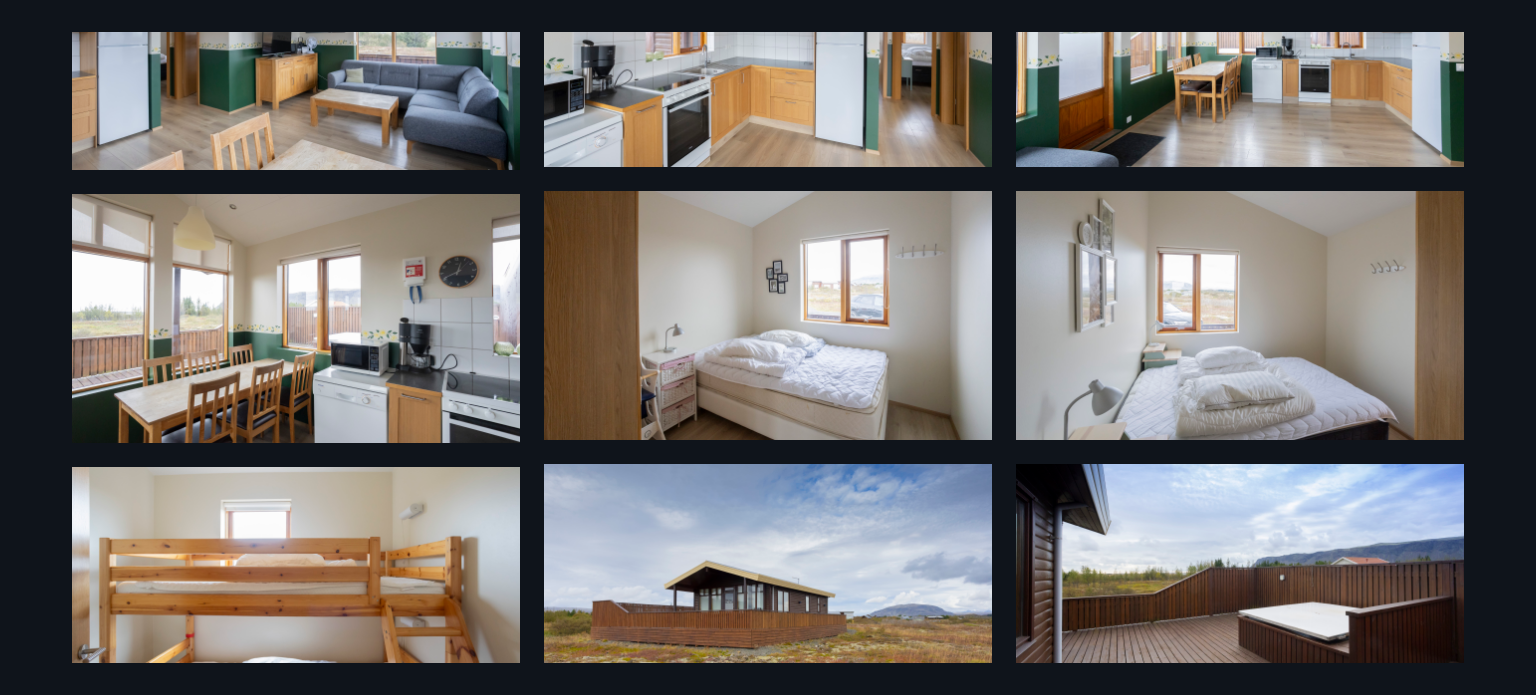 scroll, scrollTop: 299, scrollLeft: 0, axis: vertical 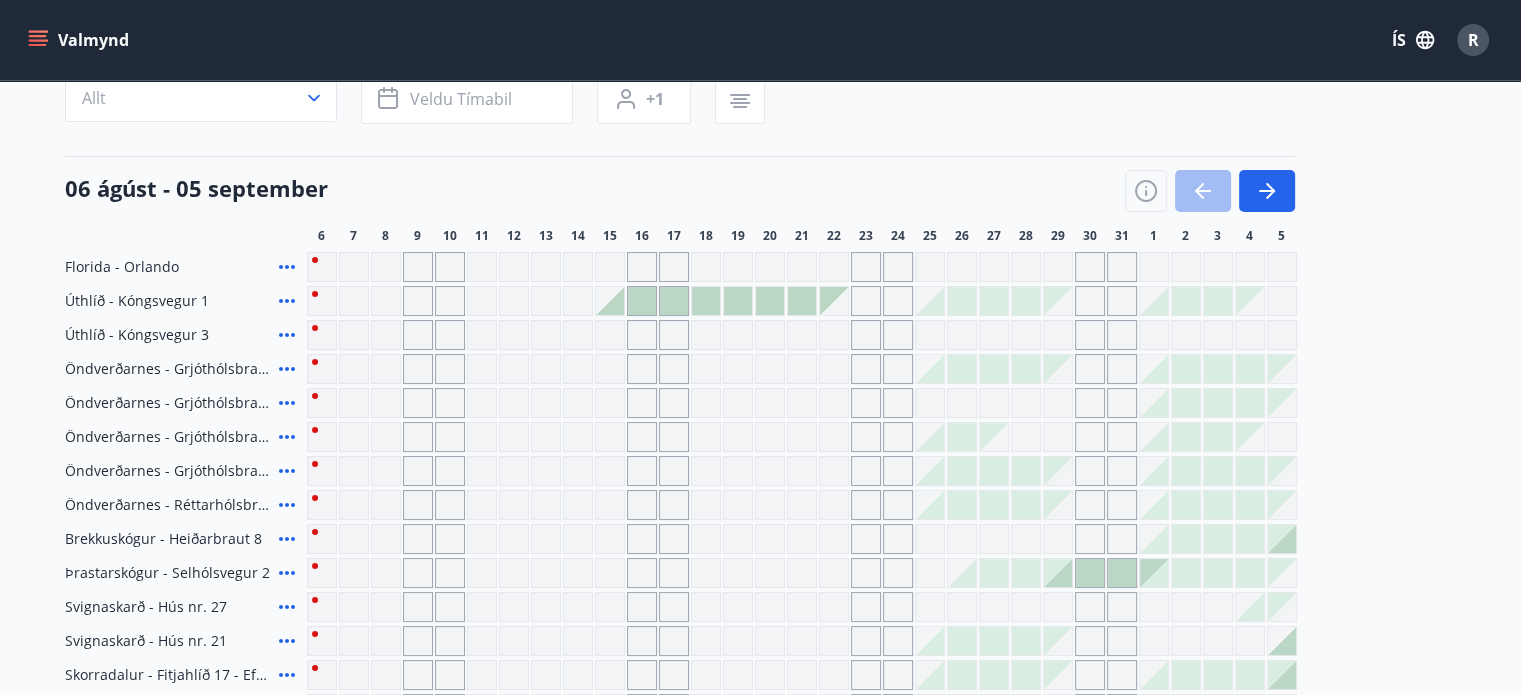 click 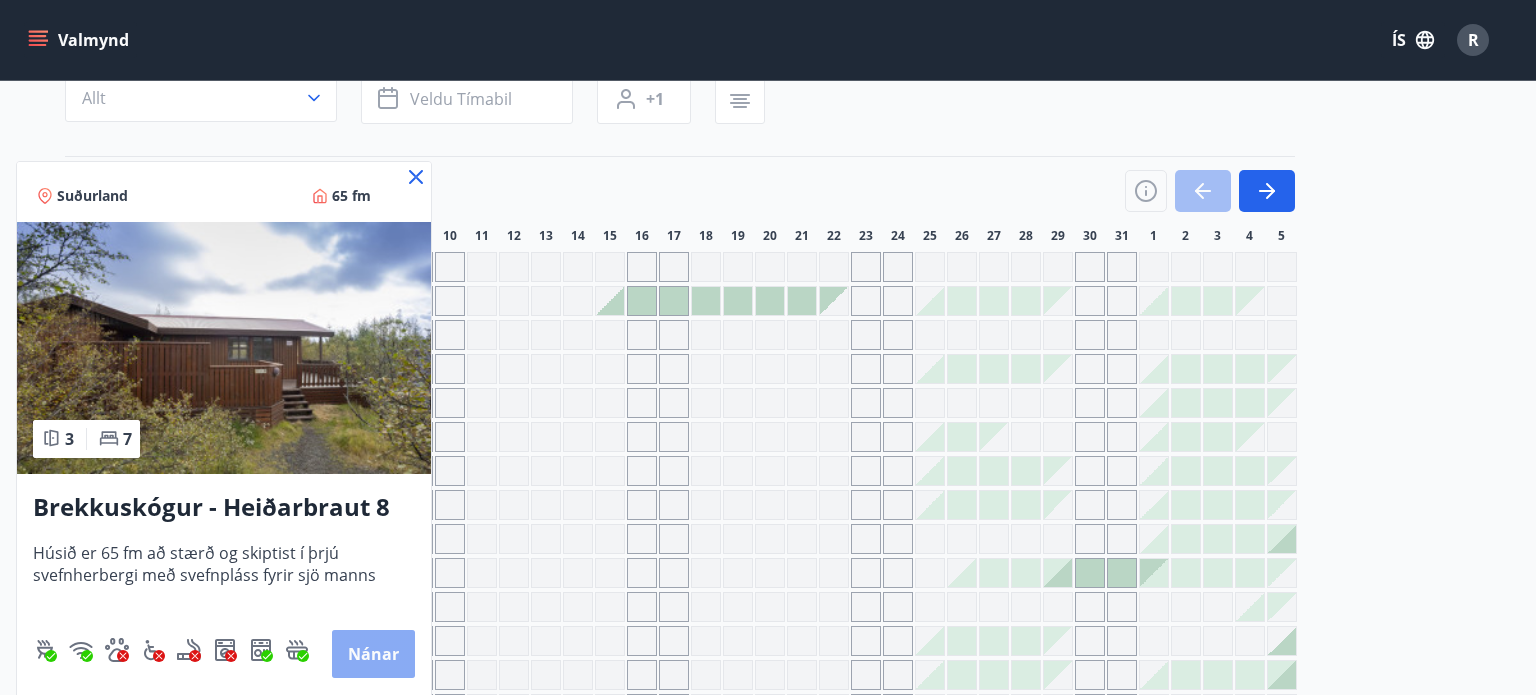 click on "Nánar" at bounding box center (373, 654) 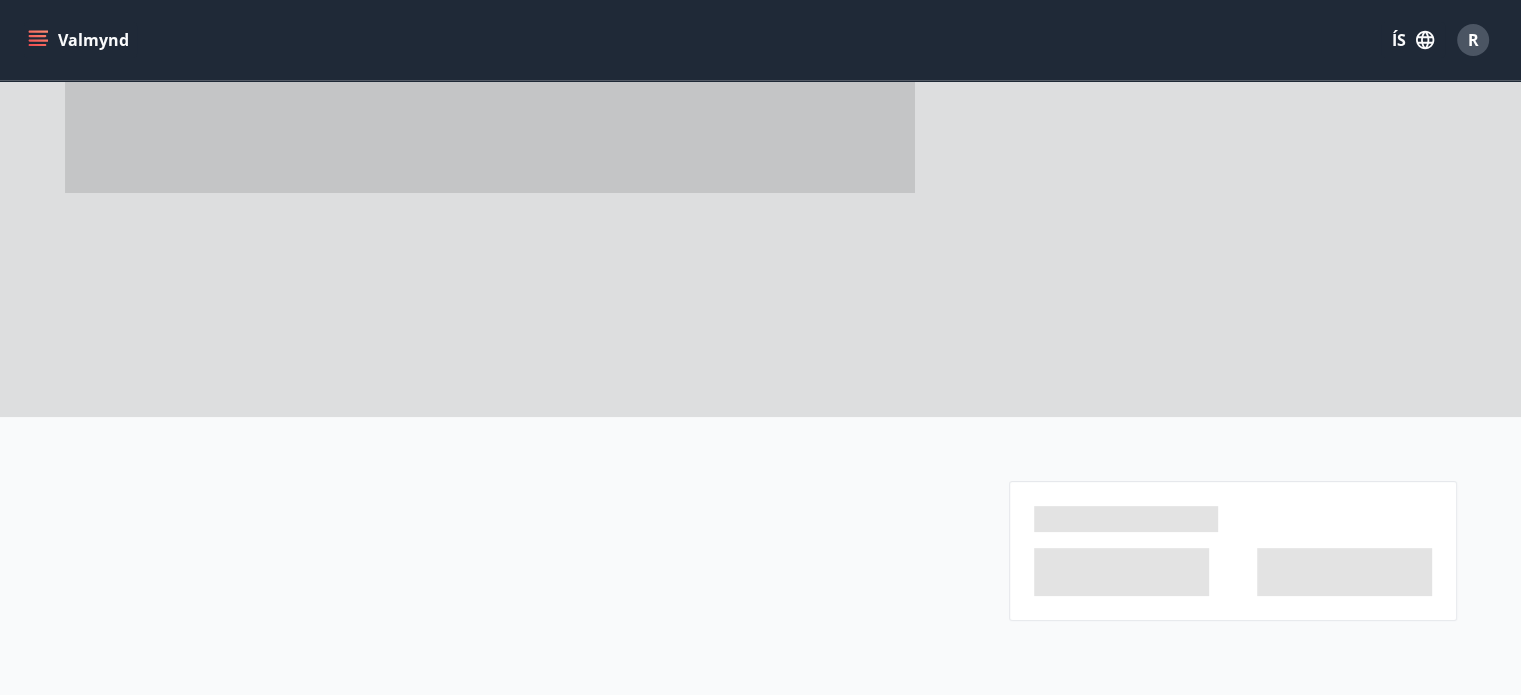 scroll, scrollTop: 0, scrollLeft: 0, axis: both 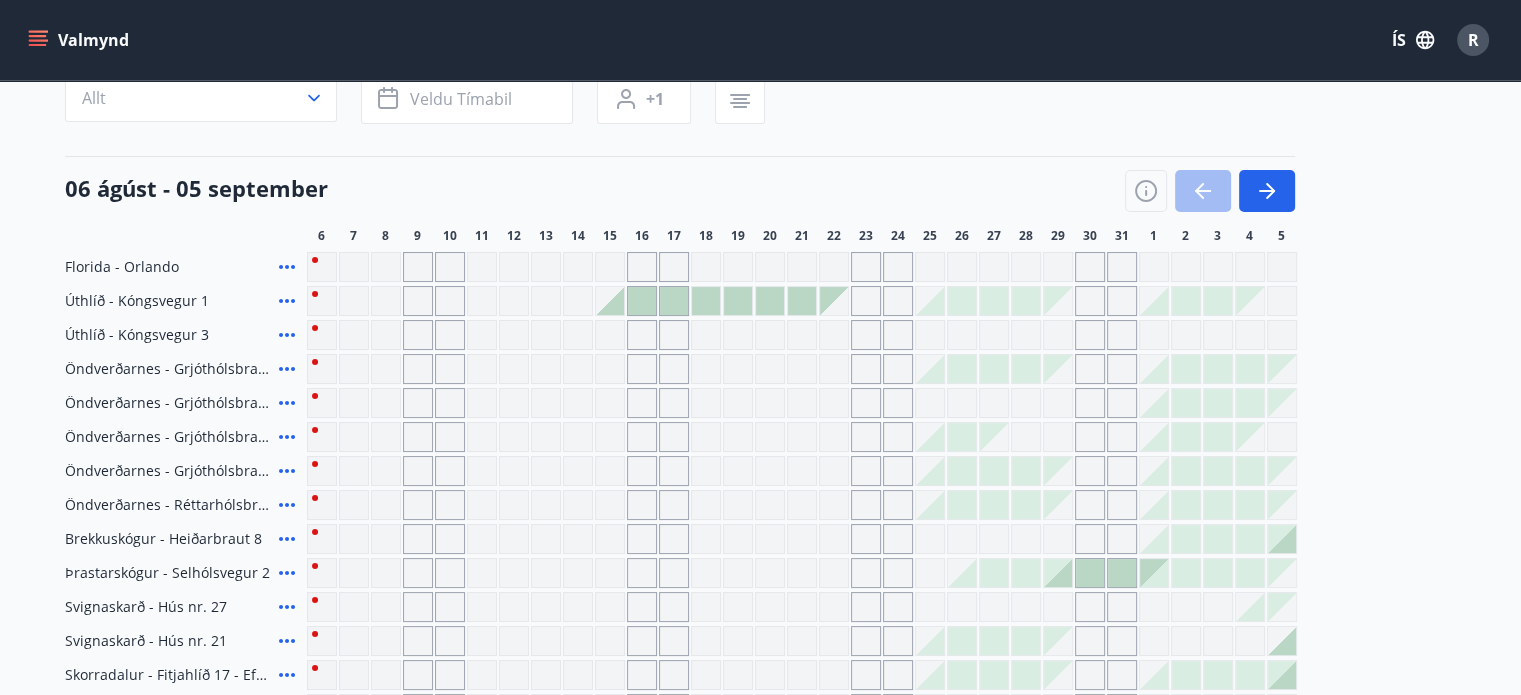 click 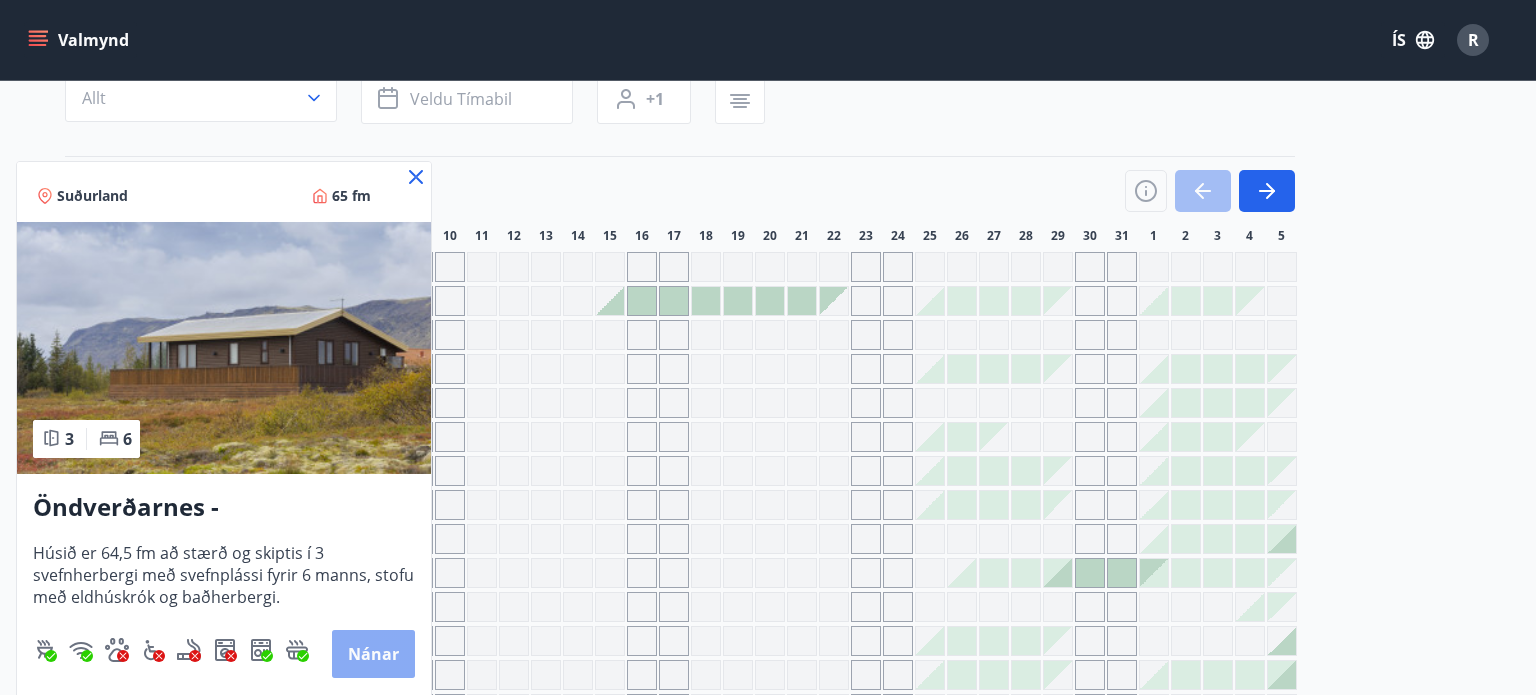 click on "Nánar" at bounding box center (373, 654) 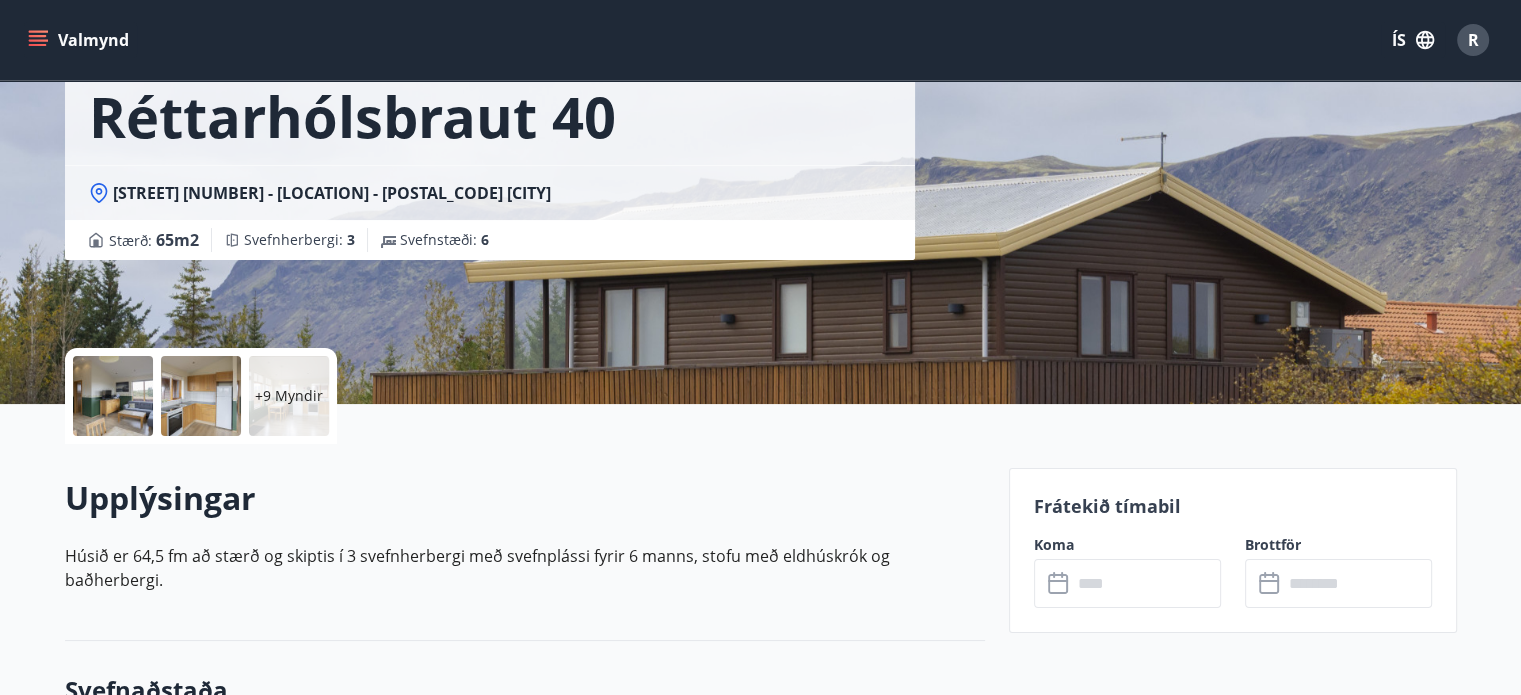 scroll, scrollTop: 200, scrollLeft: 0, axis: vertical 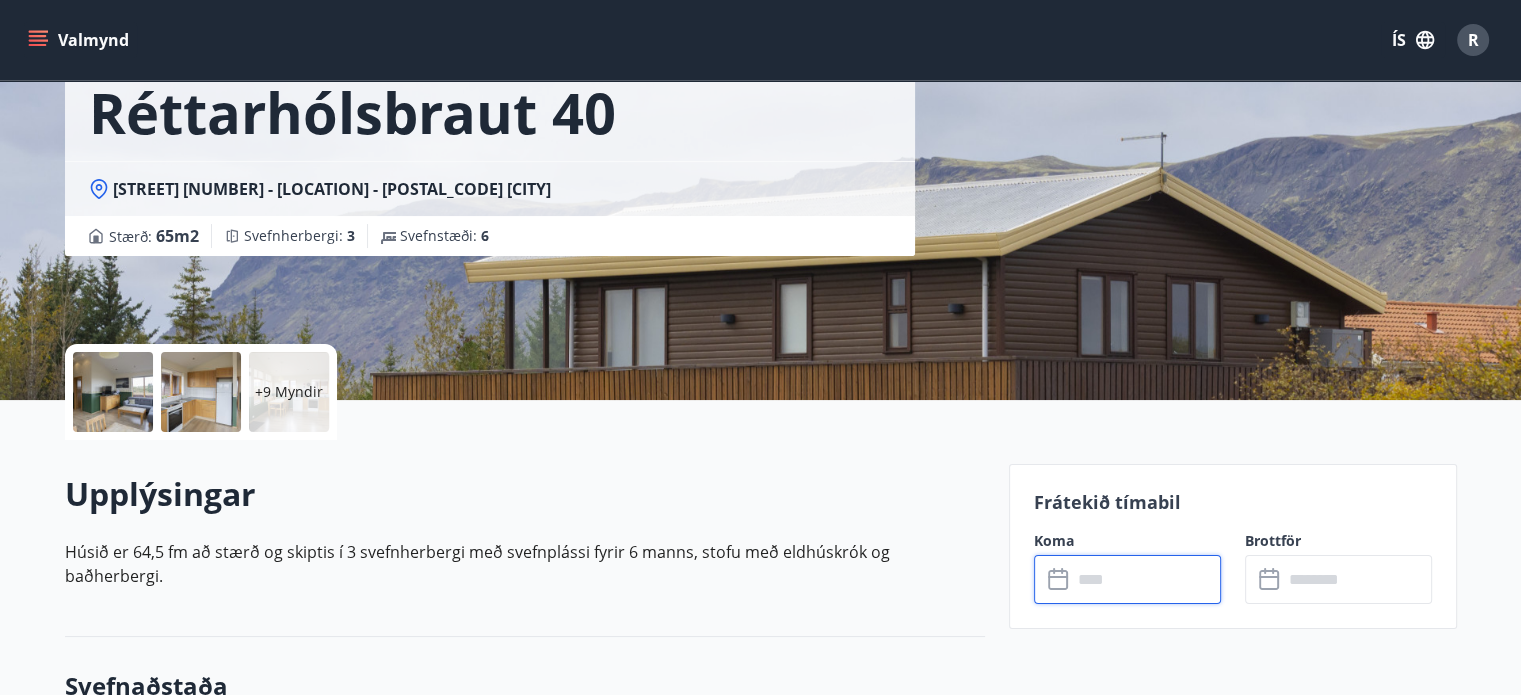 click at bounding box center (1146, 579) 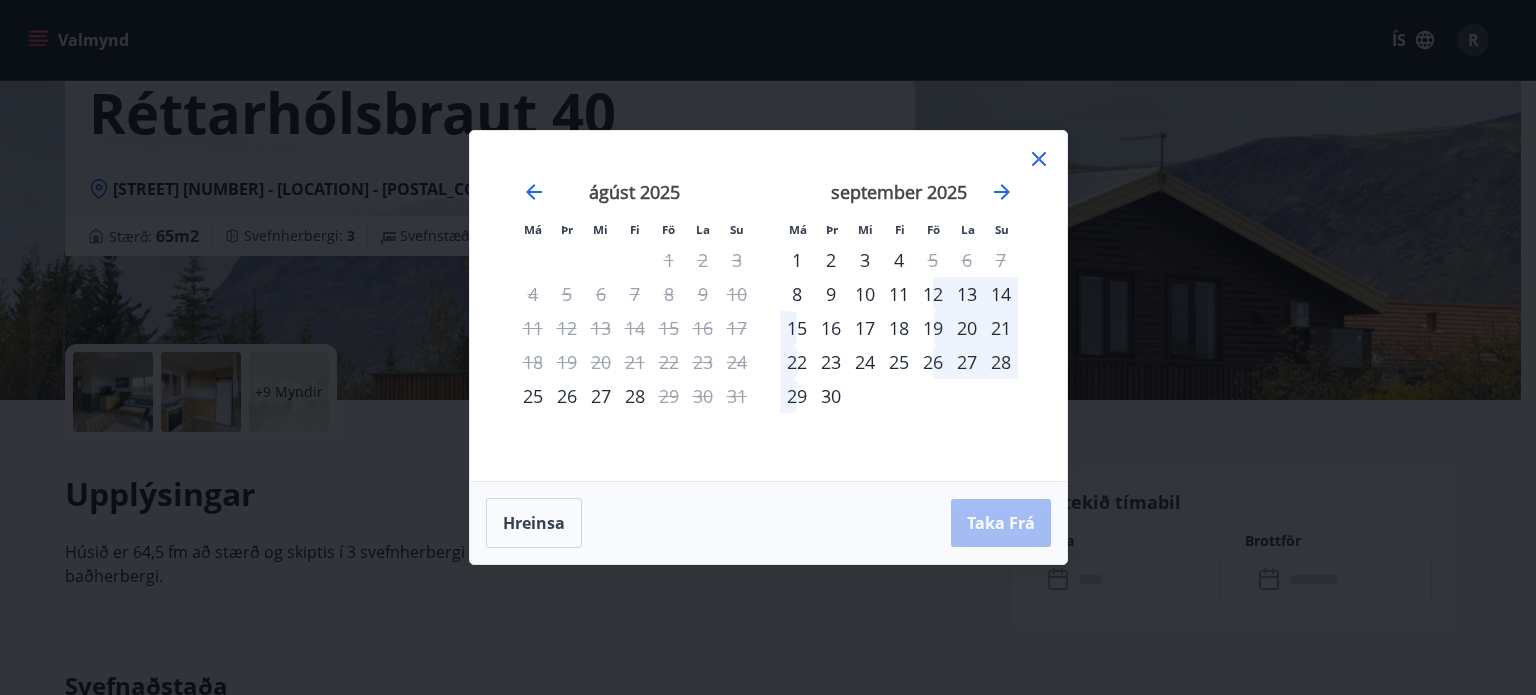 click 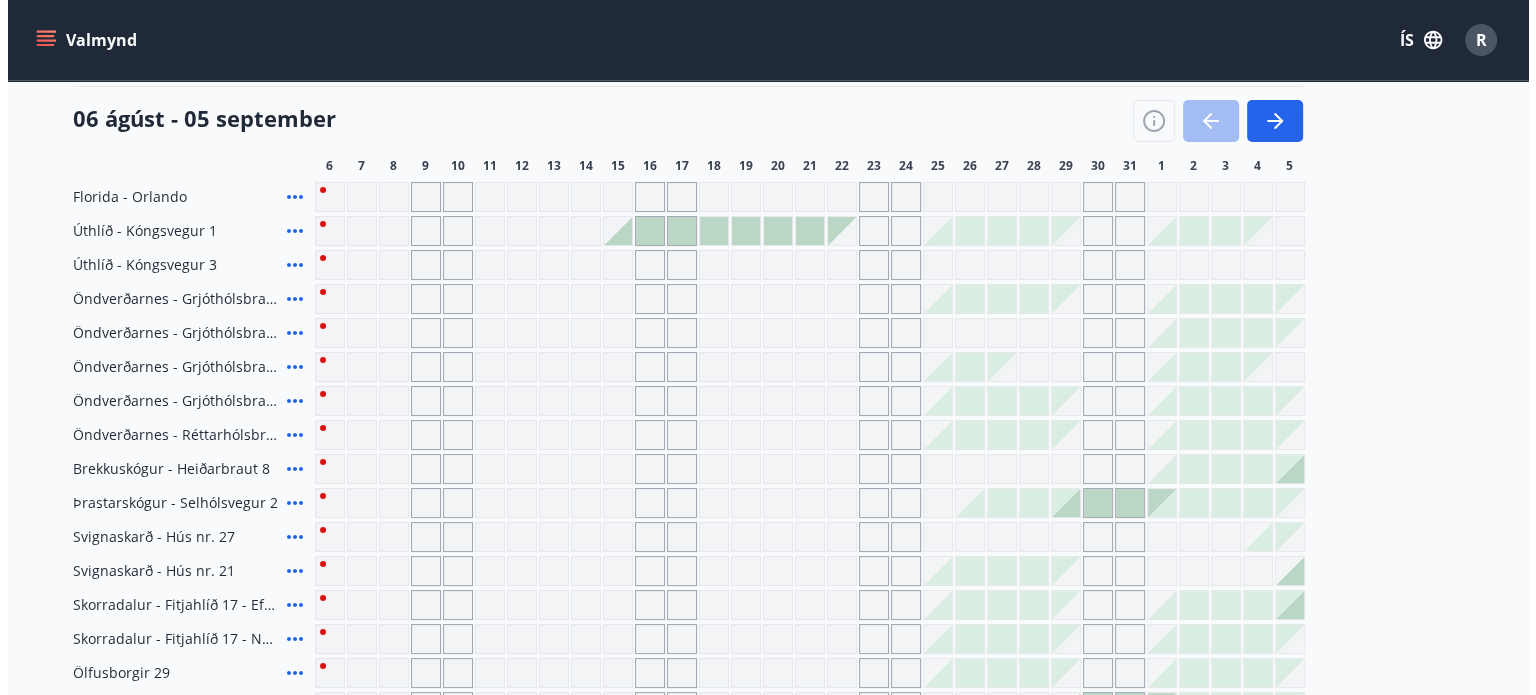 scroll, scrollTop: 300, scrollLeft: 0, axis: vertical 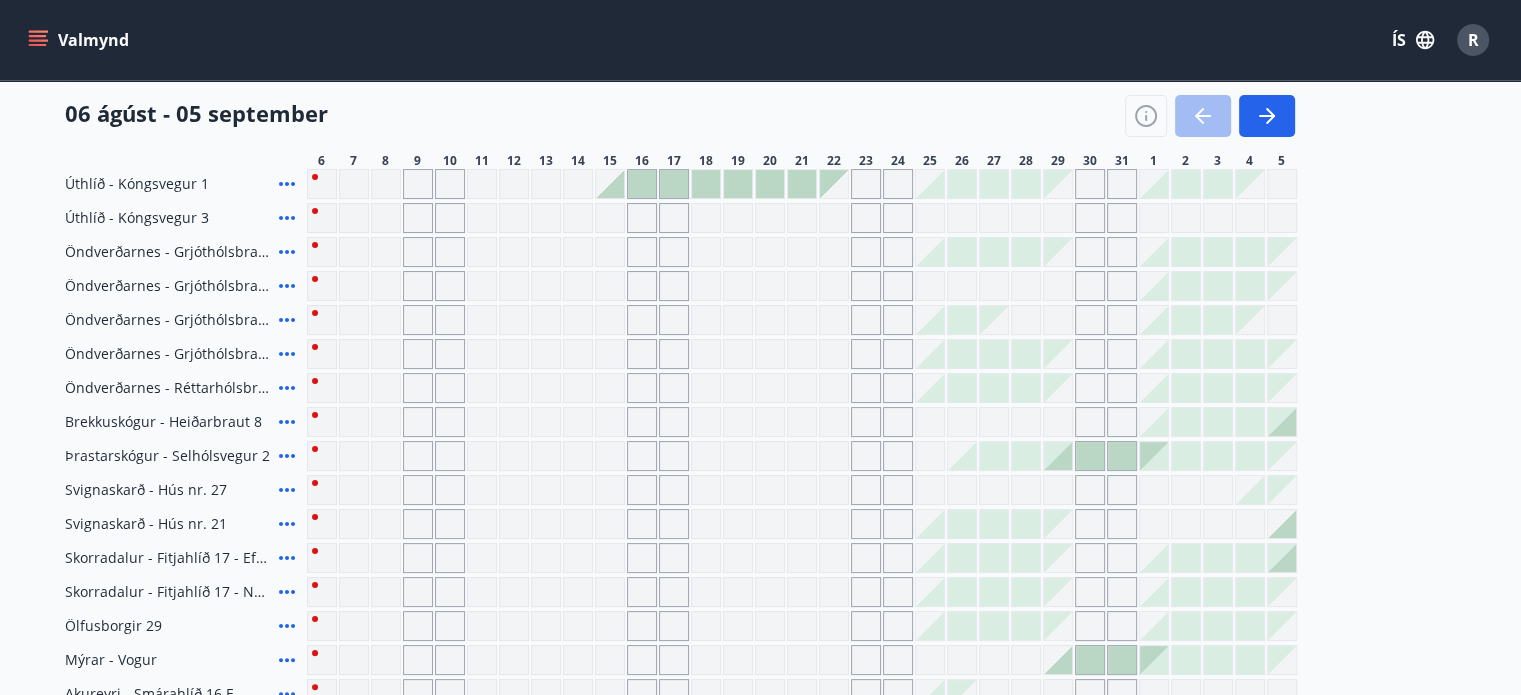 click 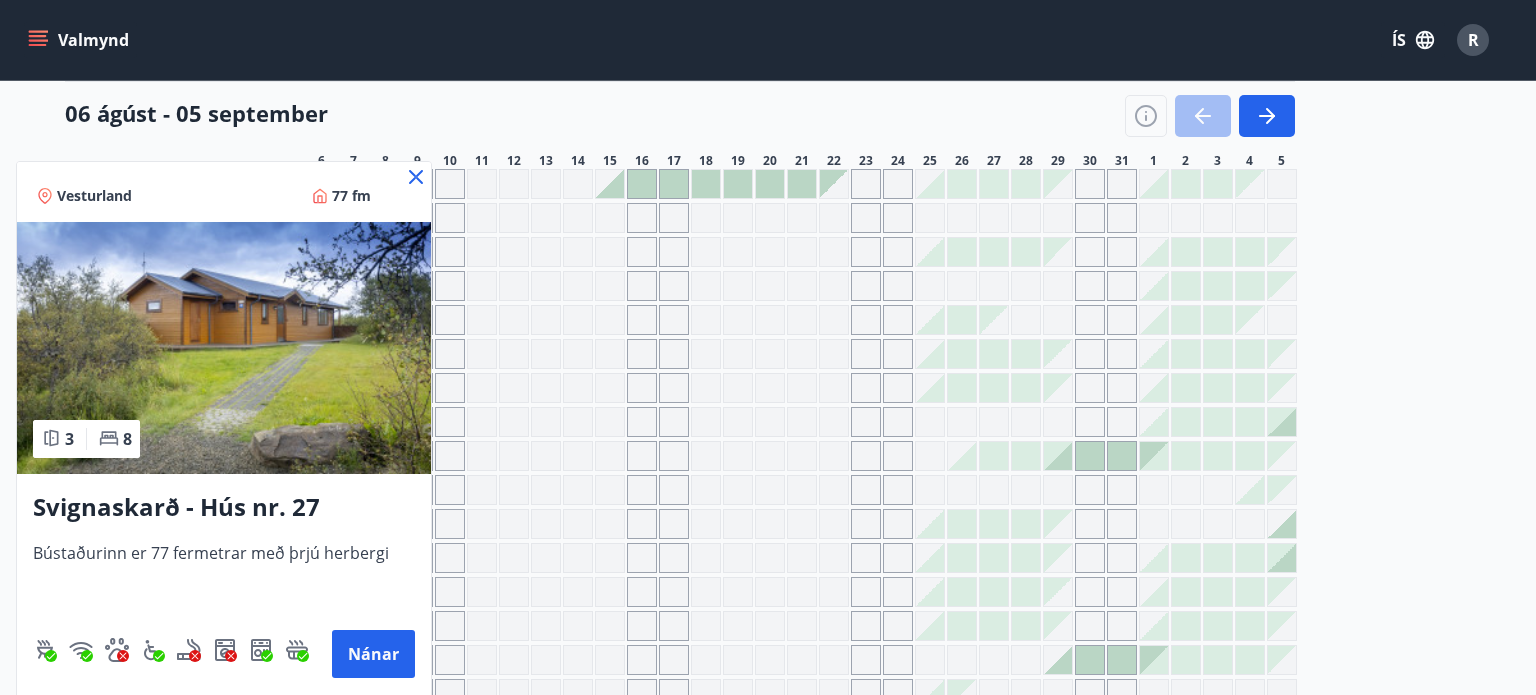 click at bounding box center [224, 348] 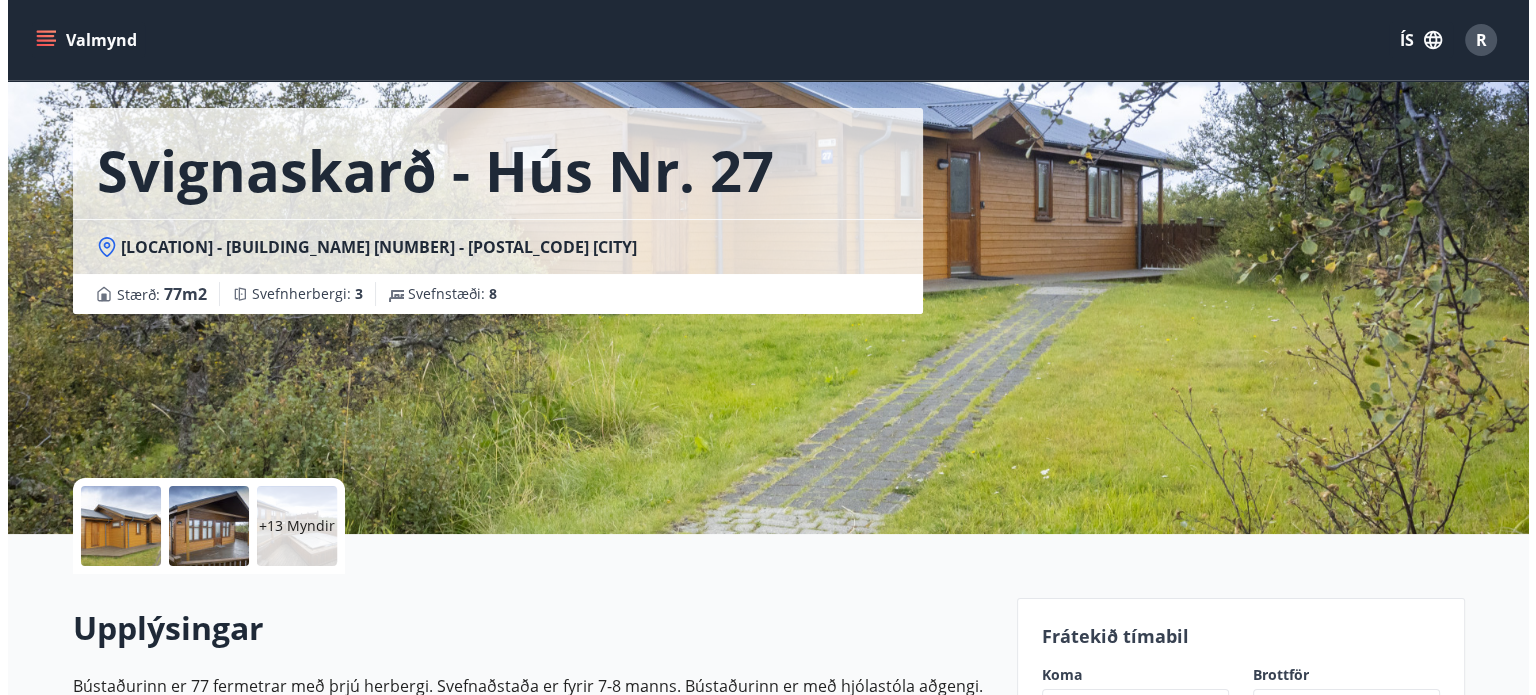 scroll, scrollTop: 200, scrollLeft: 0, axis: vertical 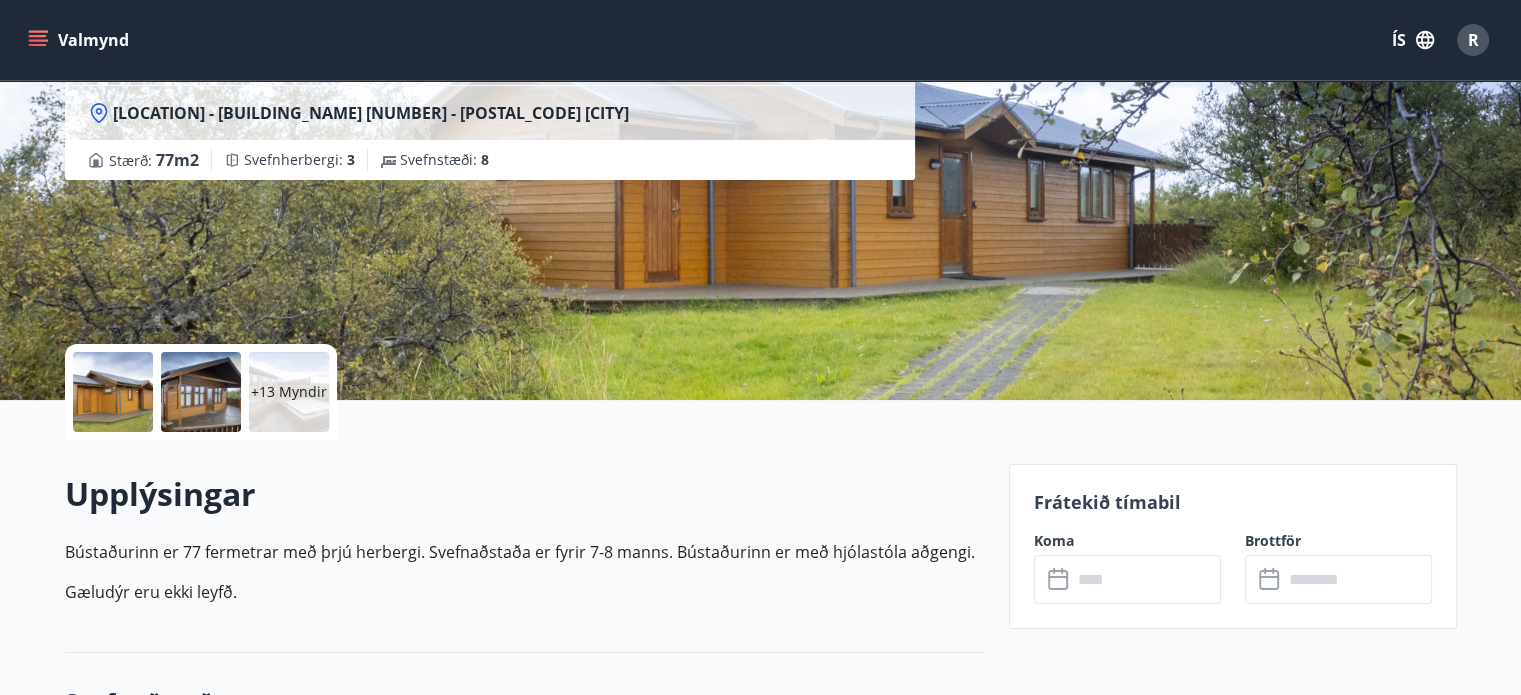 click at bounding box center [201, 392] 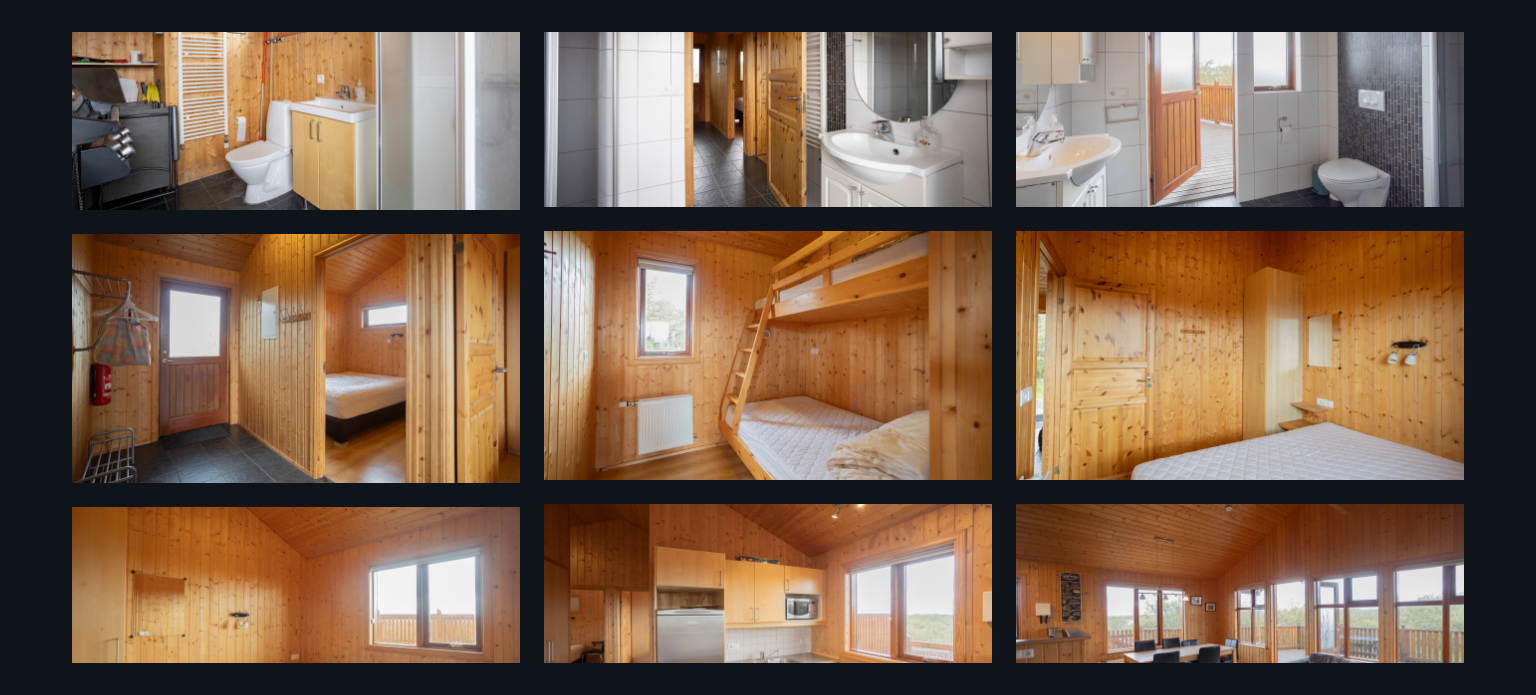 scroll, scrollTop: 600, scrollLeft: 0, axis: vertical 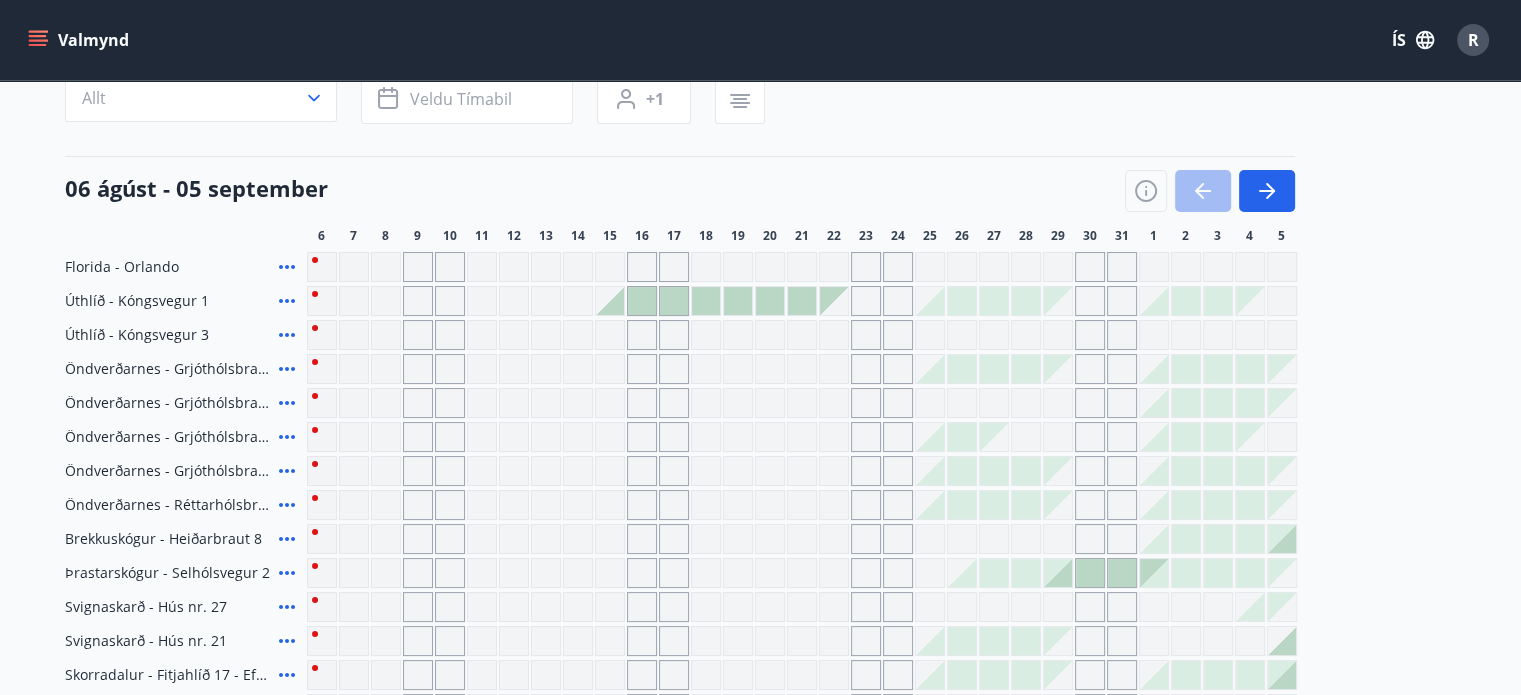 click 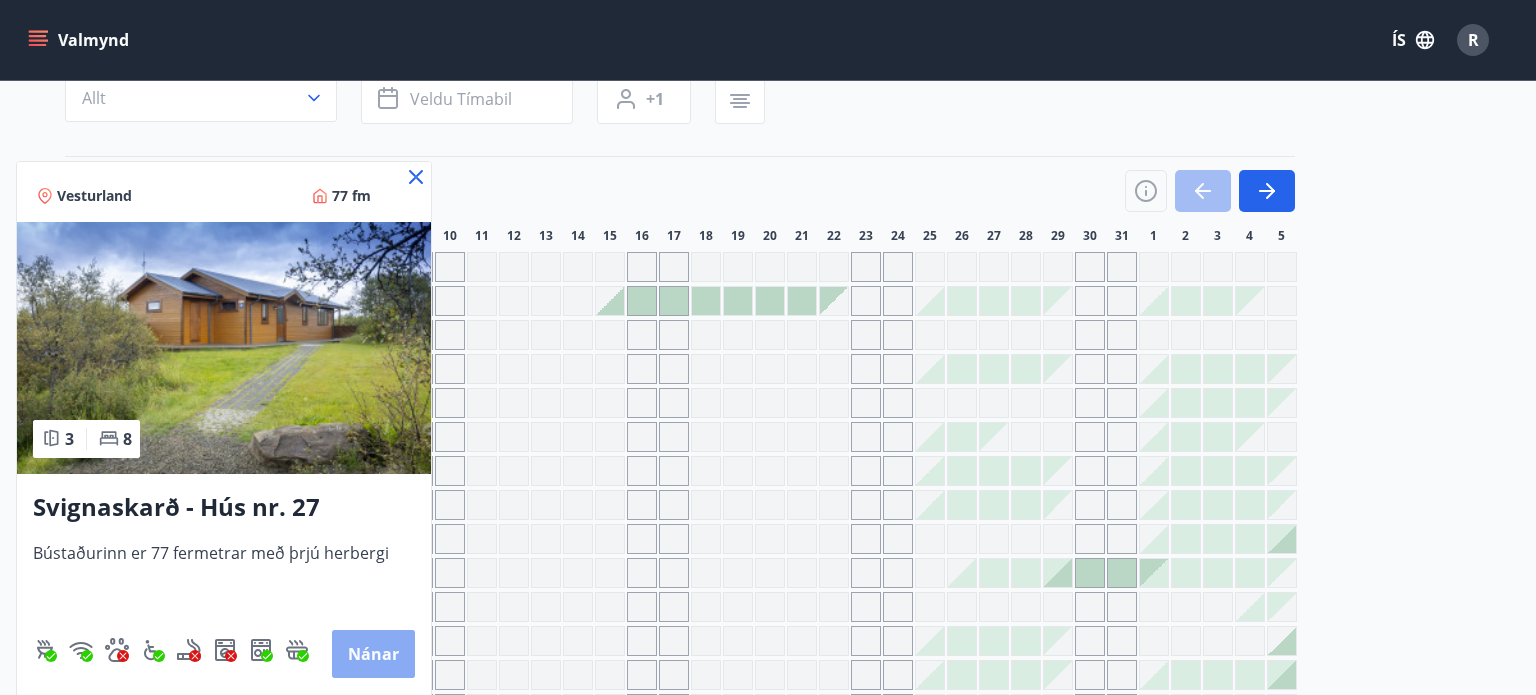 click on "Nánar" at bounding box center (373, 654) 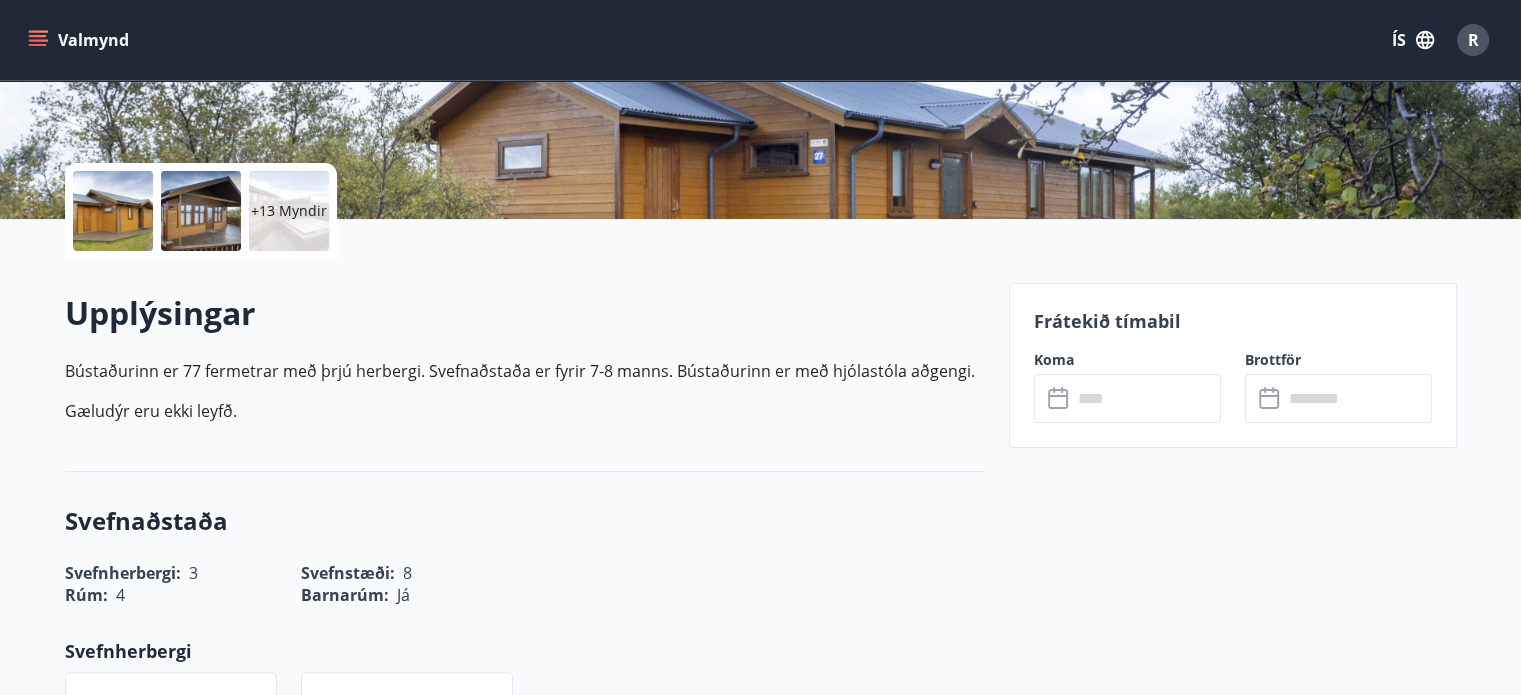 scroll, scrollTop: 400, scrollLeft: 0, axis: vertical 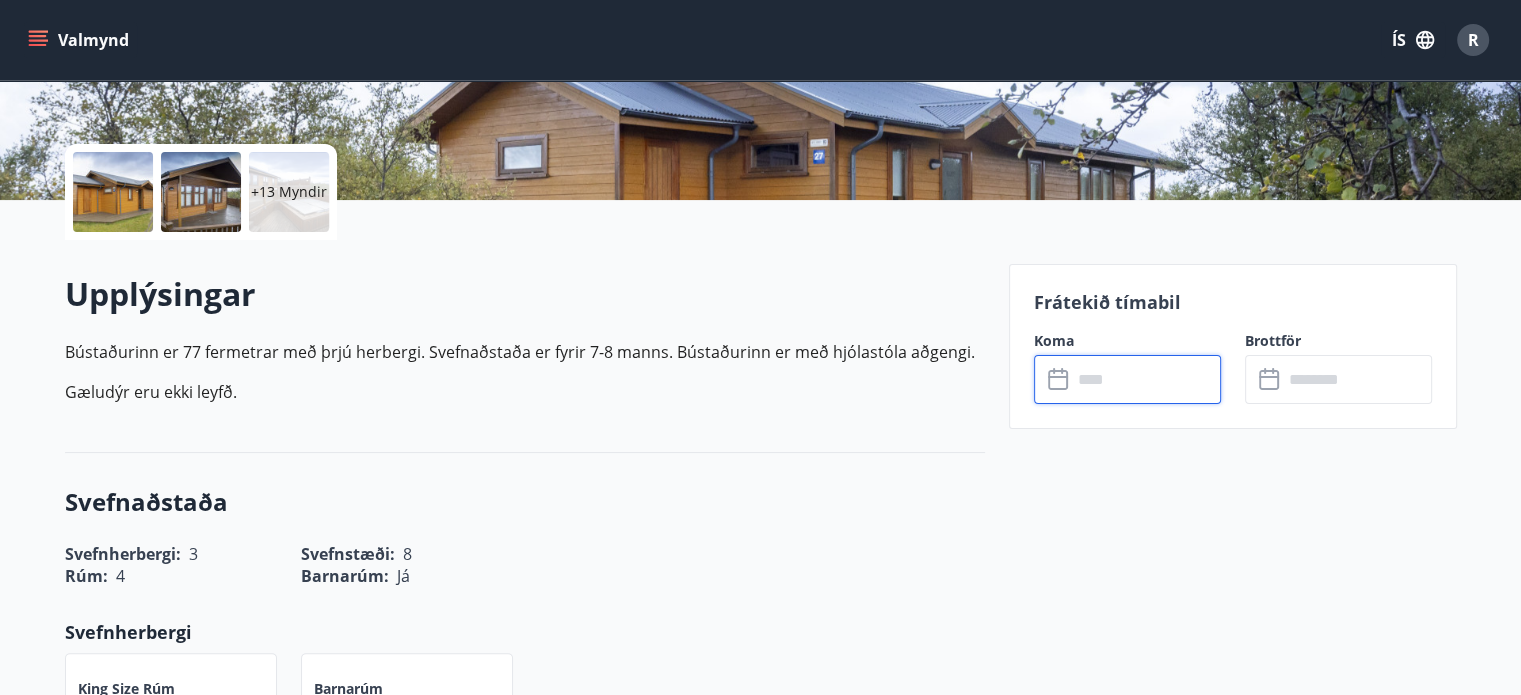 click at bounding box center [1146, 379] 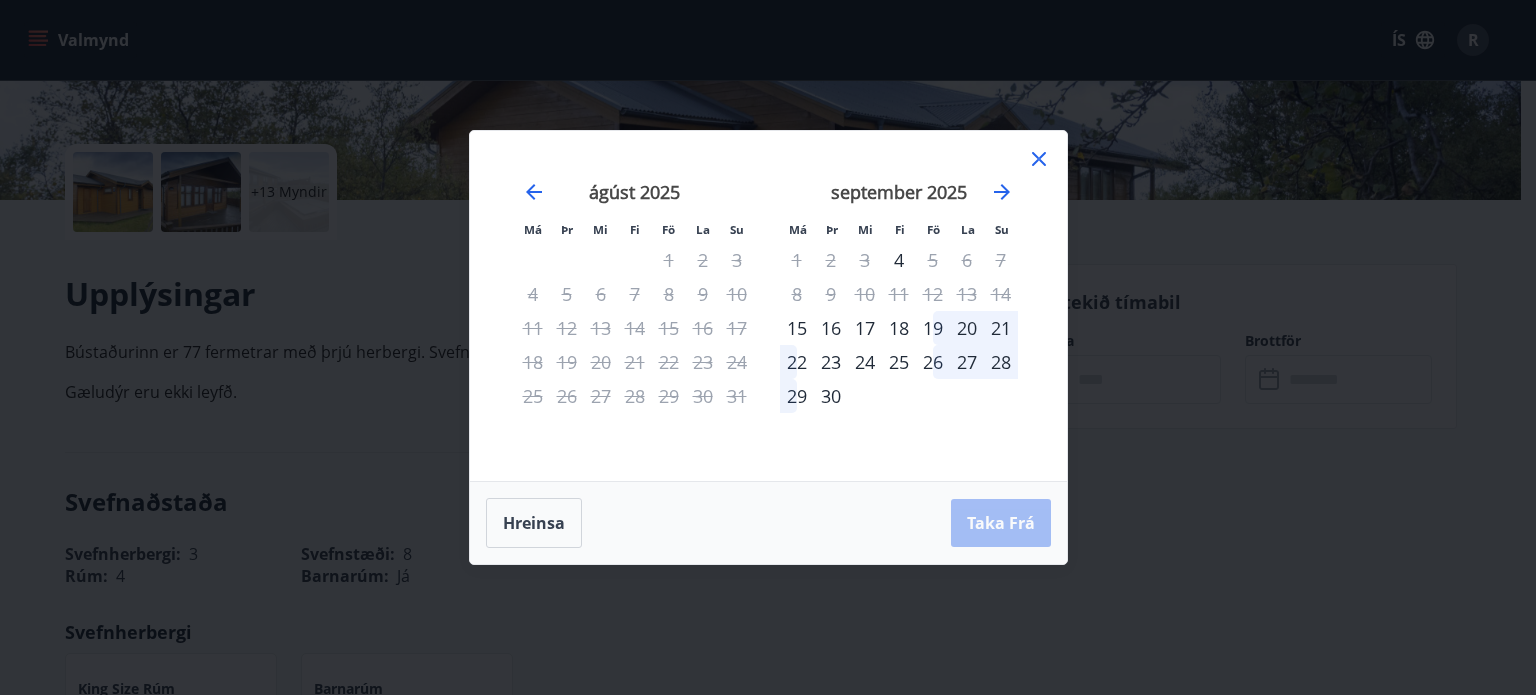 click 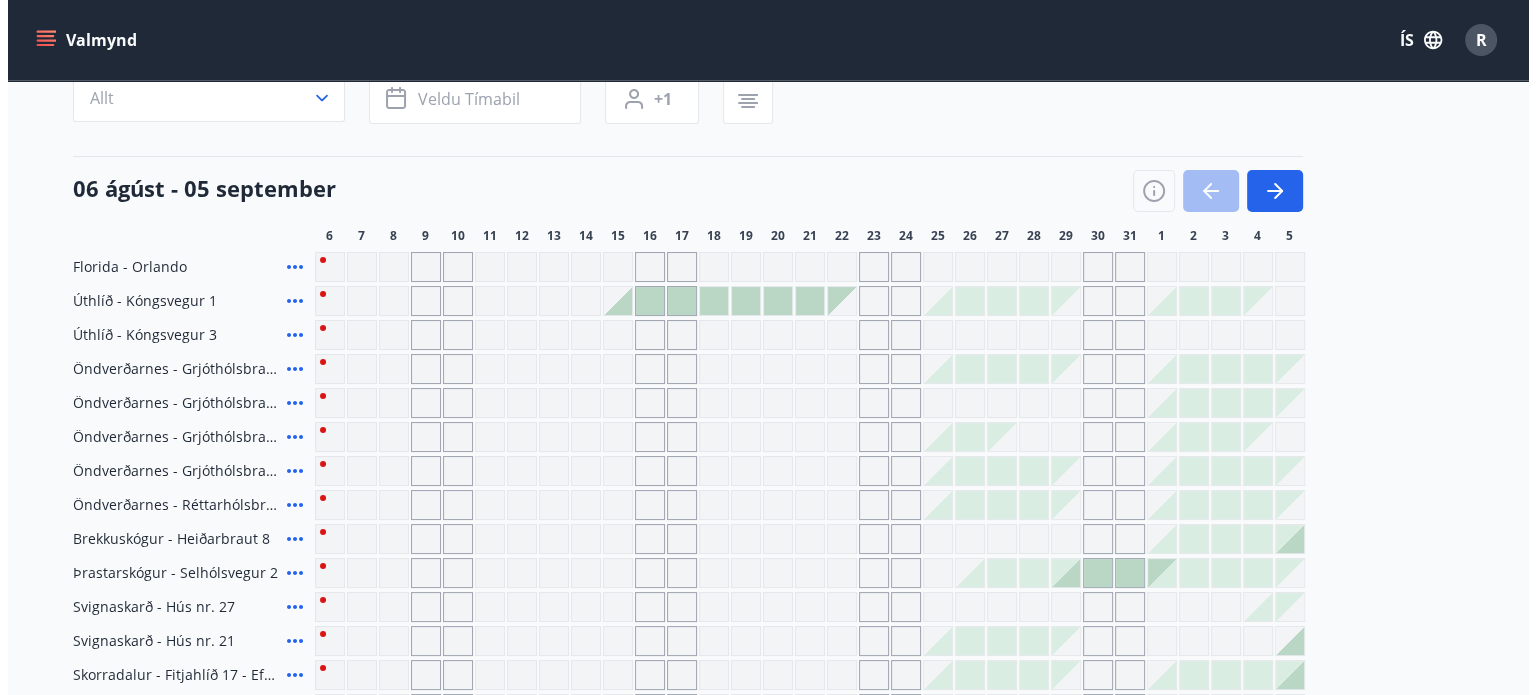 scroll, scrollTop: 500, scrollLeft: 0, axis: vertical 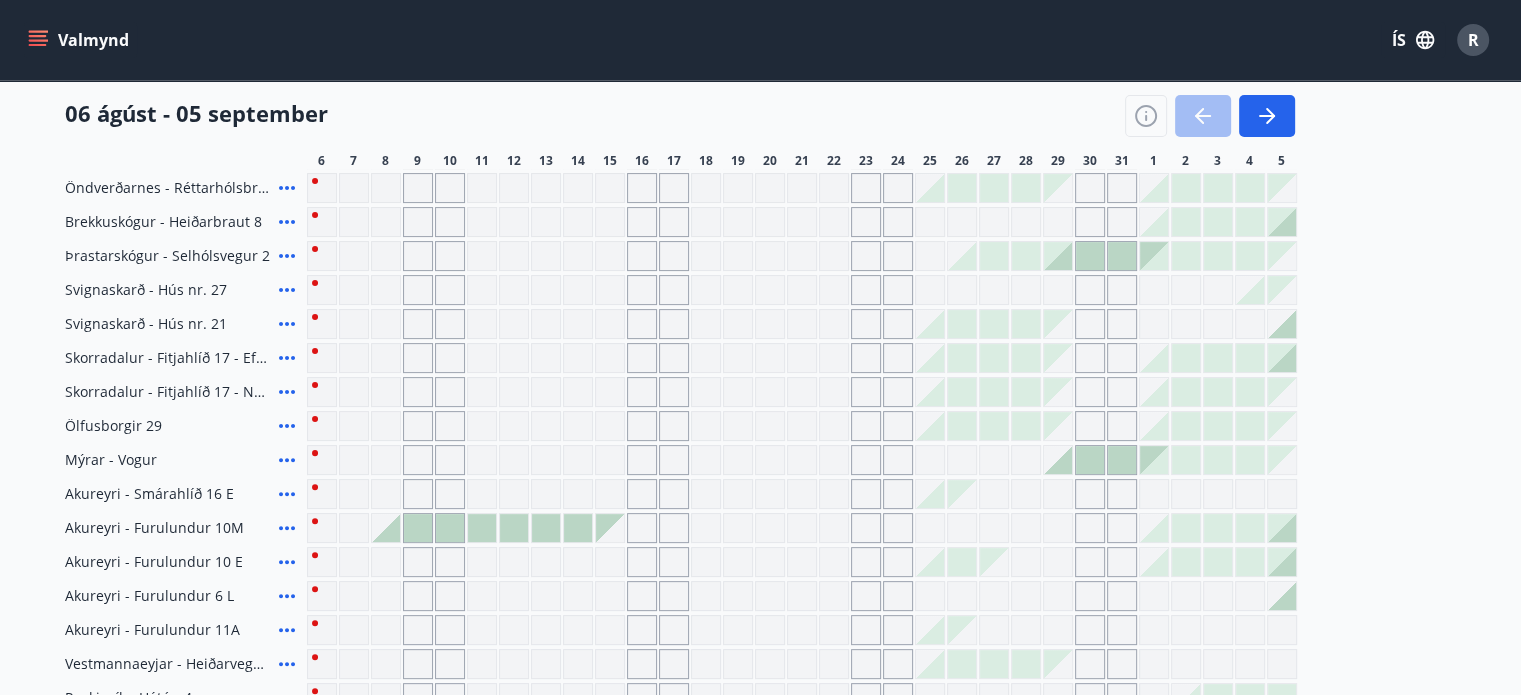 click 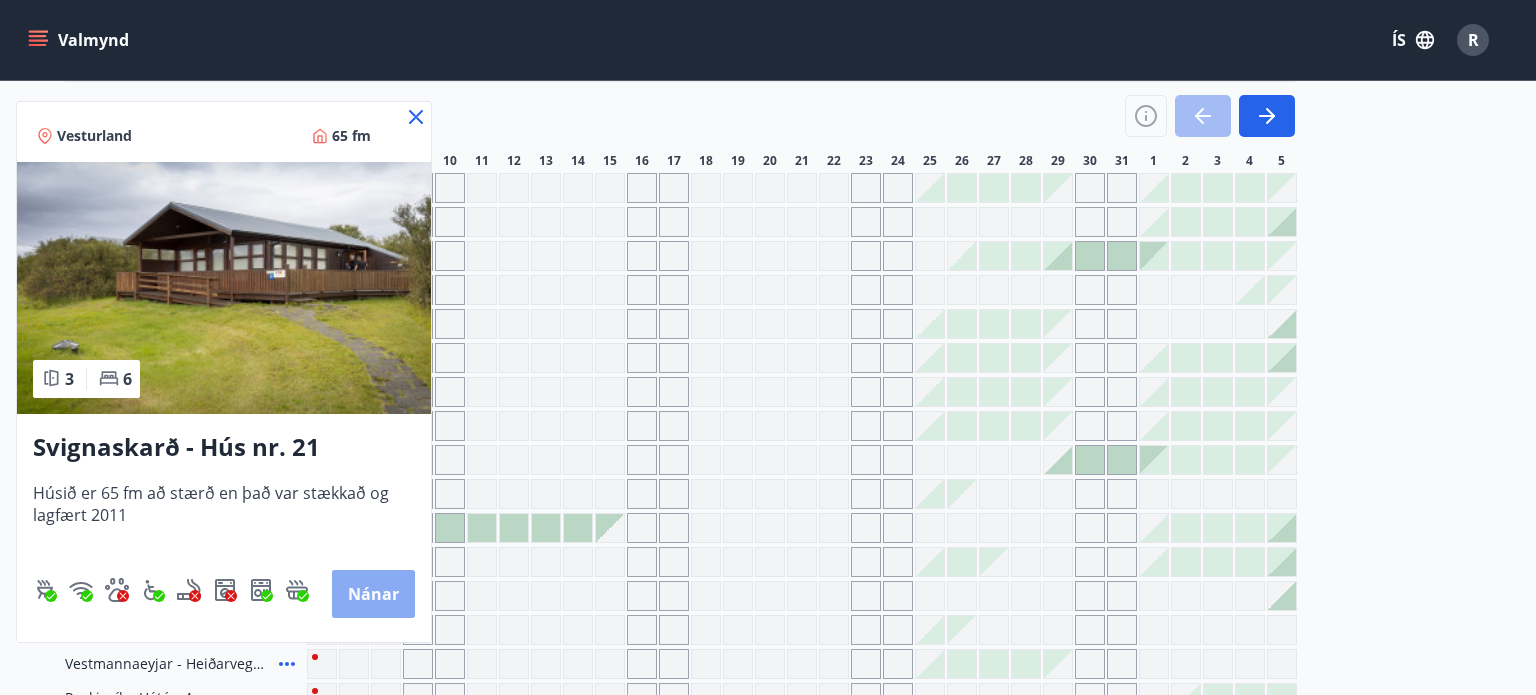 click on "Nánar" at bounding box center [373, 594] 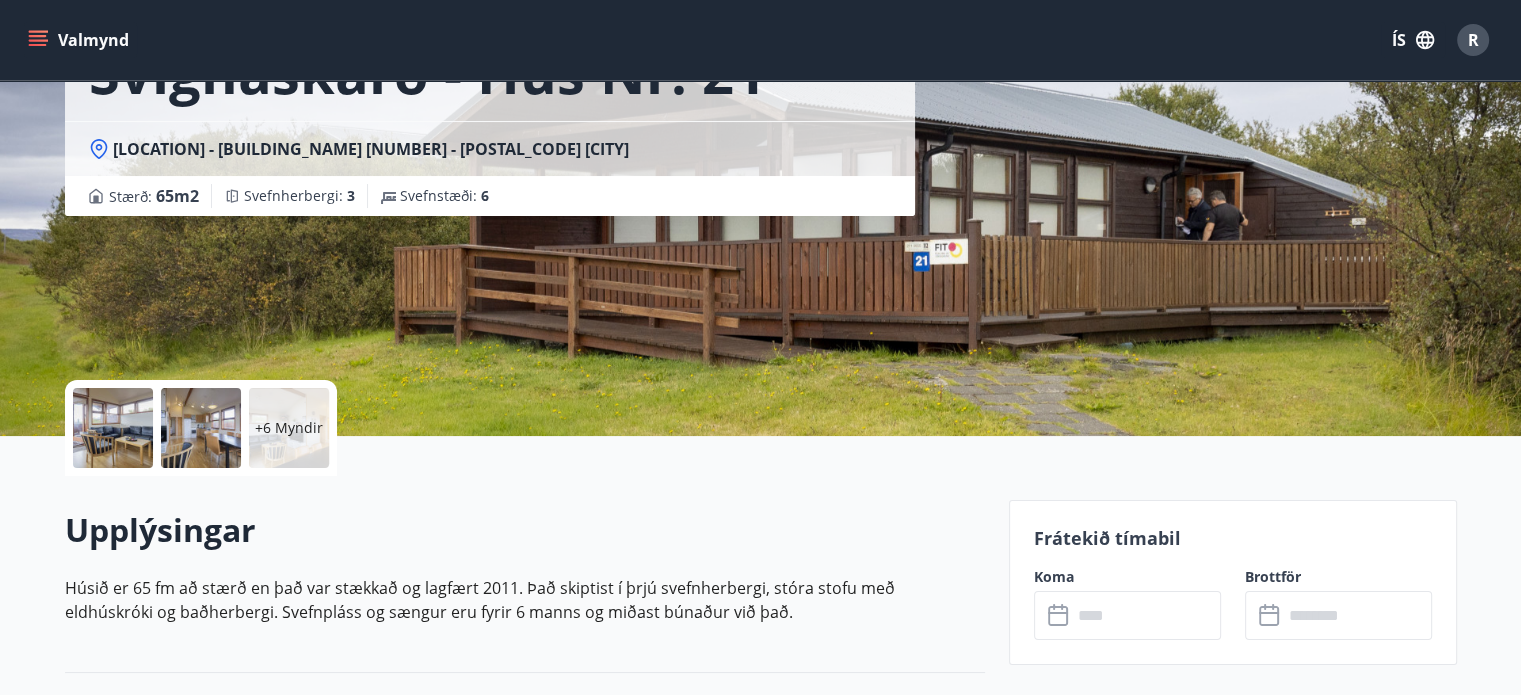 scroll, scrollTop: 200, scrollLeft: 0, axis: vertical 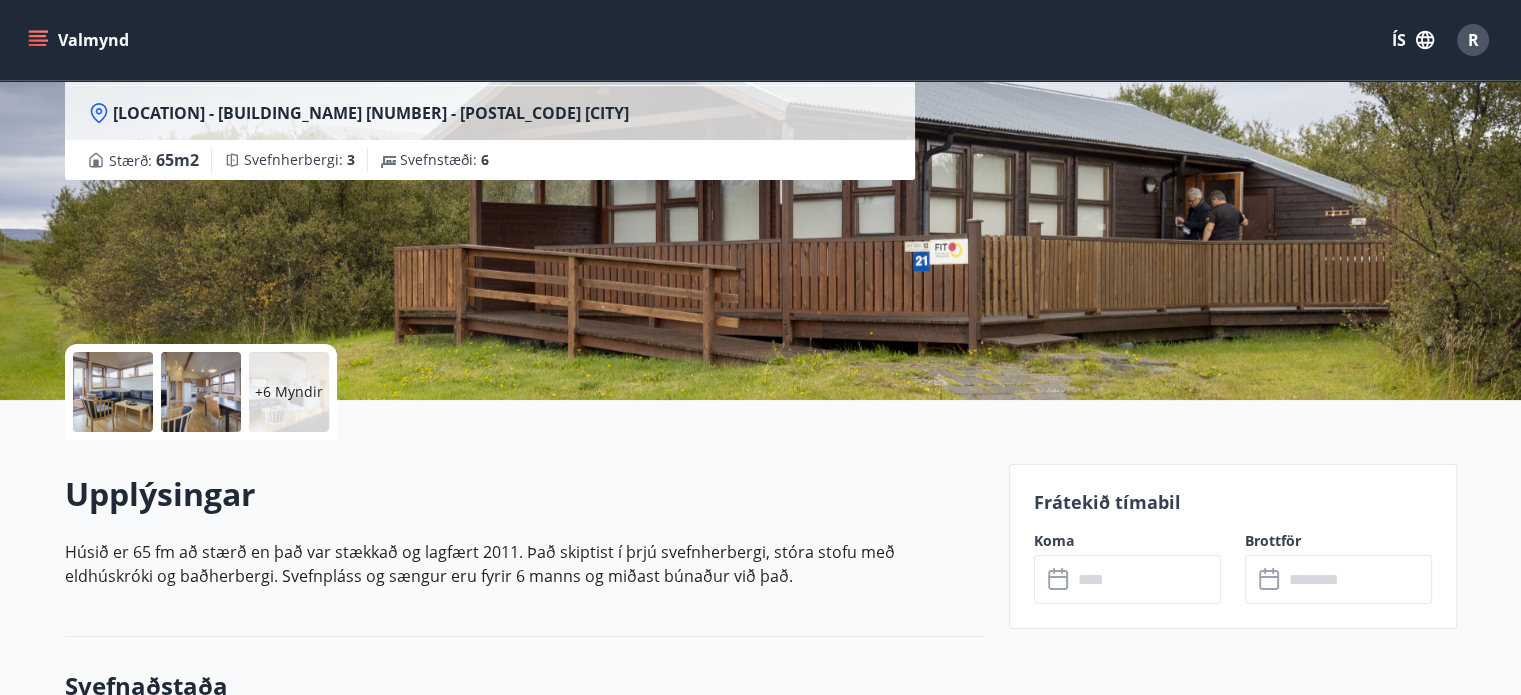 click at bounding box center (1146, 579) 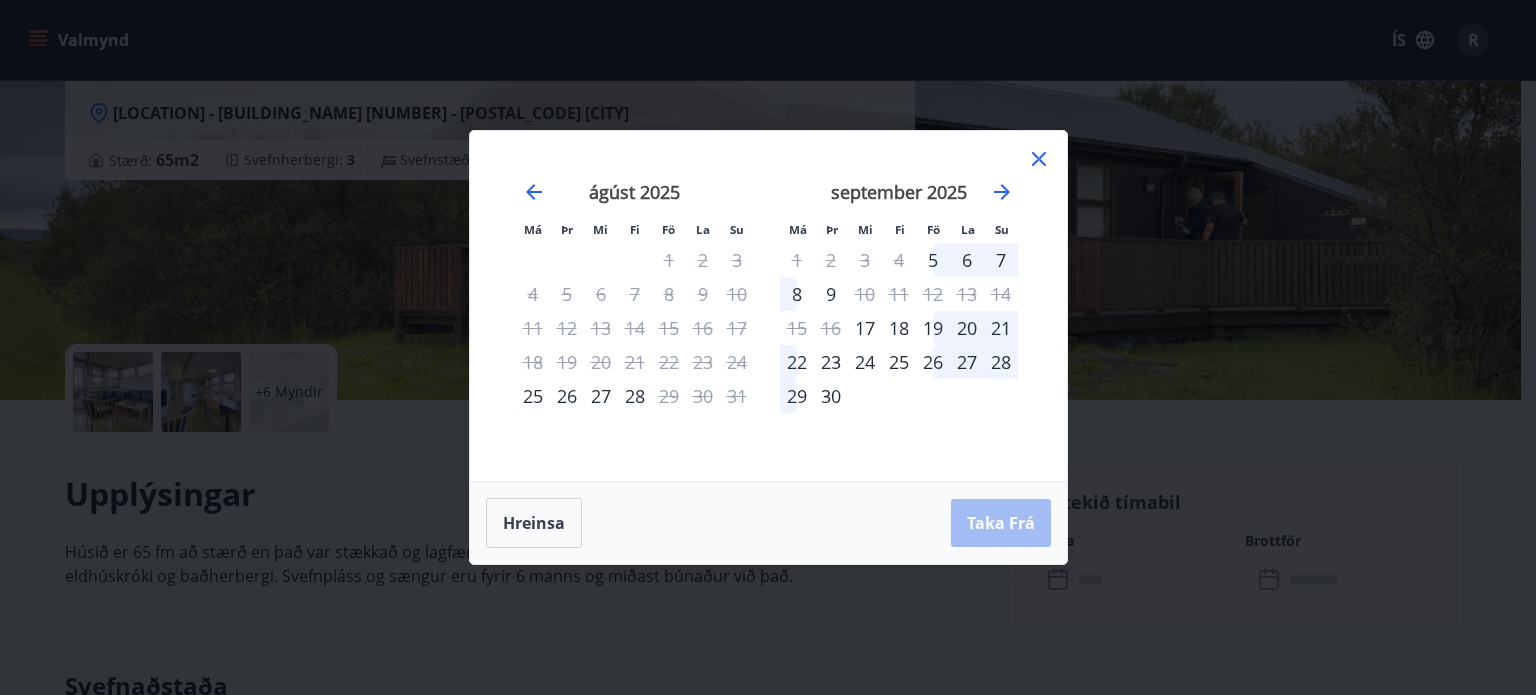 click 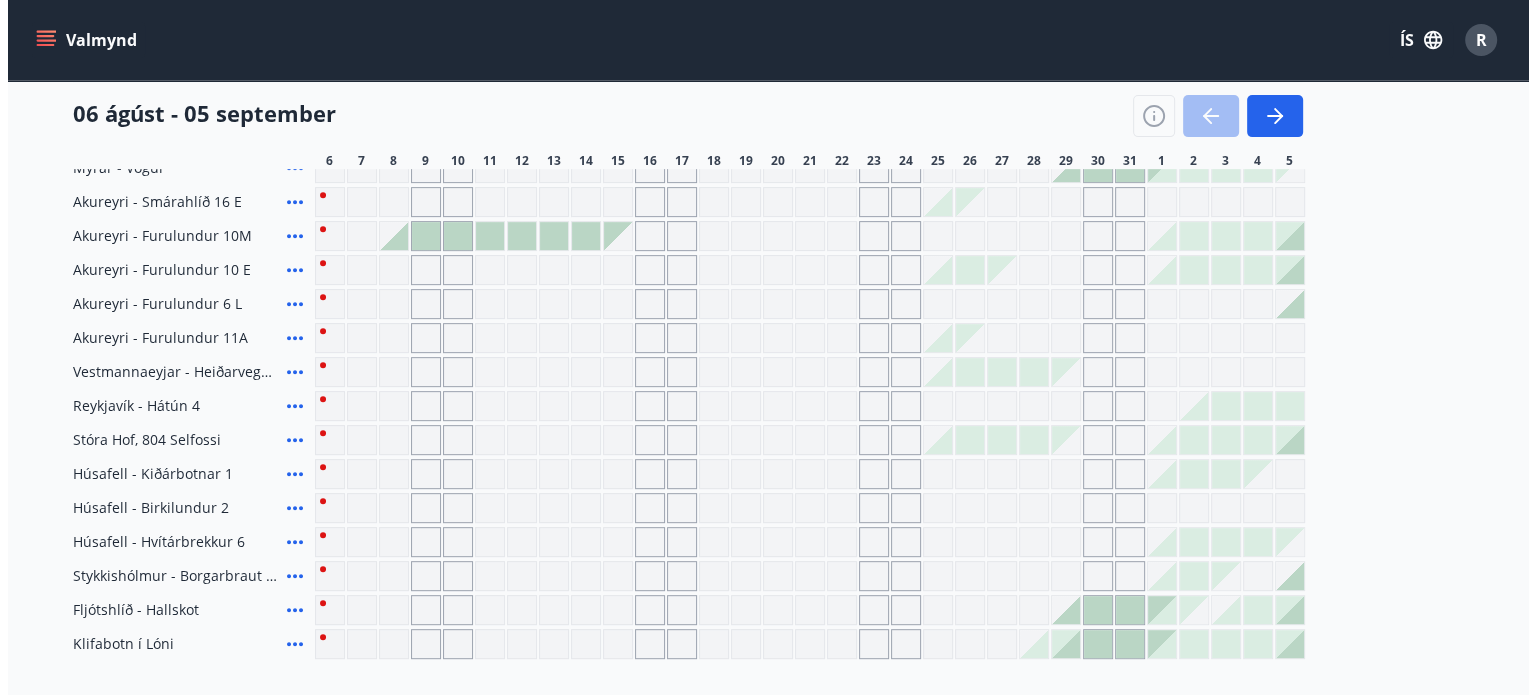 scroll, scrollTop: 800, scrollLeft: 0, axis: vertical 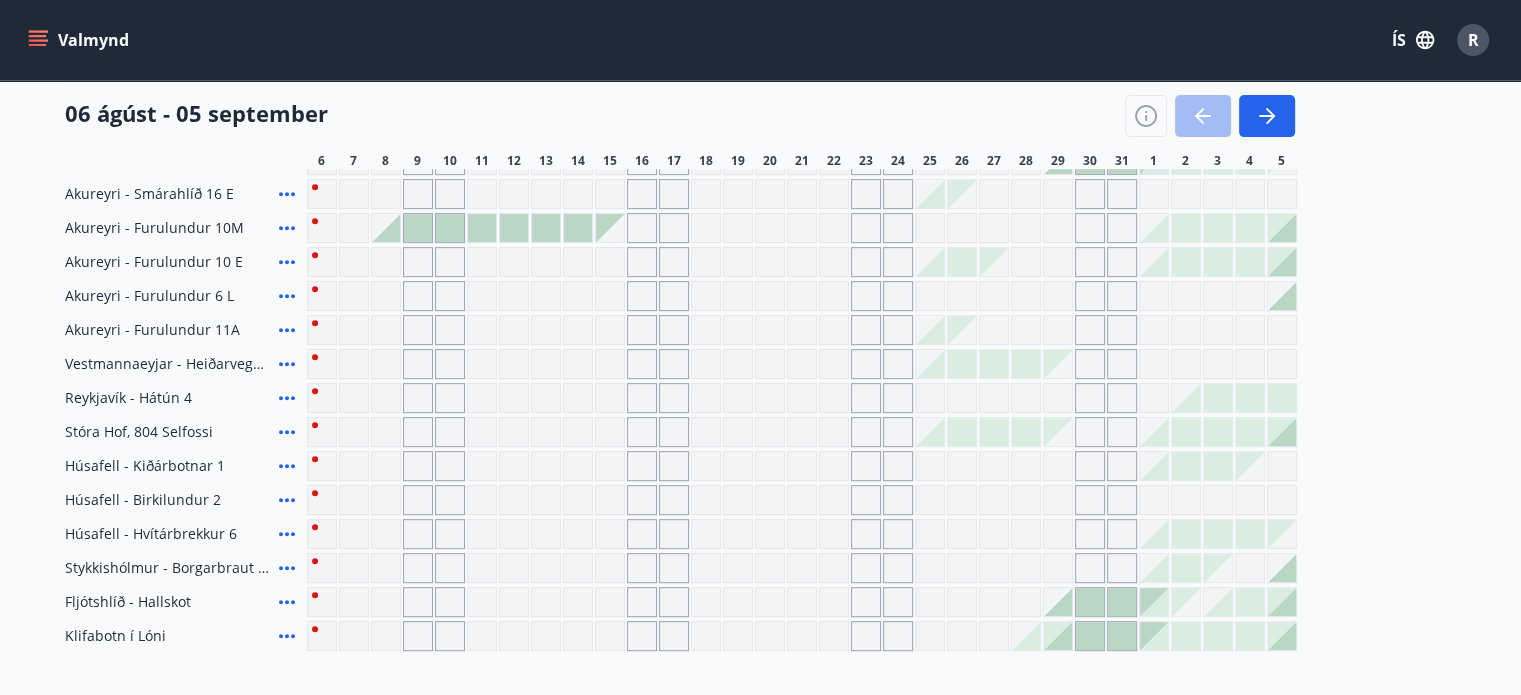 click 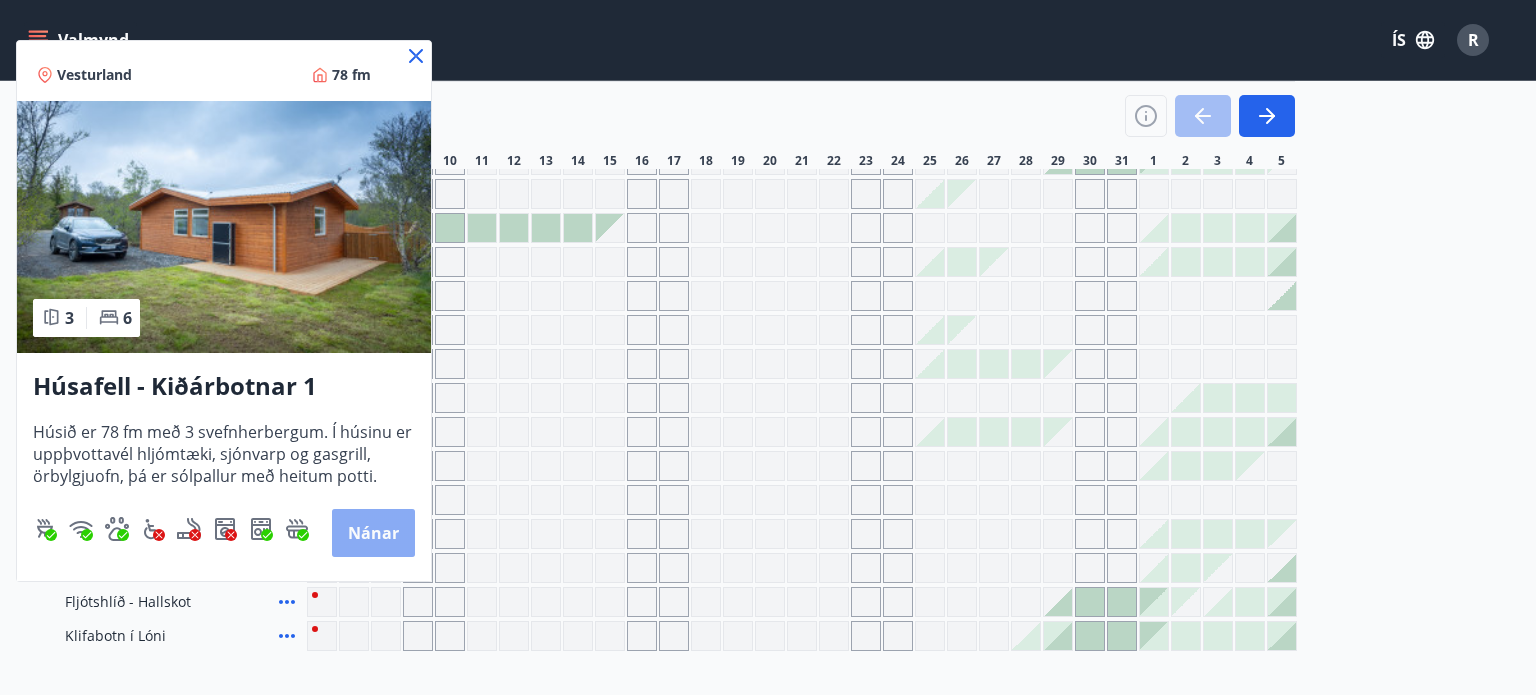 click on "Nánar" at bounding box center (373, 533) 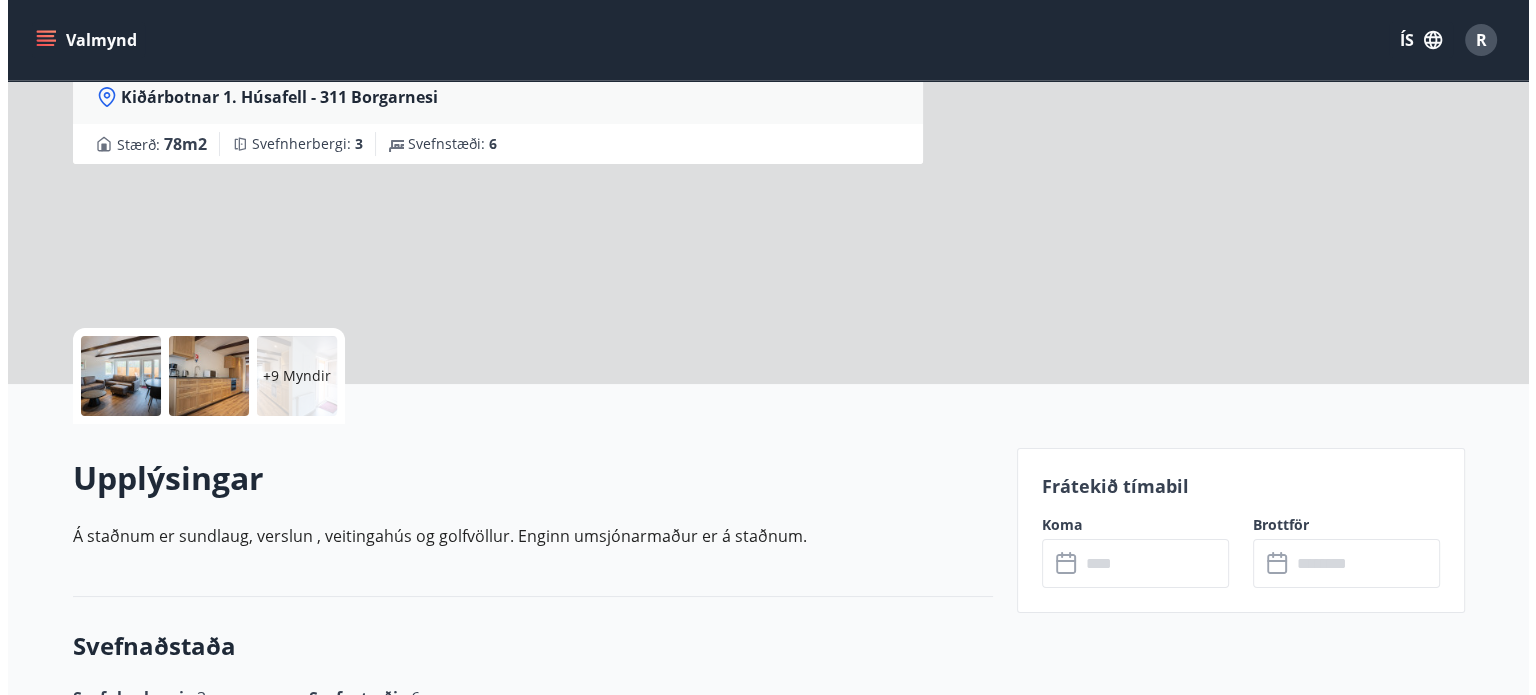 scroll, scrollTop: 0, scrollLeft: 0, axis: both 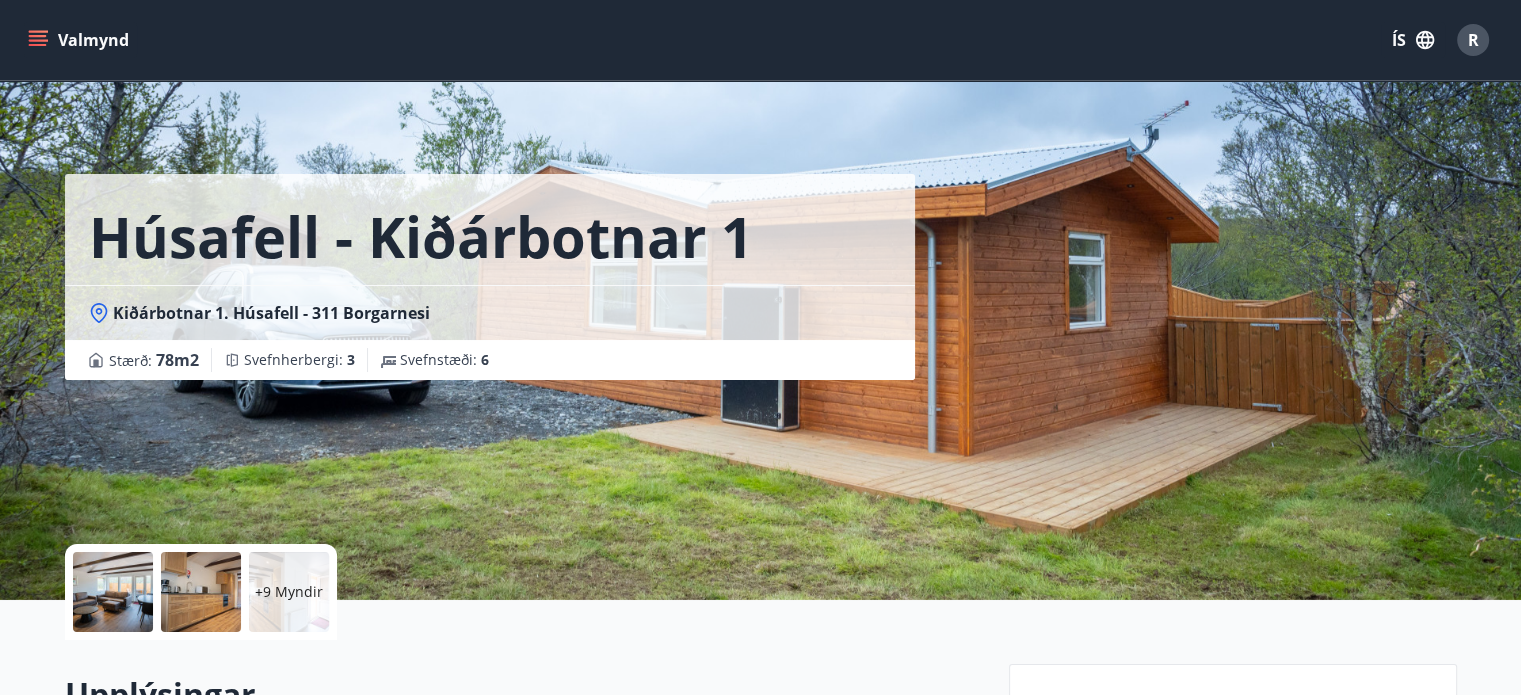 click at bounding box center [201, 592] 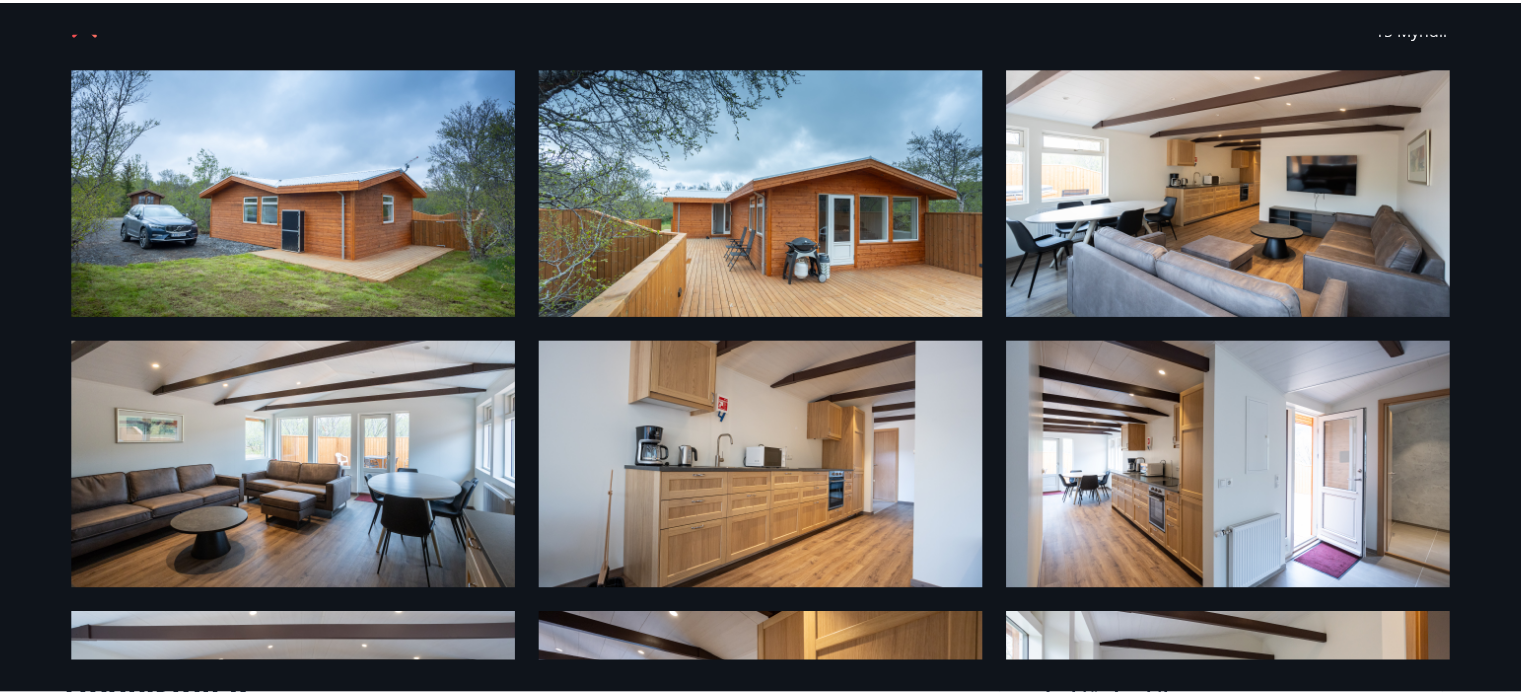 scroll, scrollTop: 0, scrollLeft: 0, axis: both 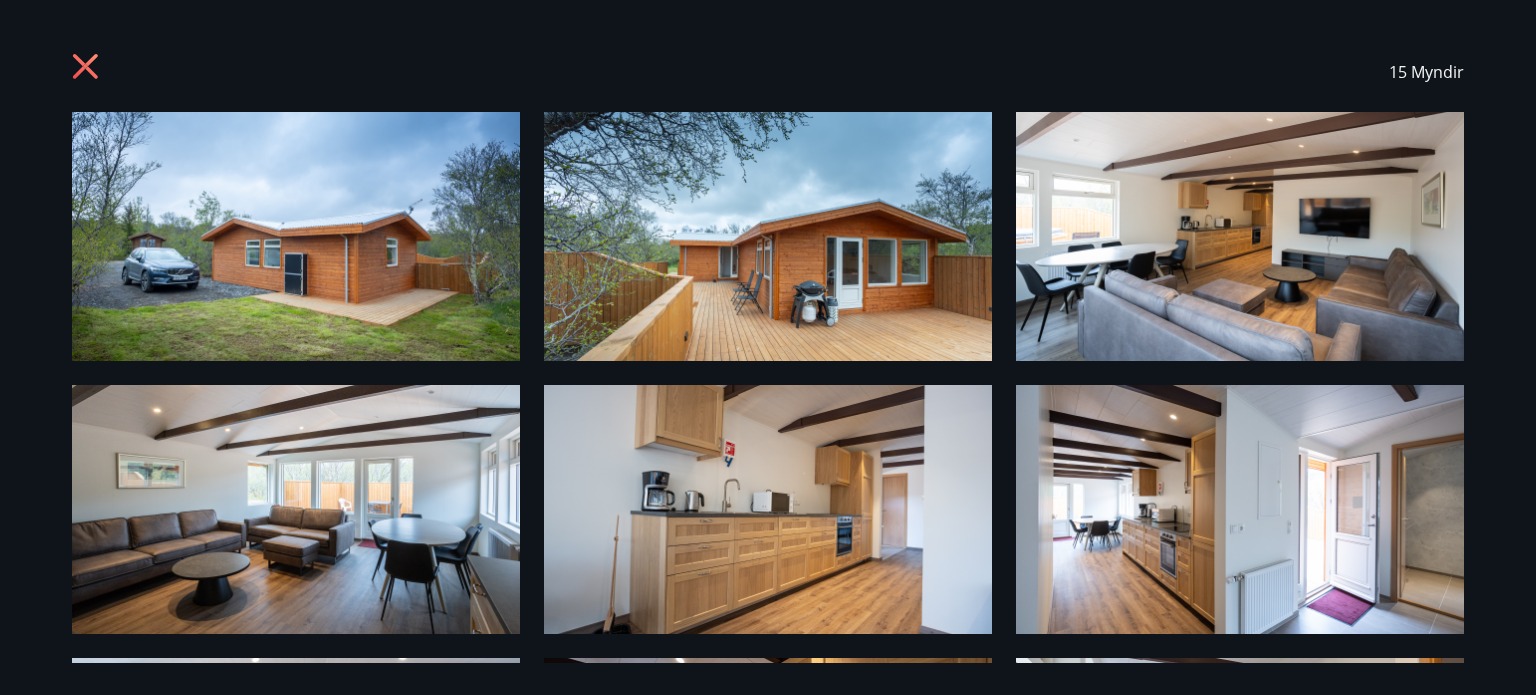 click 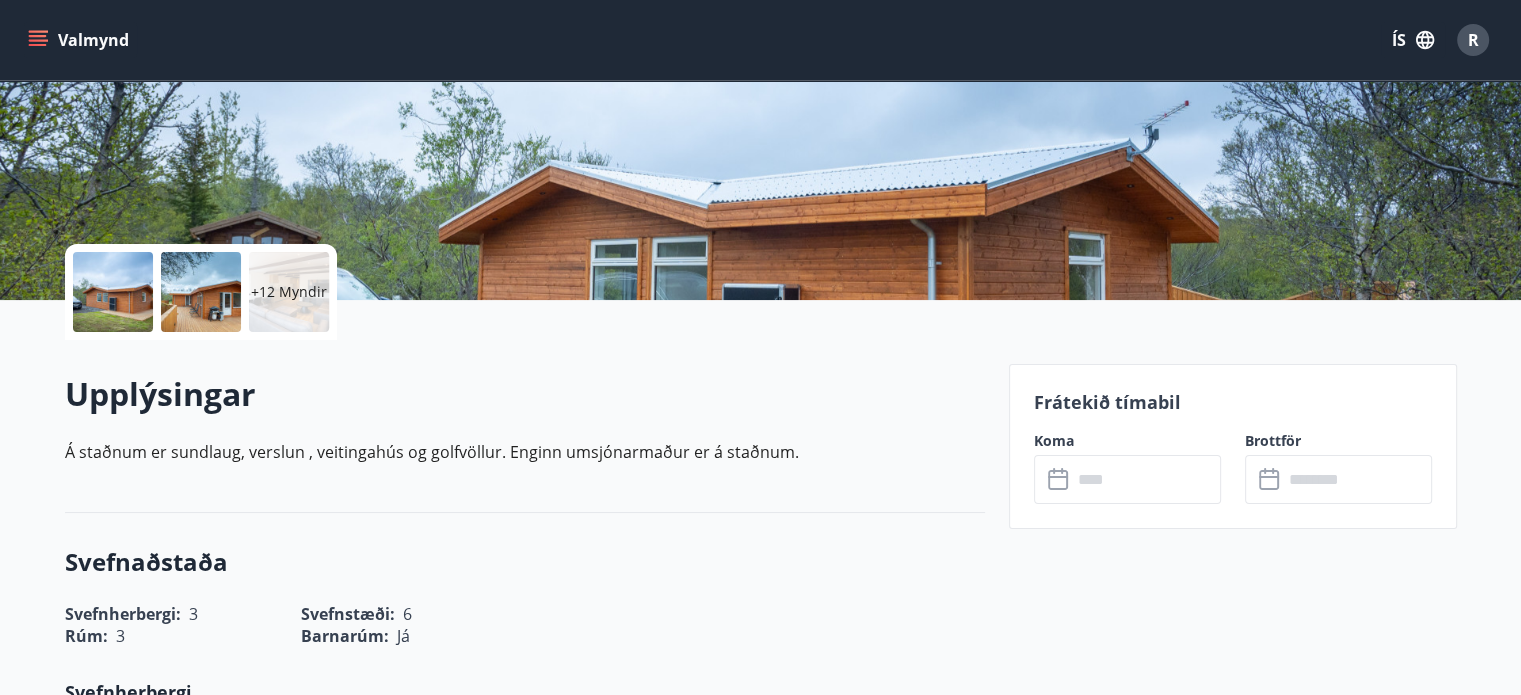 scroll, scrollTop: 400, scrollLeft: 0, axis: vertical 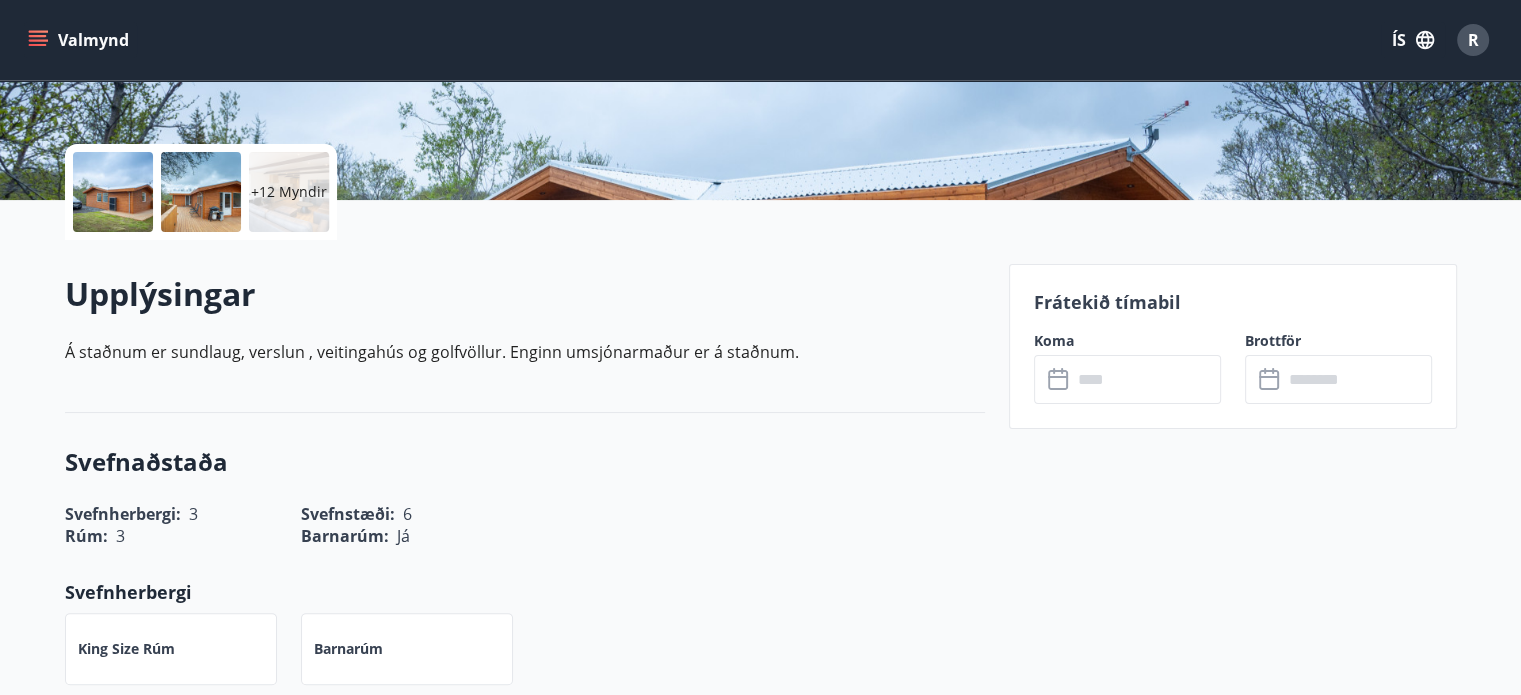 click at bounding box center [1146, 379] 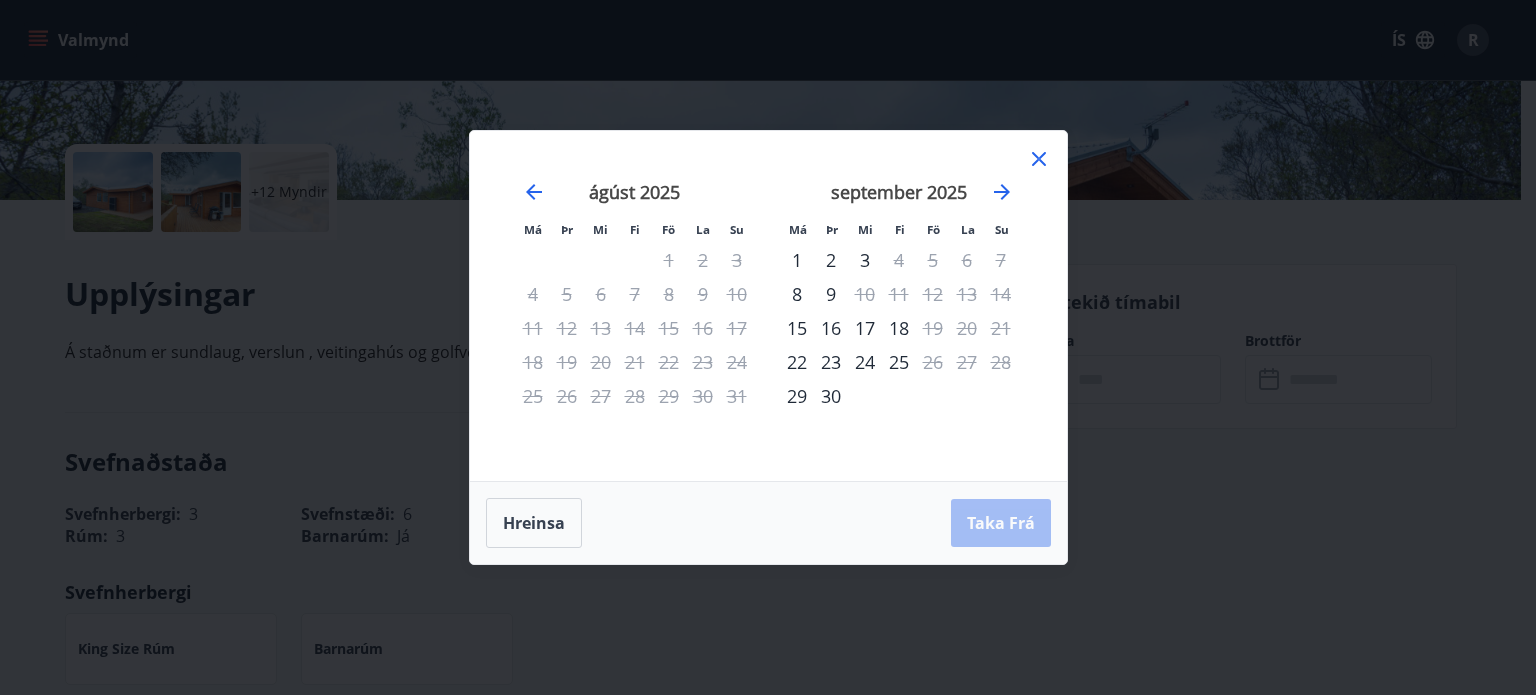 click 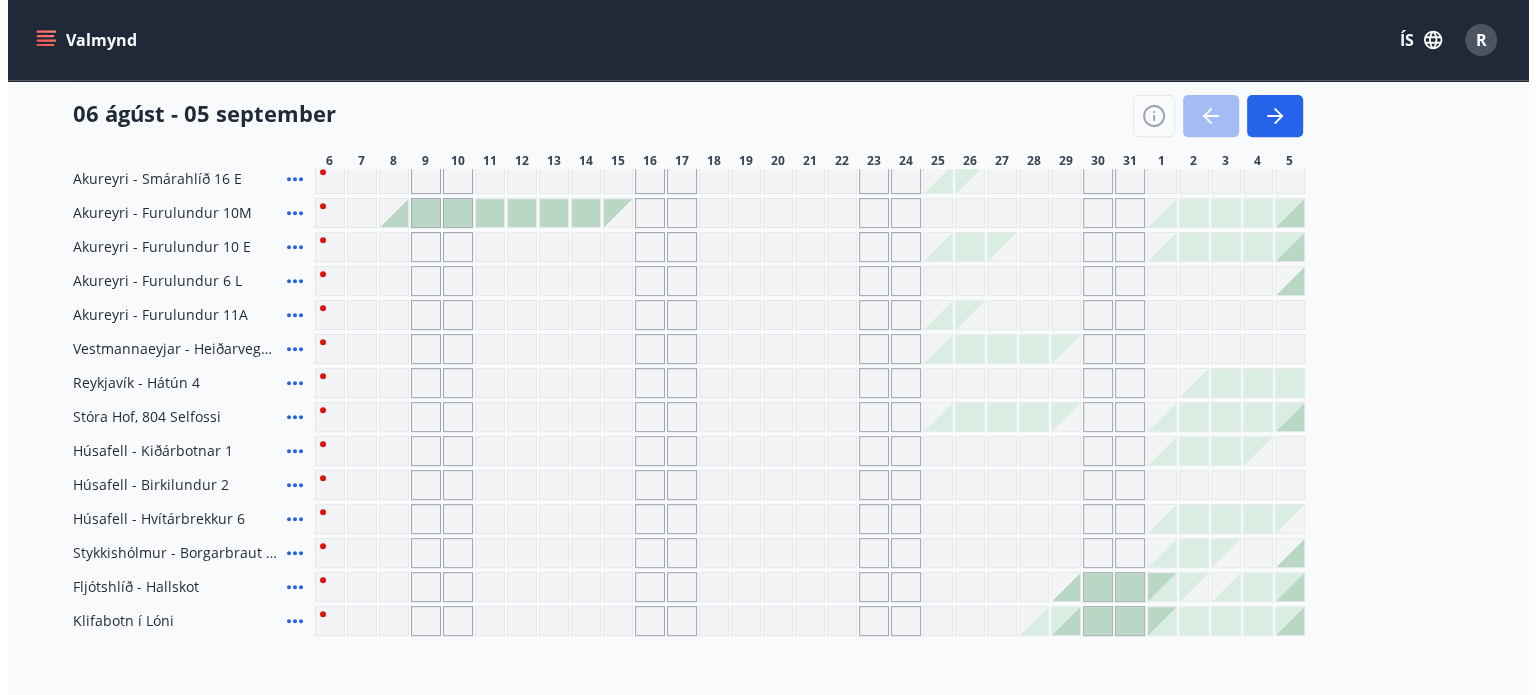 scroll, scrollTop: 816, scrollLeft: 0, axis: vertical 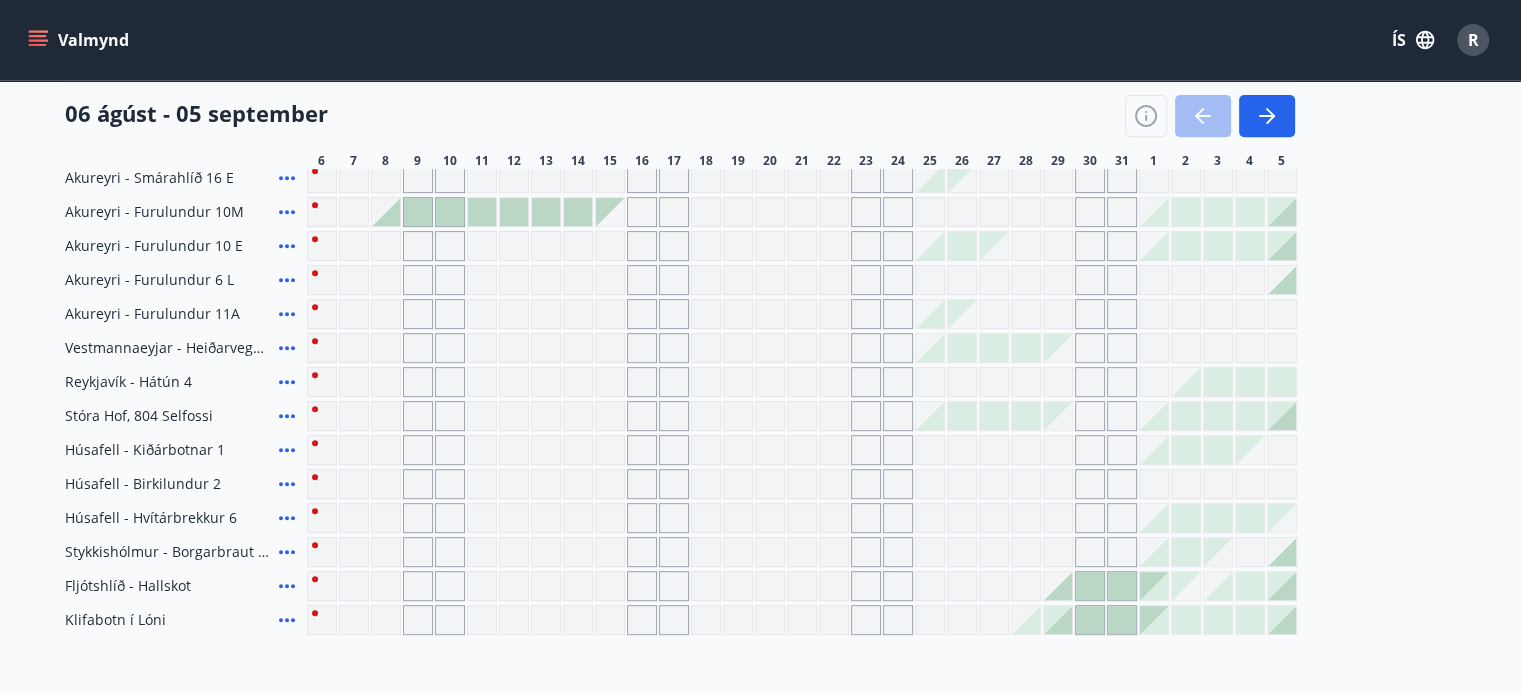 click 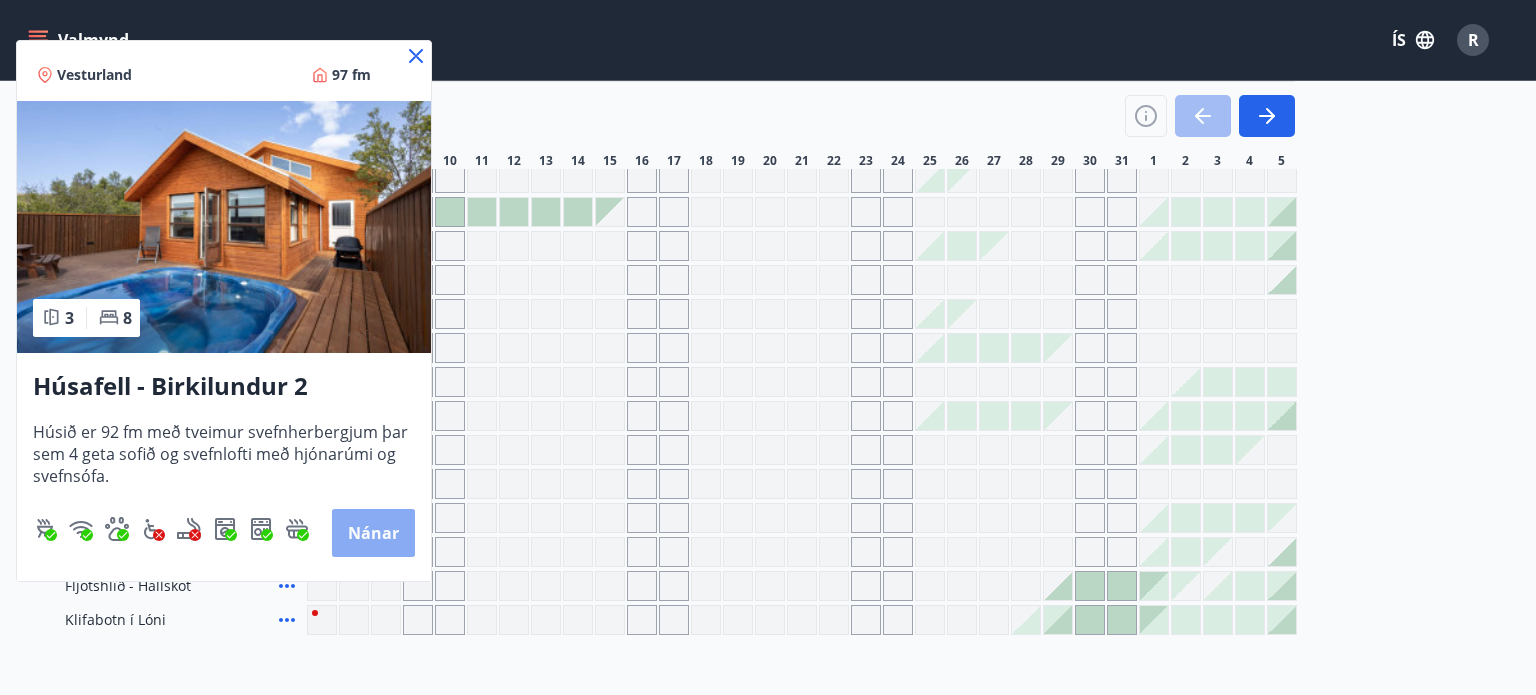click on "Nánar" at bounding box center [373, 533] 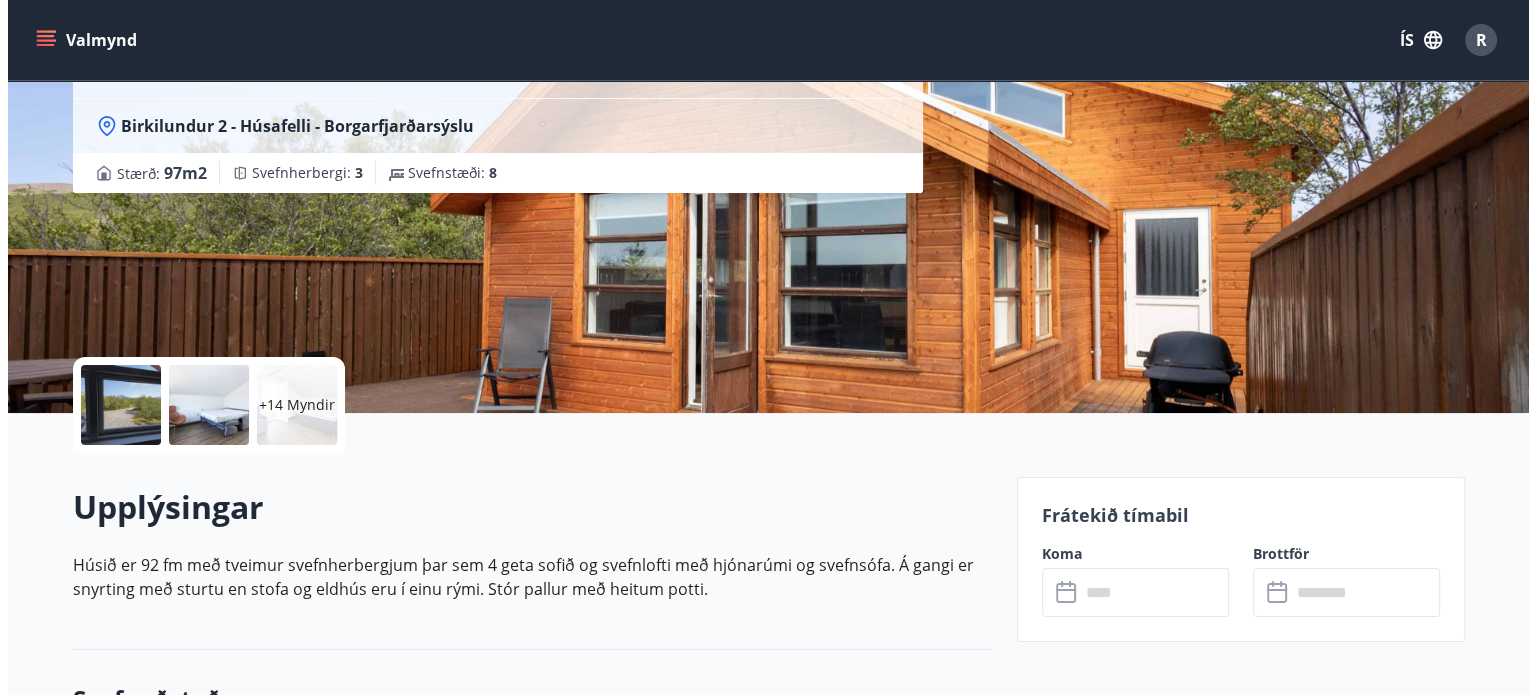 scroll, scrollTop: 200, scrollLeft: 0, axis: vertical 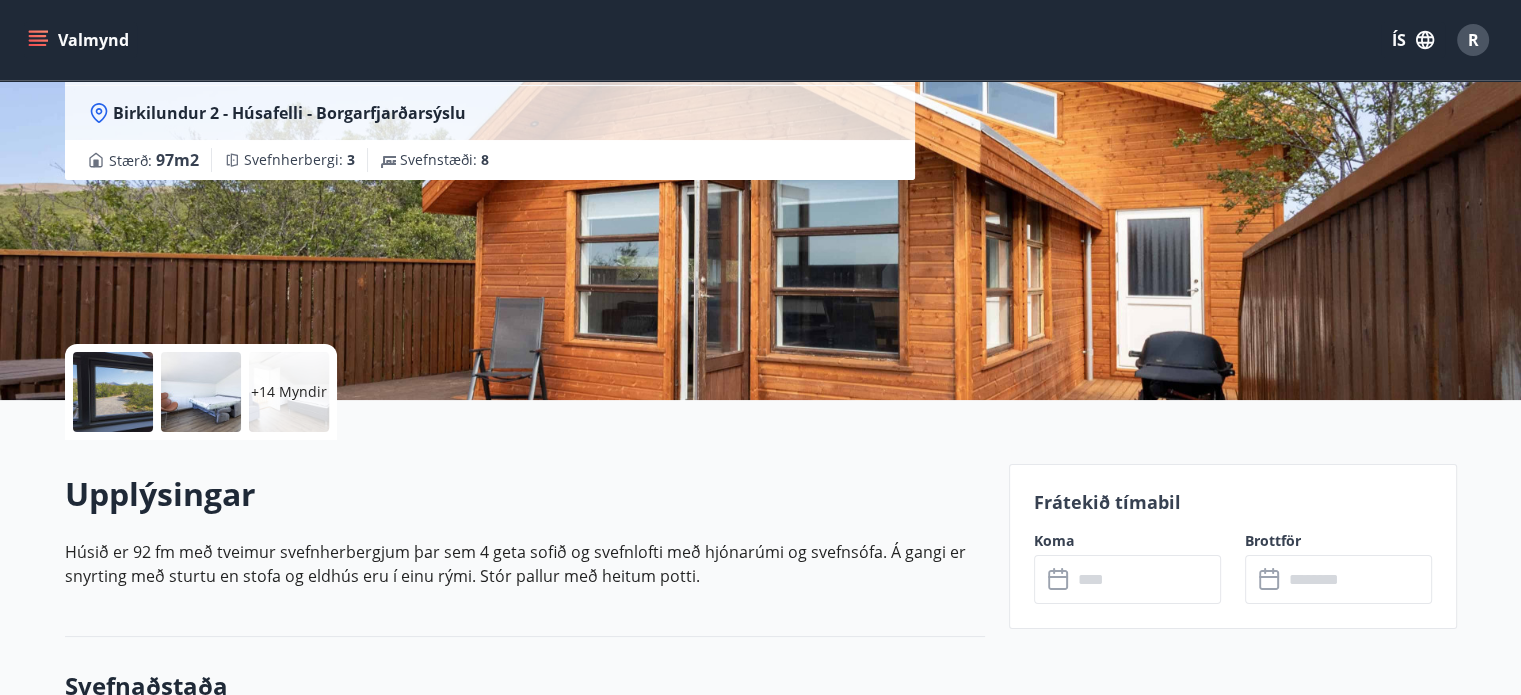 click at bounding box center (113, 392) 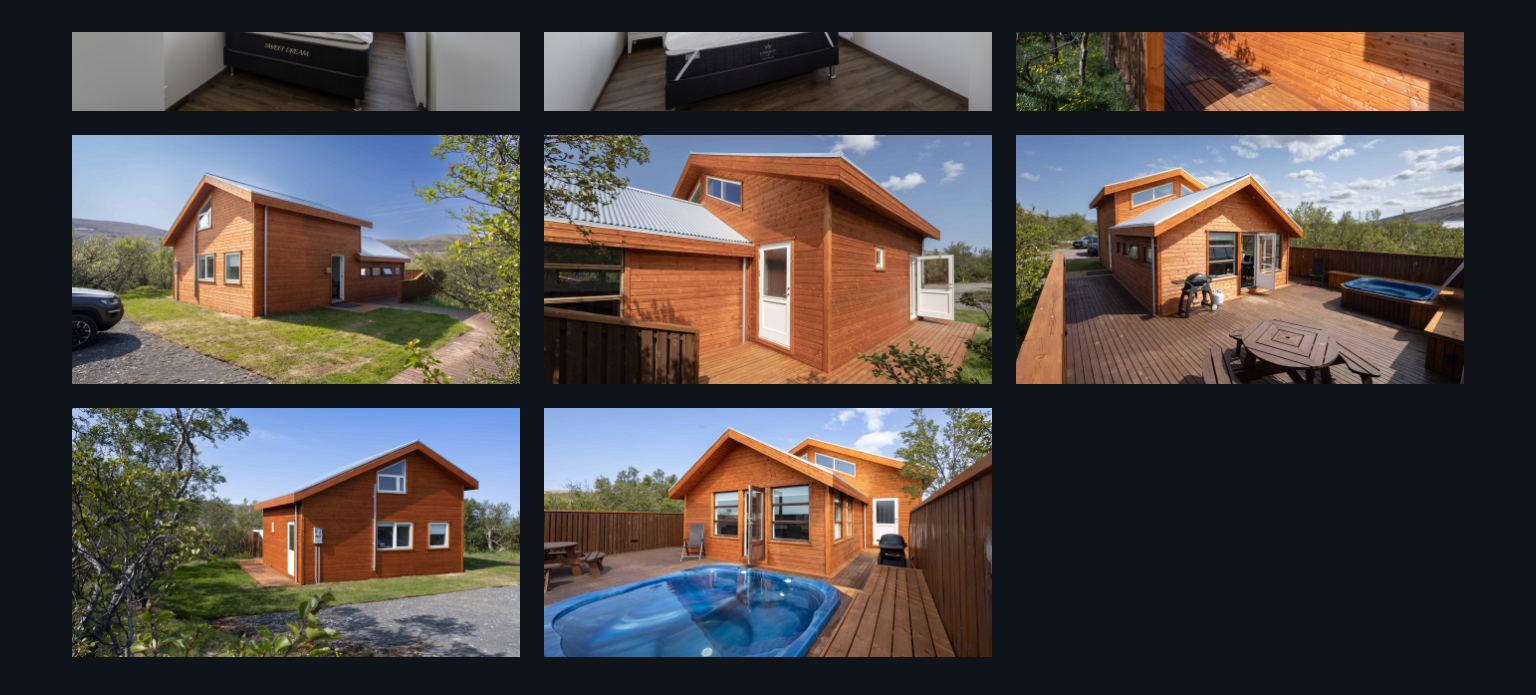 scroll, scrollTop: 1142, scrollLeft: 0, axis: vertical 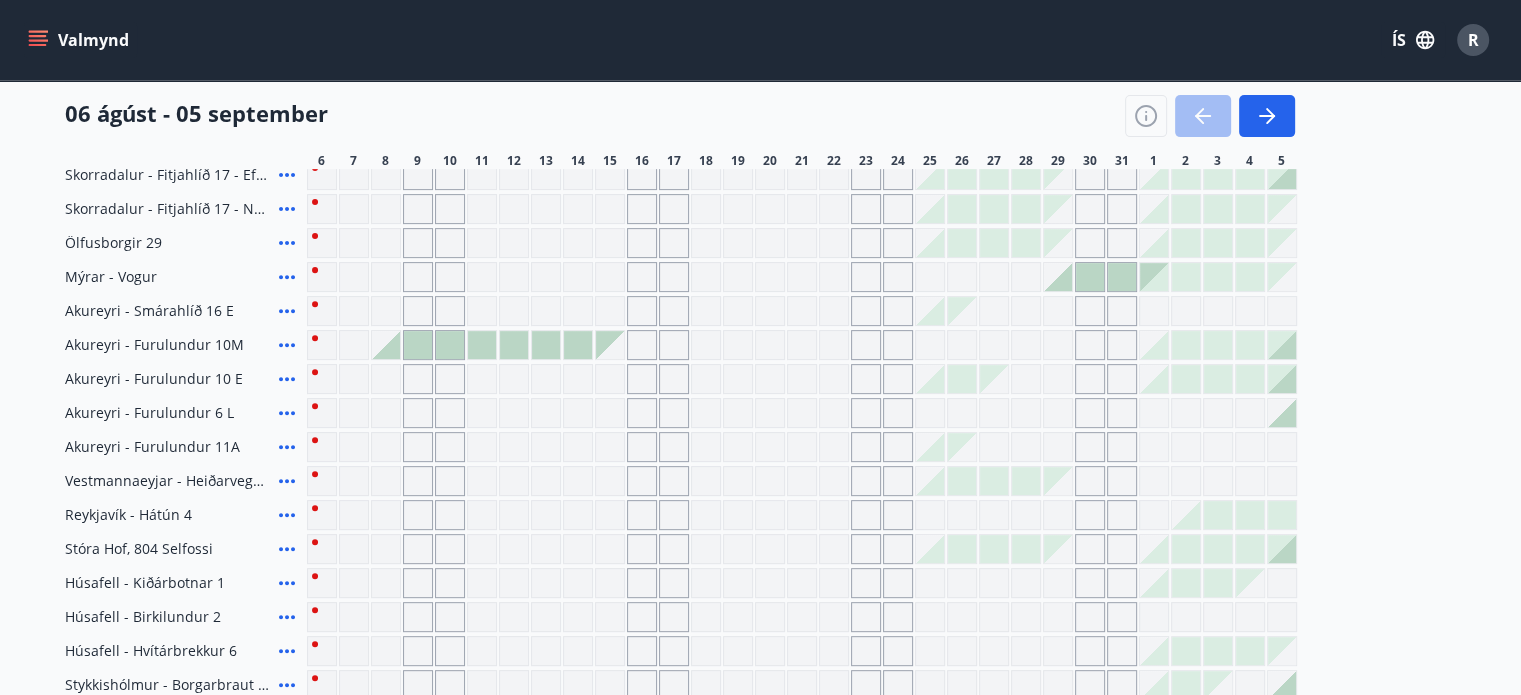click 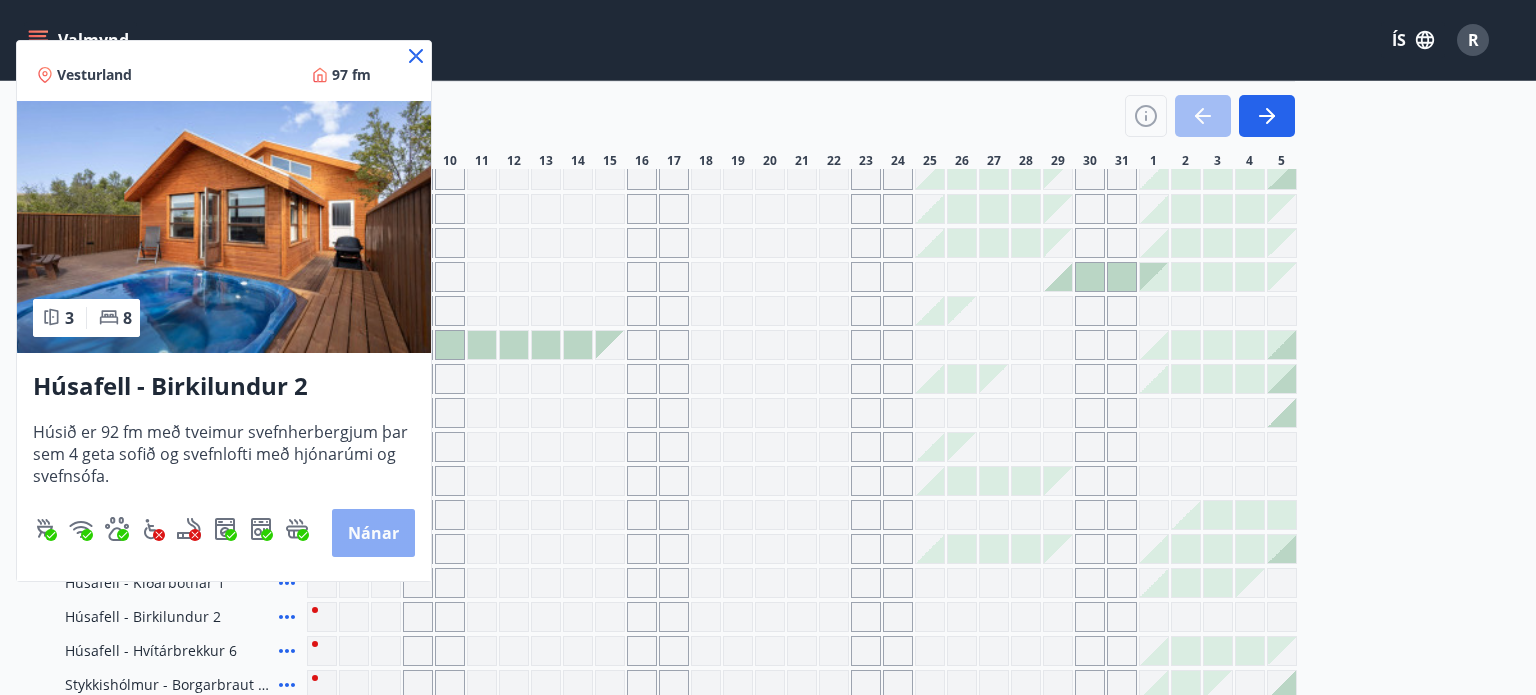 click on "Nánar" at bounding box center [373, 533] 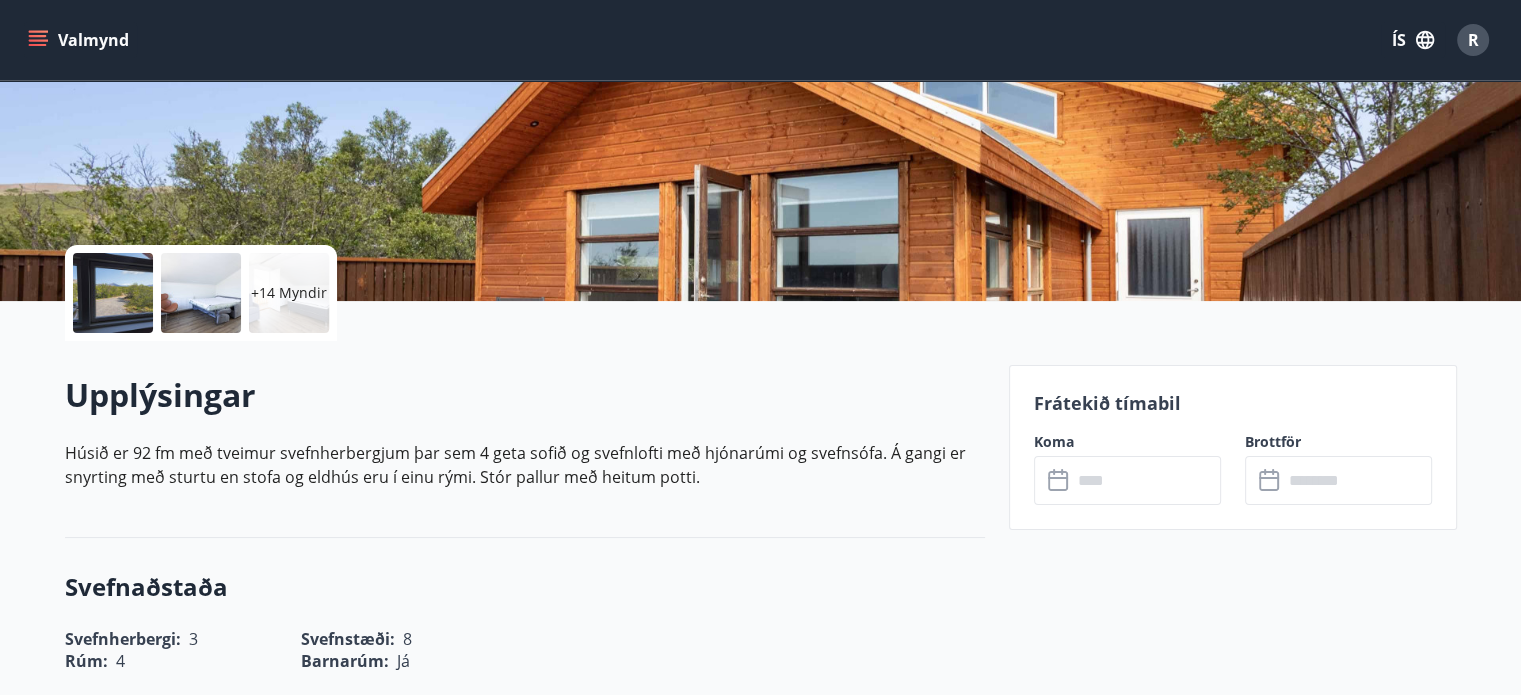 scroll, scrollTop: 300, scrollLeft: 0, axis: vertical 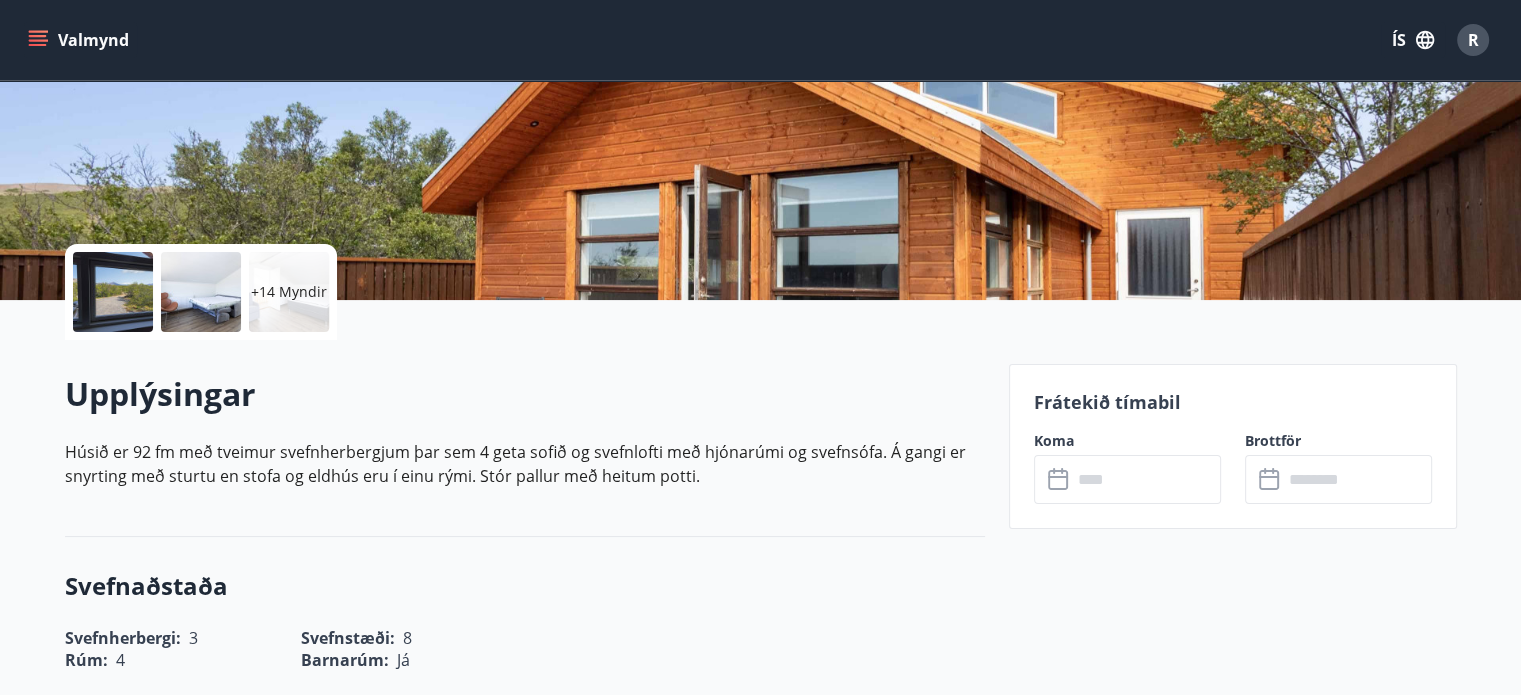 click at bounding box center [1146, 479] 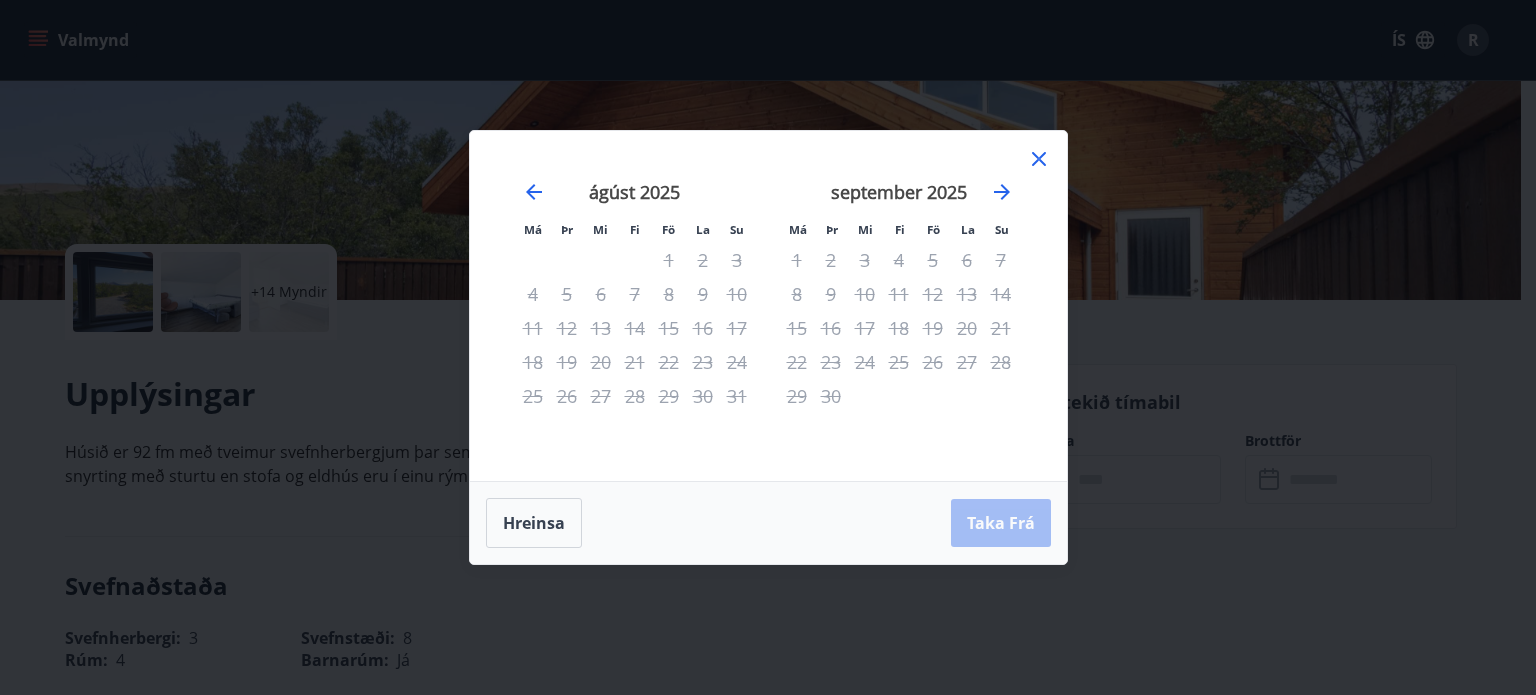 click 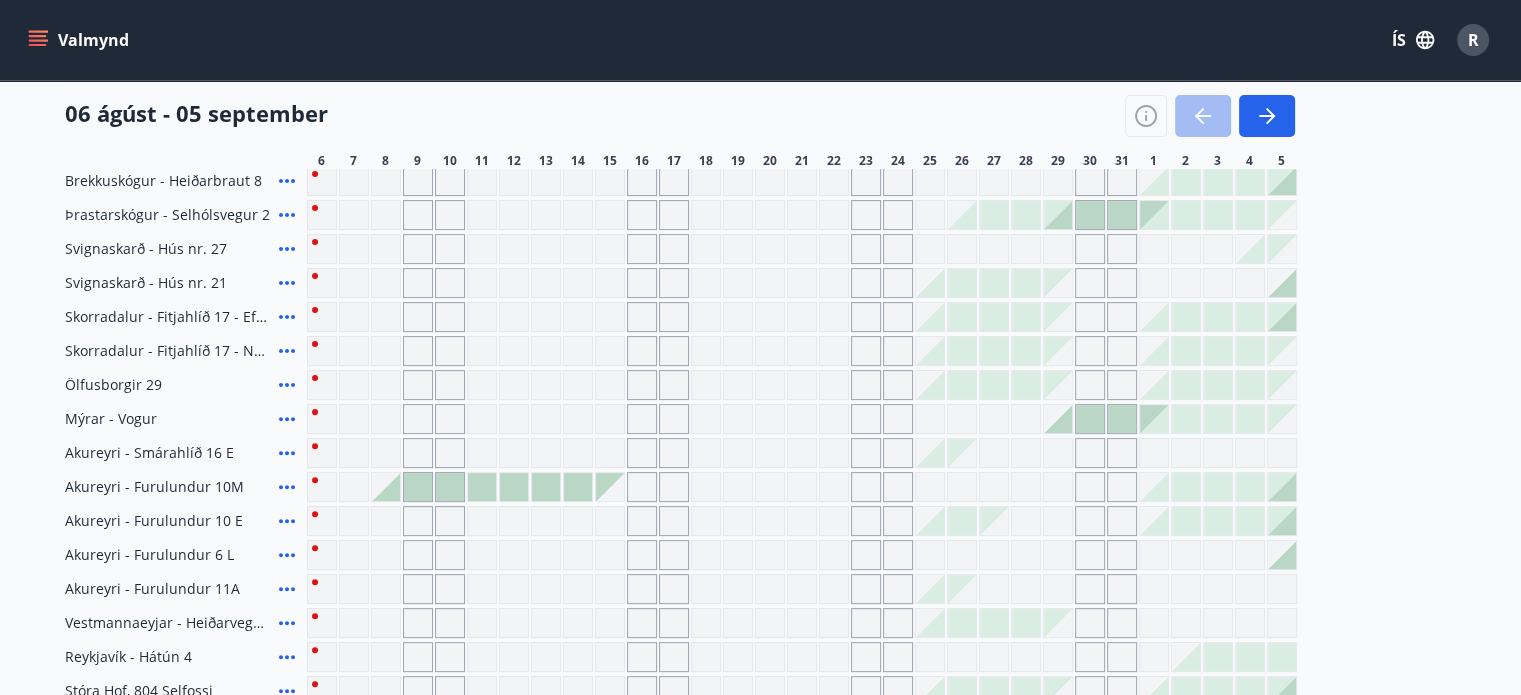 scroll, scrollTop: 500, scrollLeft: 0, axis: vertical 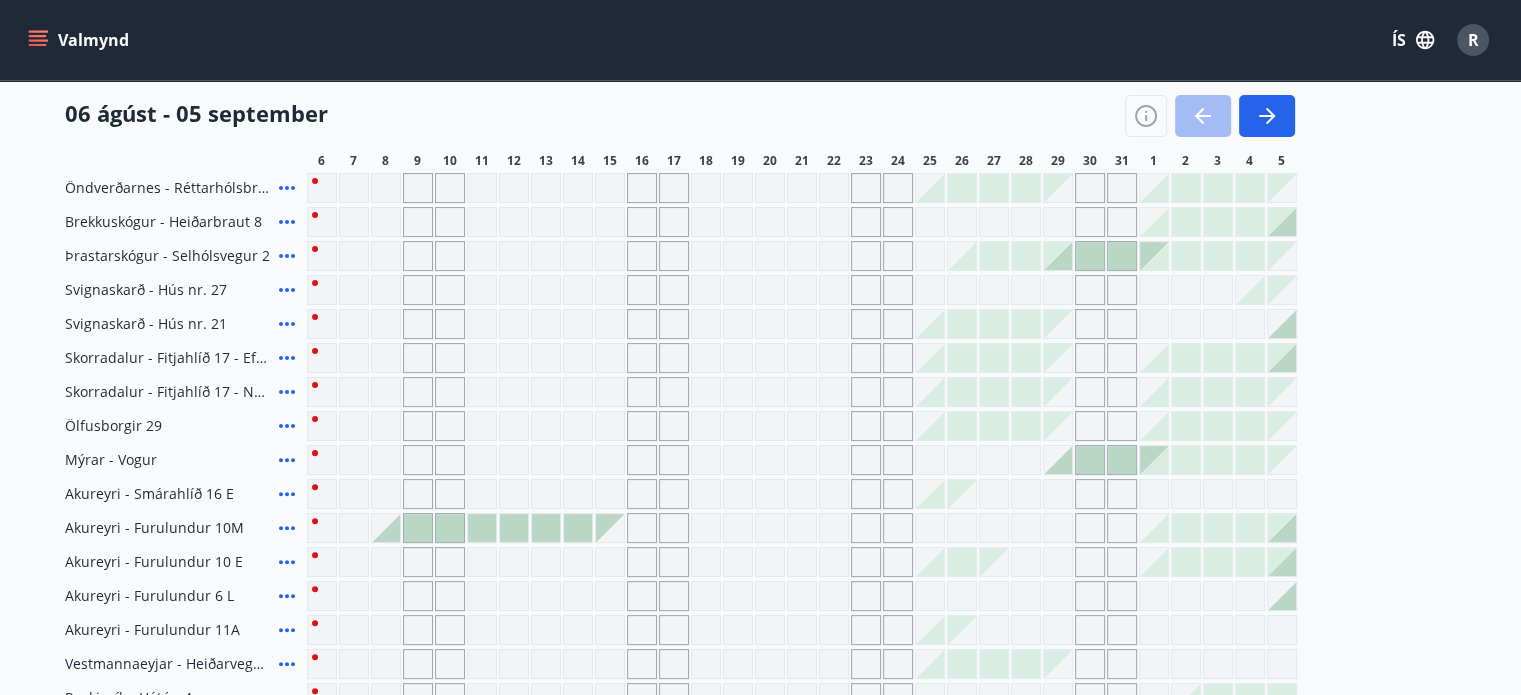 click 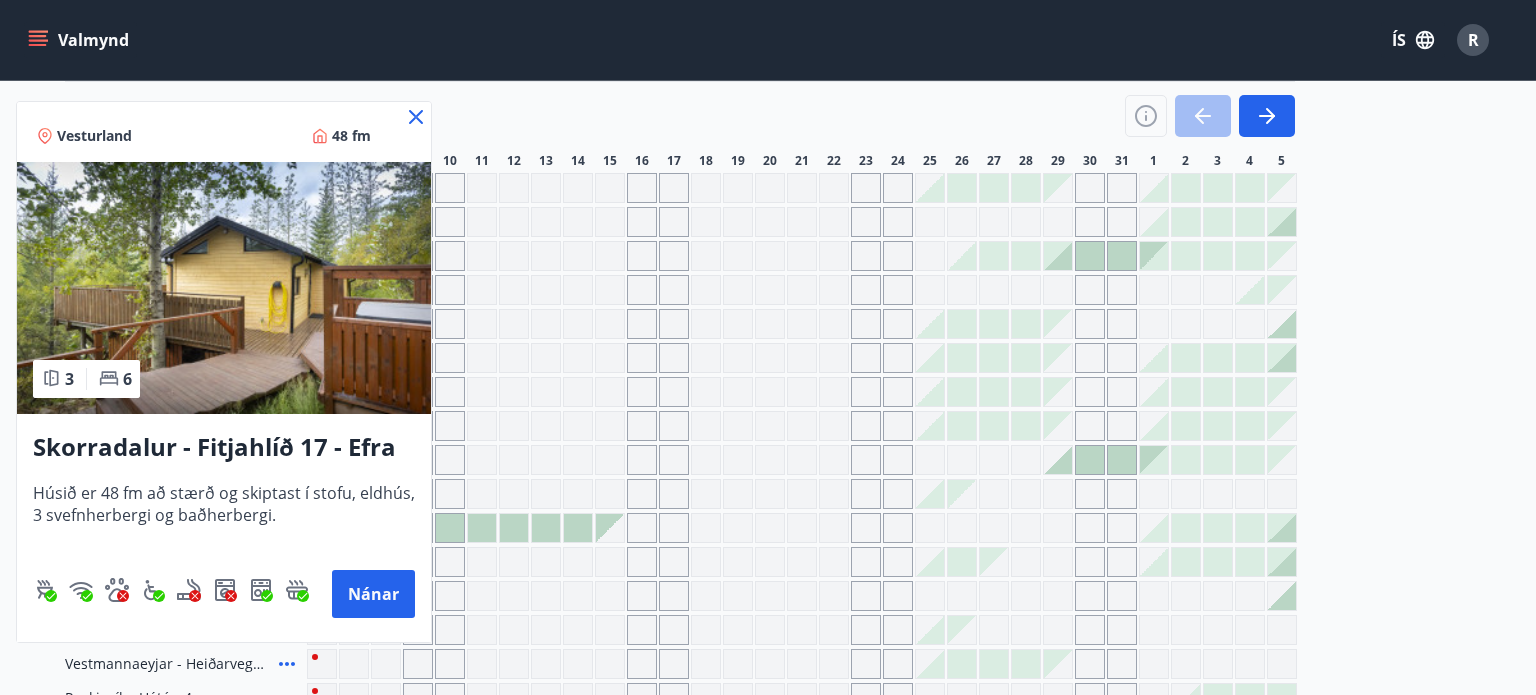 click 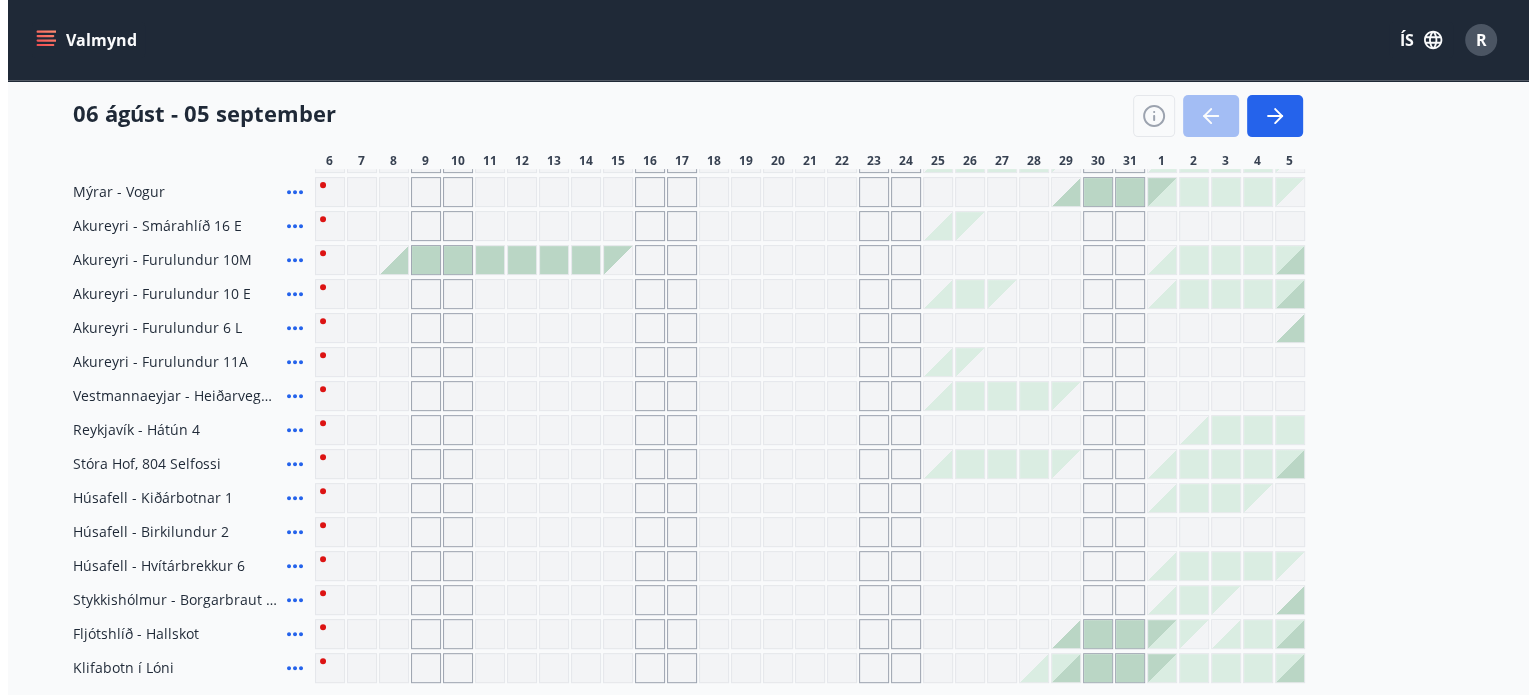 scroll, scrollTop: 800, scrollLeft: 0, axis: vertical 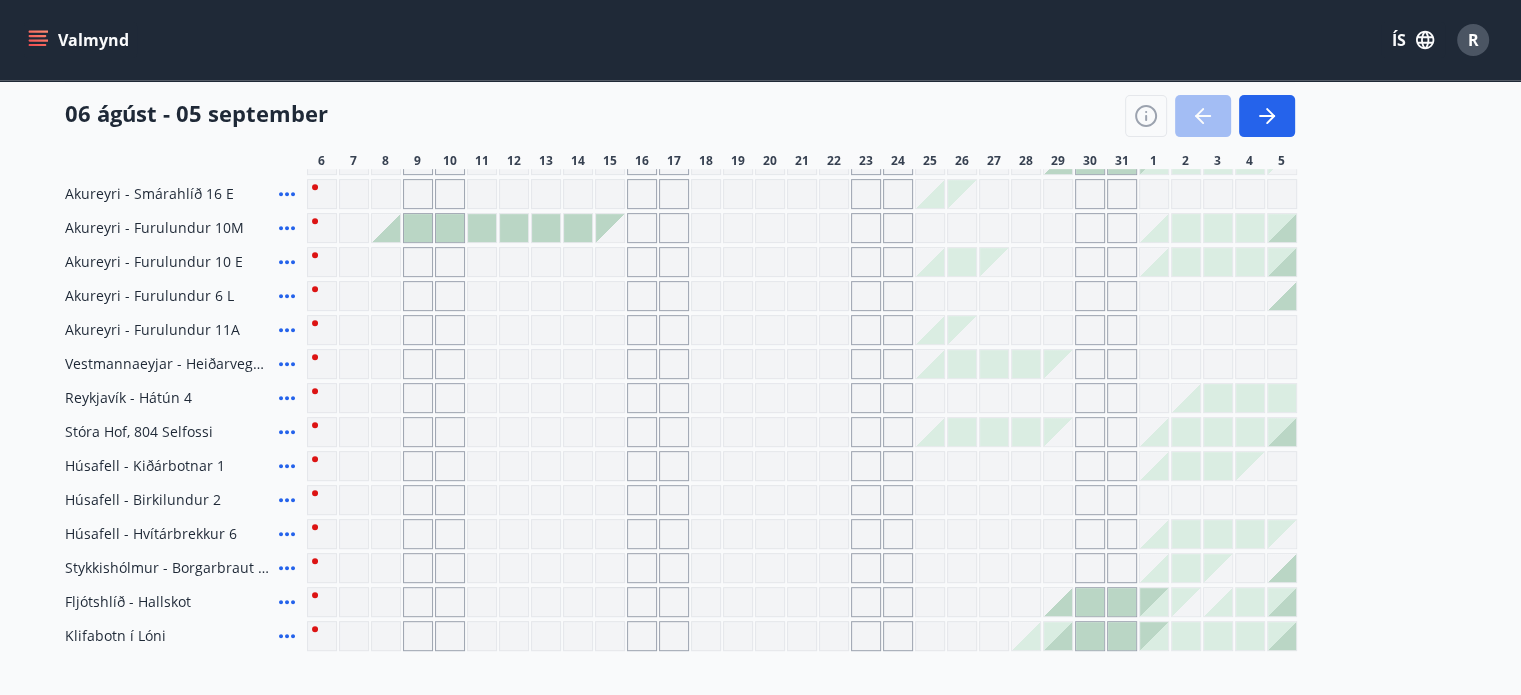 click 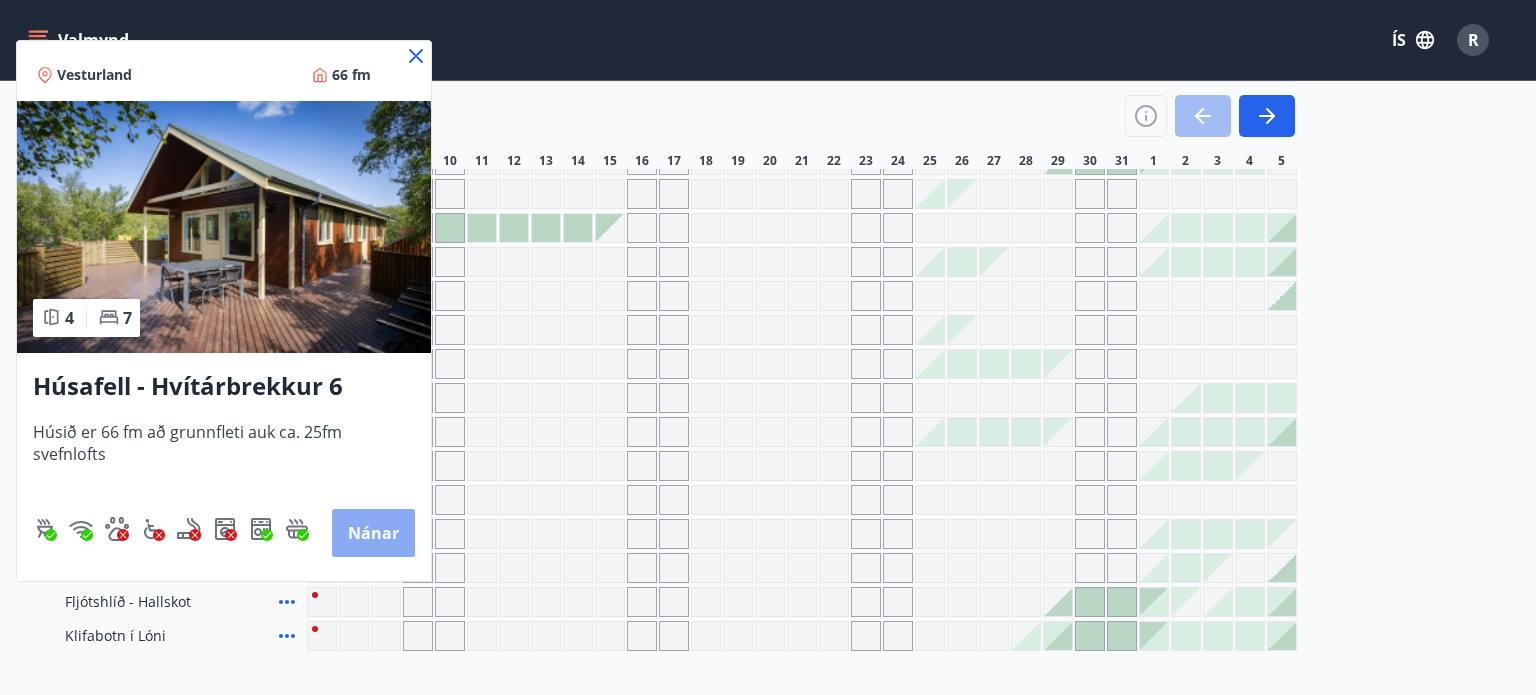 click on "Nánar" at bounding box center [373, 533] 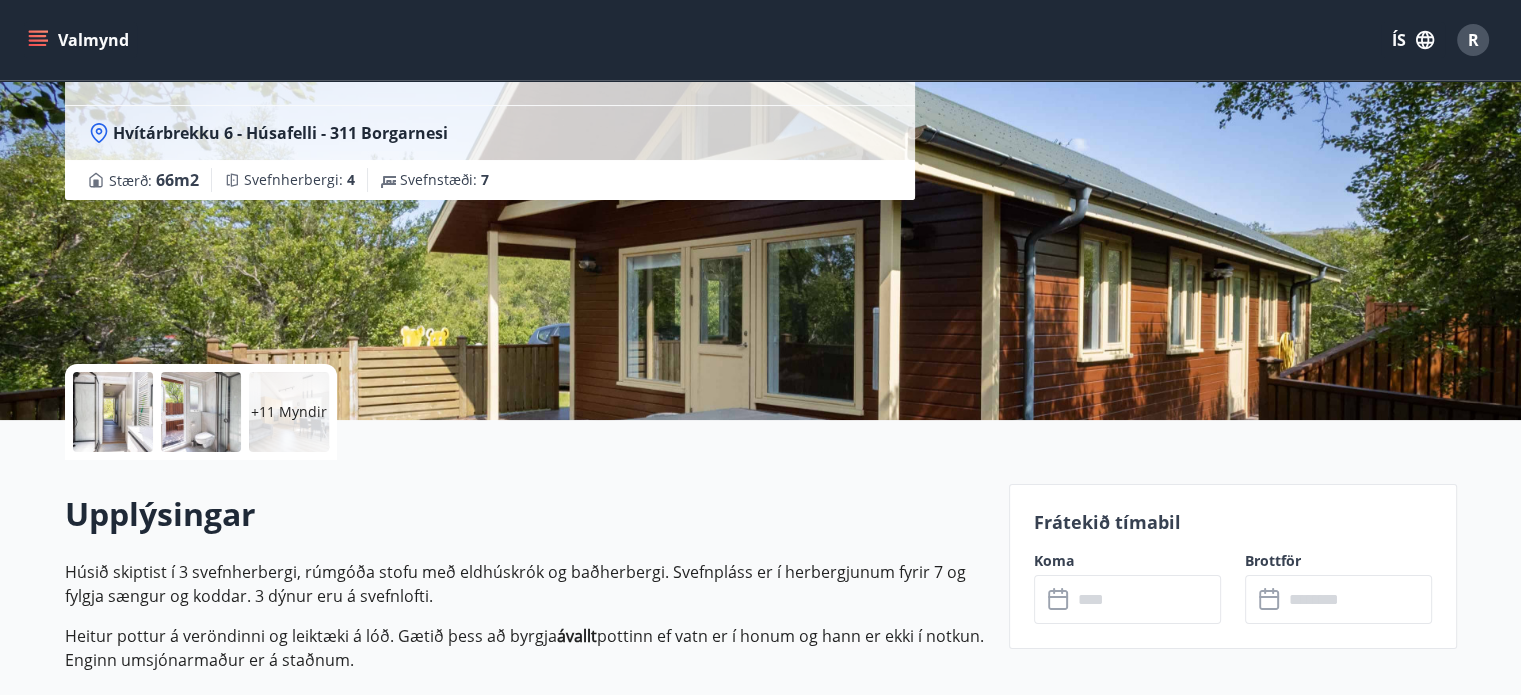 scroll, scrollTop: 200, scrollLeft: 0, axis: vertical 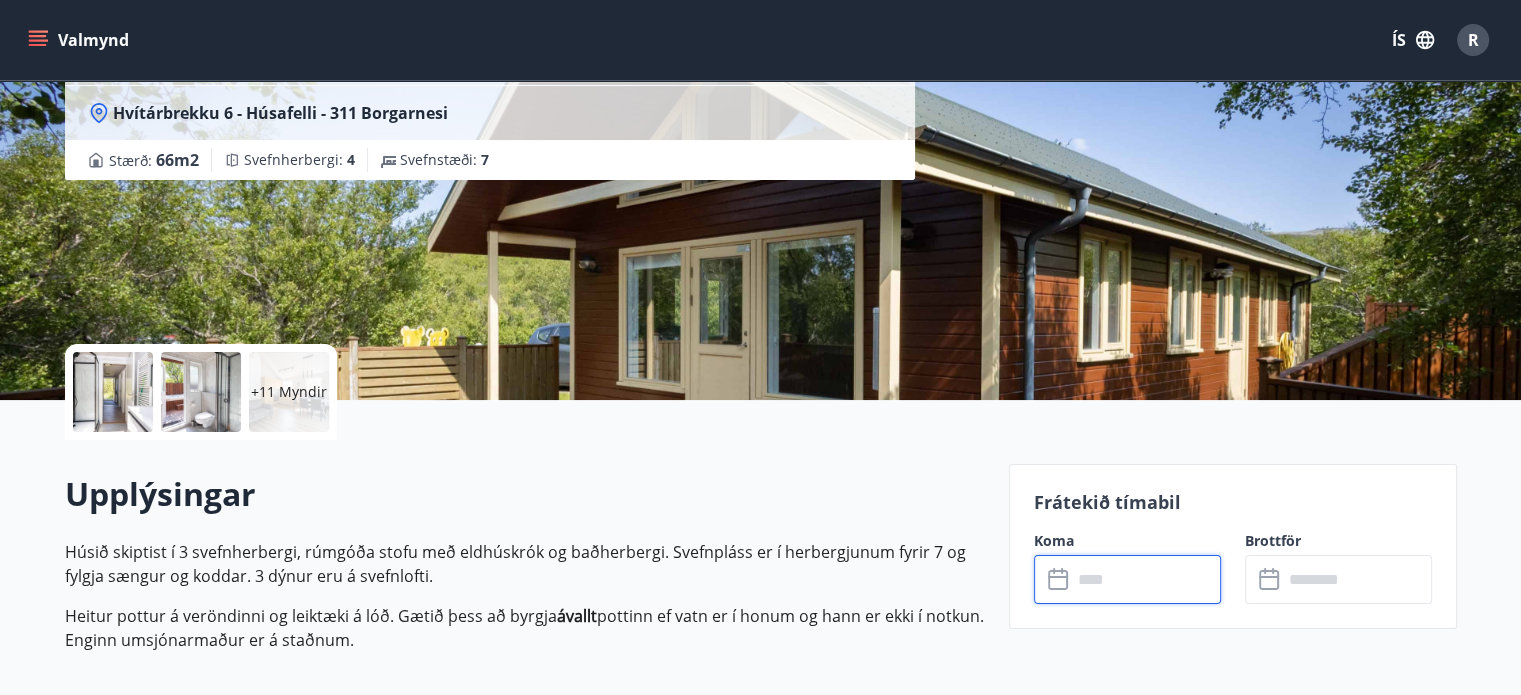 click at bounding box center [1146, 579] 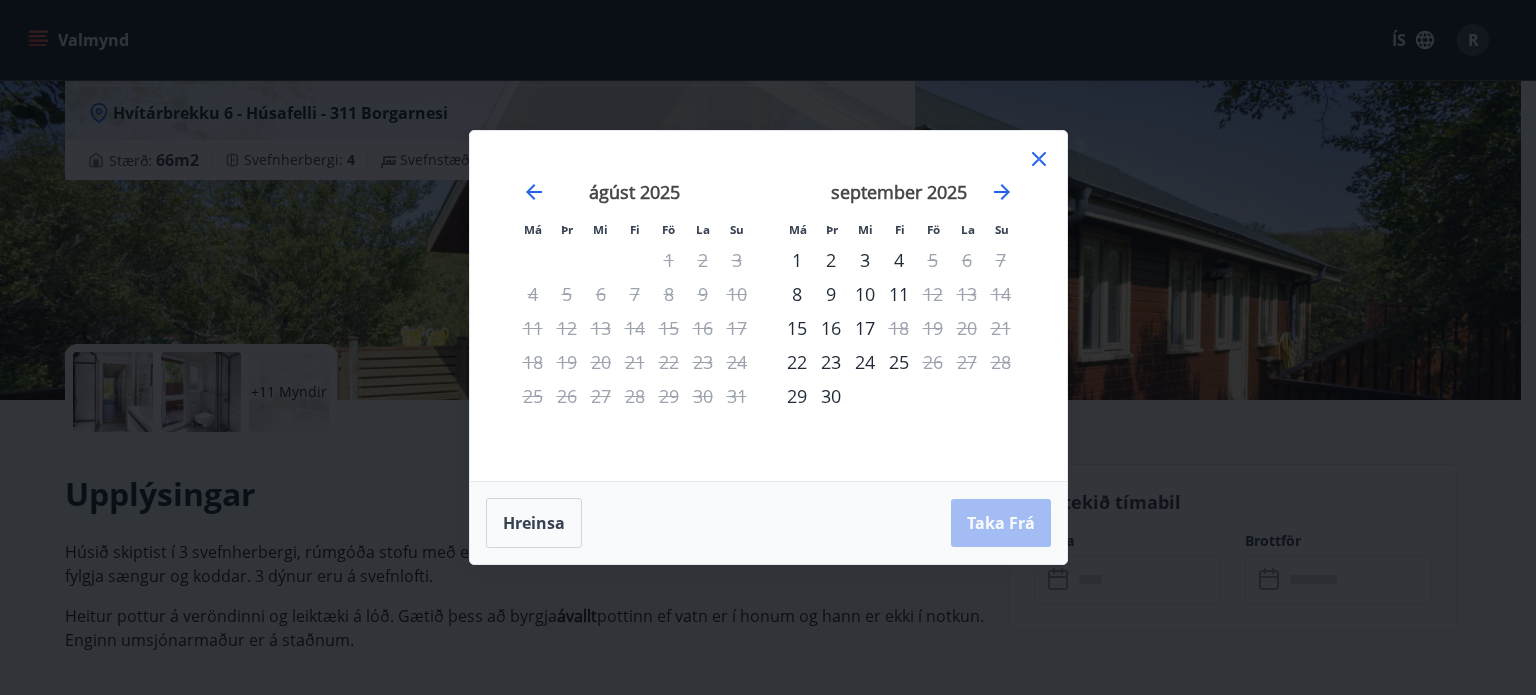 click 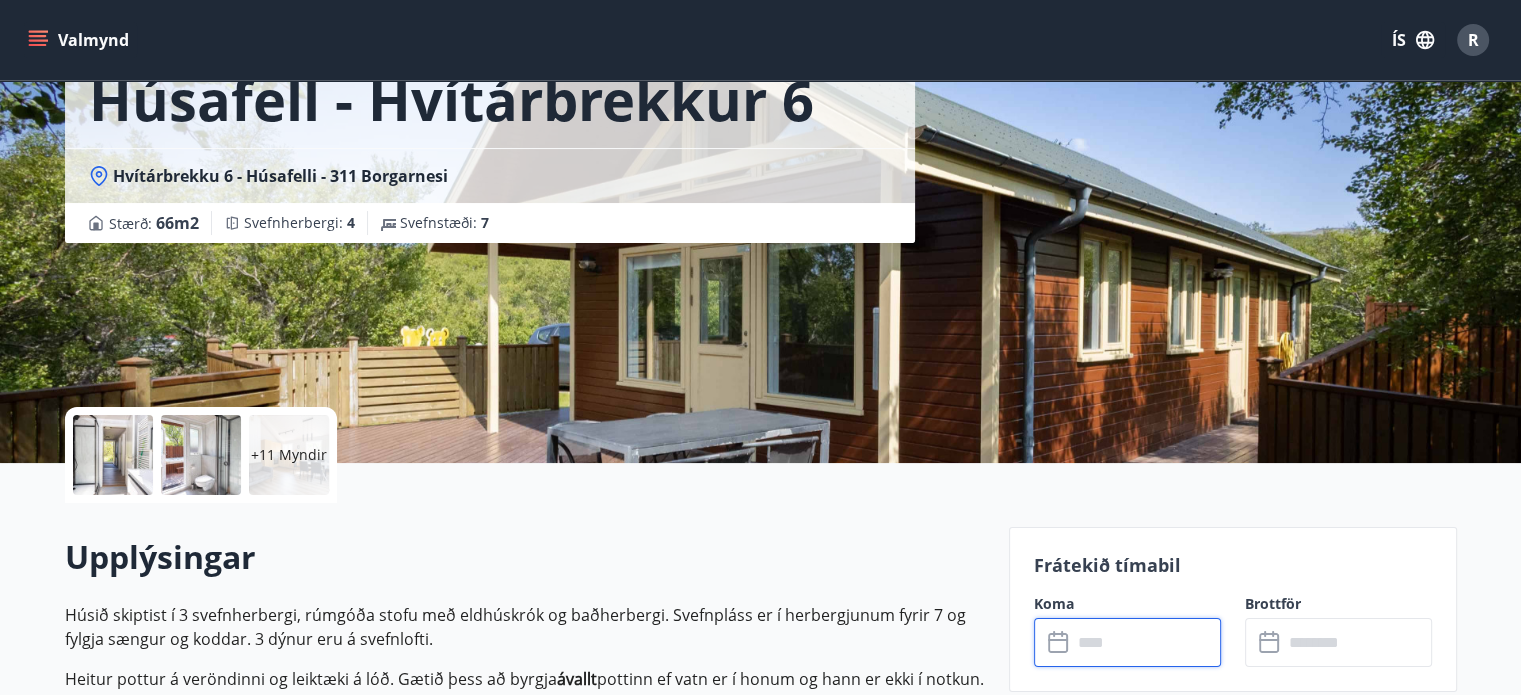scroll, scrollTop: 100, scrollLeft: 0, axis: vertical 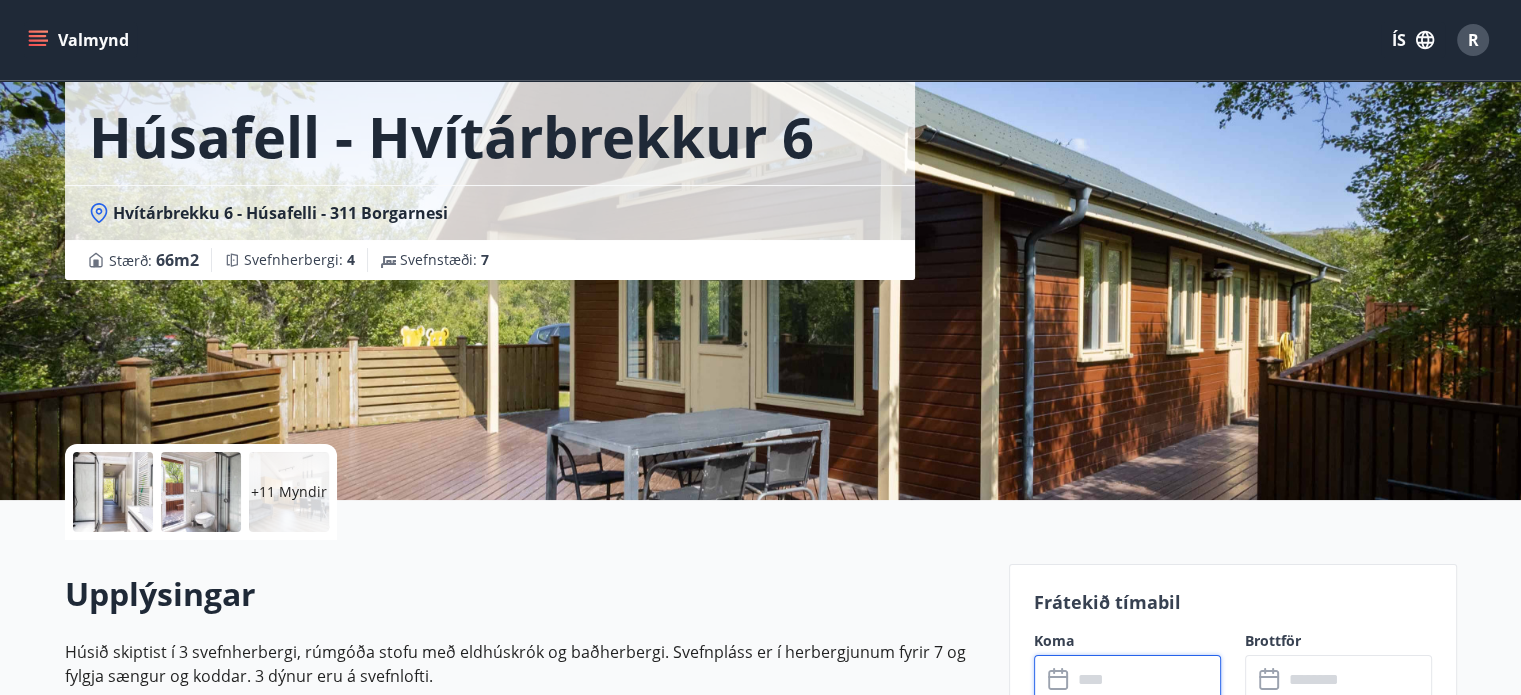 click 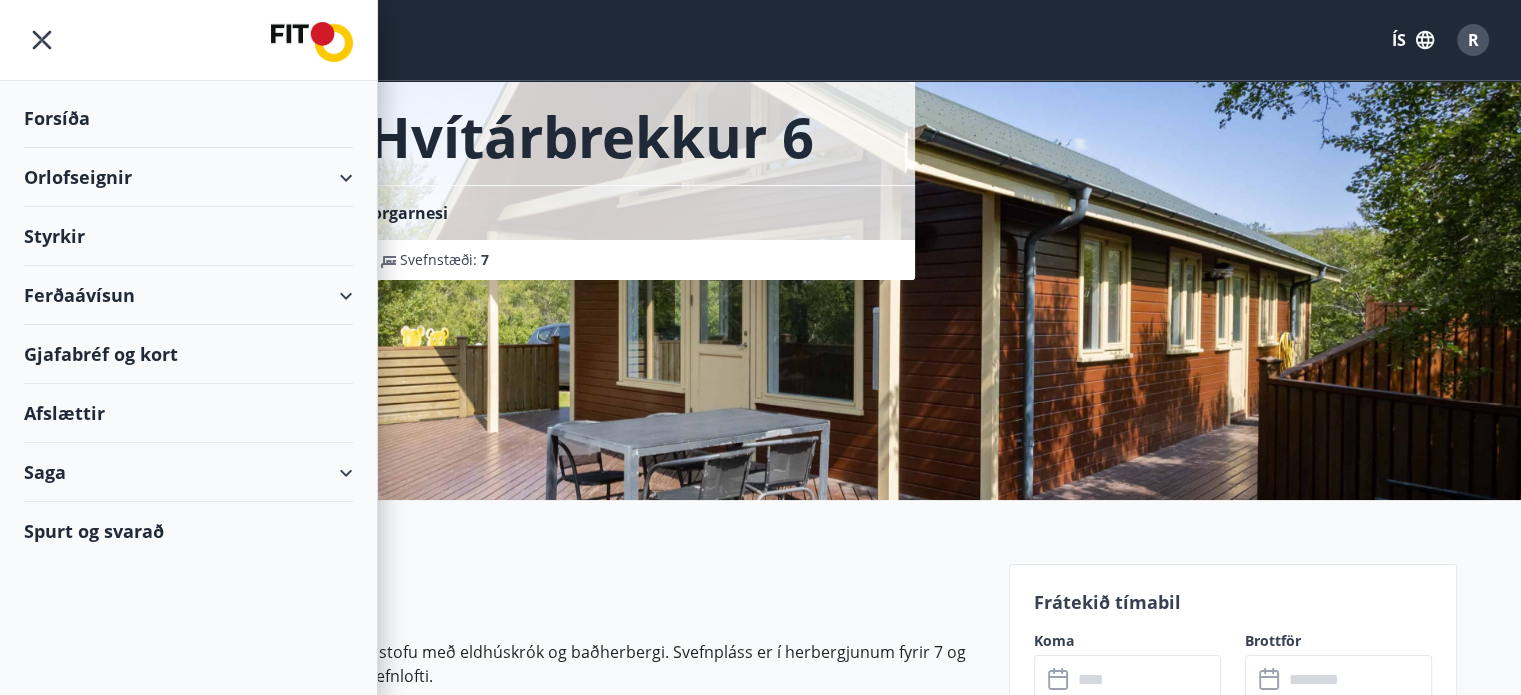 click on "Orlofseignir" at bounding box center [188, 177] 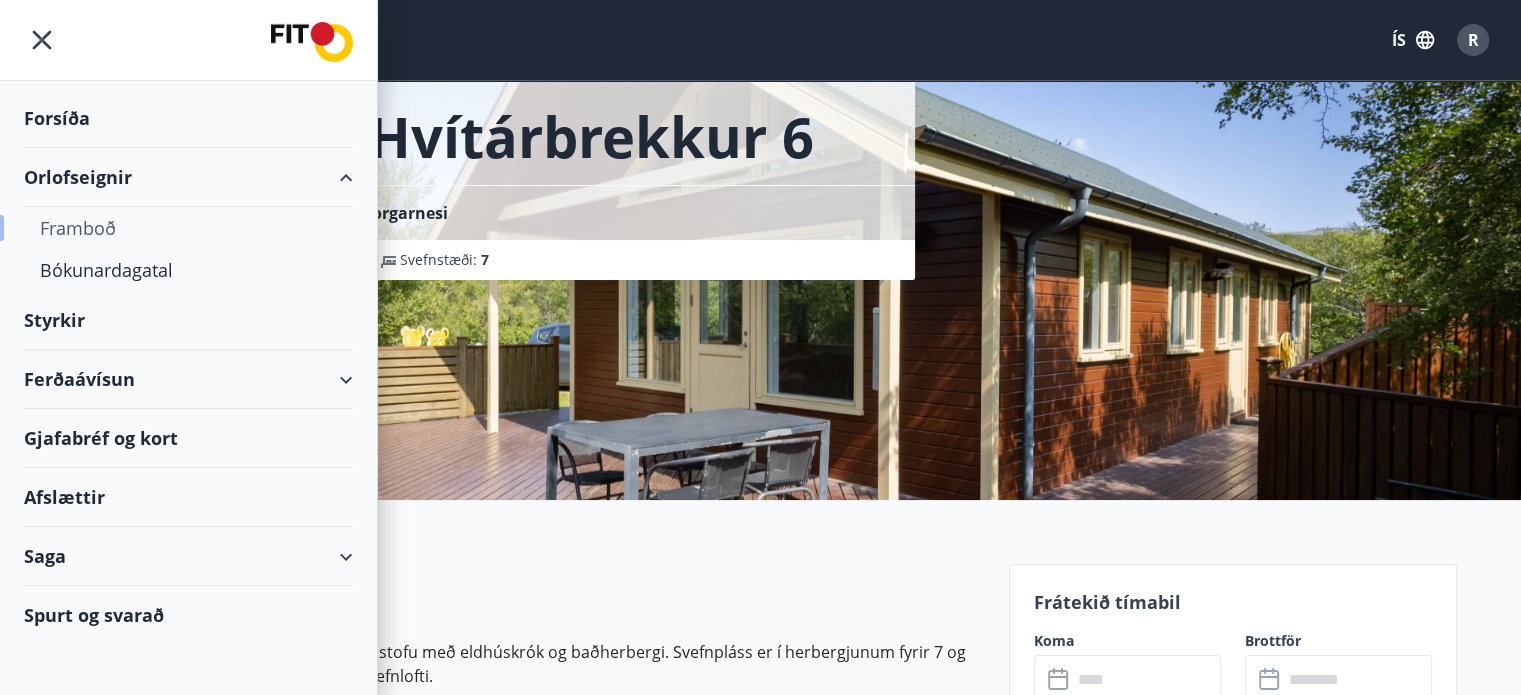 click on "Framboð" at bounding box center (188, 228) 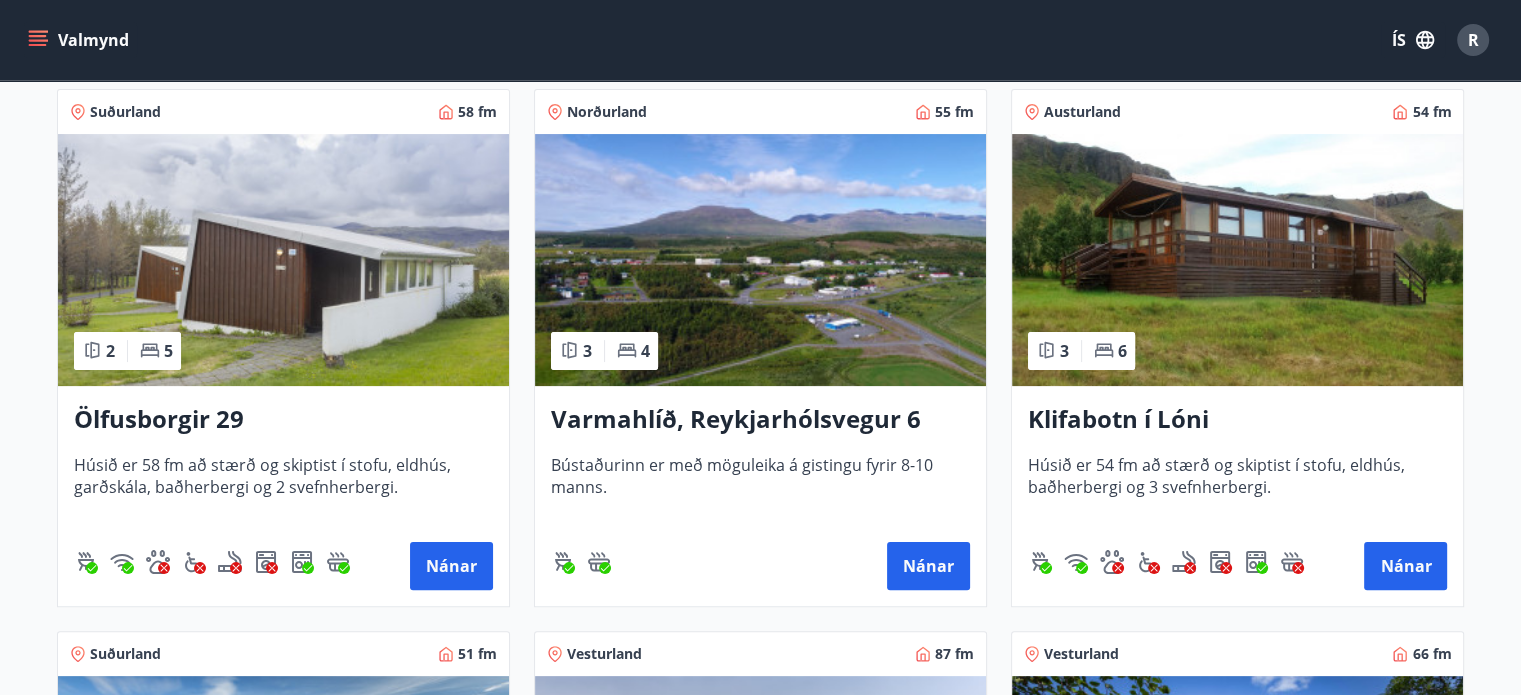 scroll, scrollTop: 400, scrollLeft: 0, axis: vertical 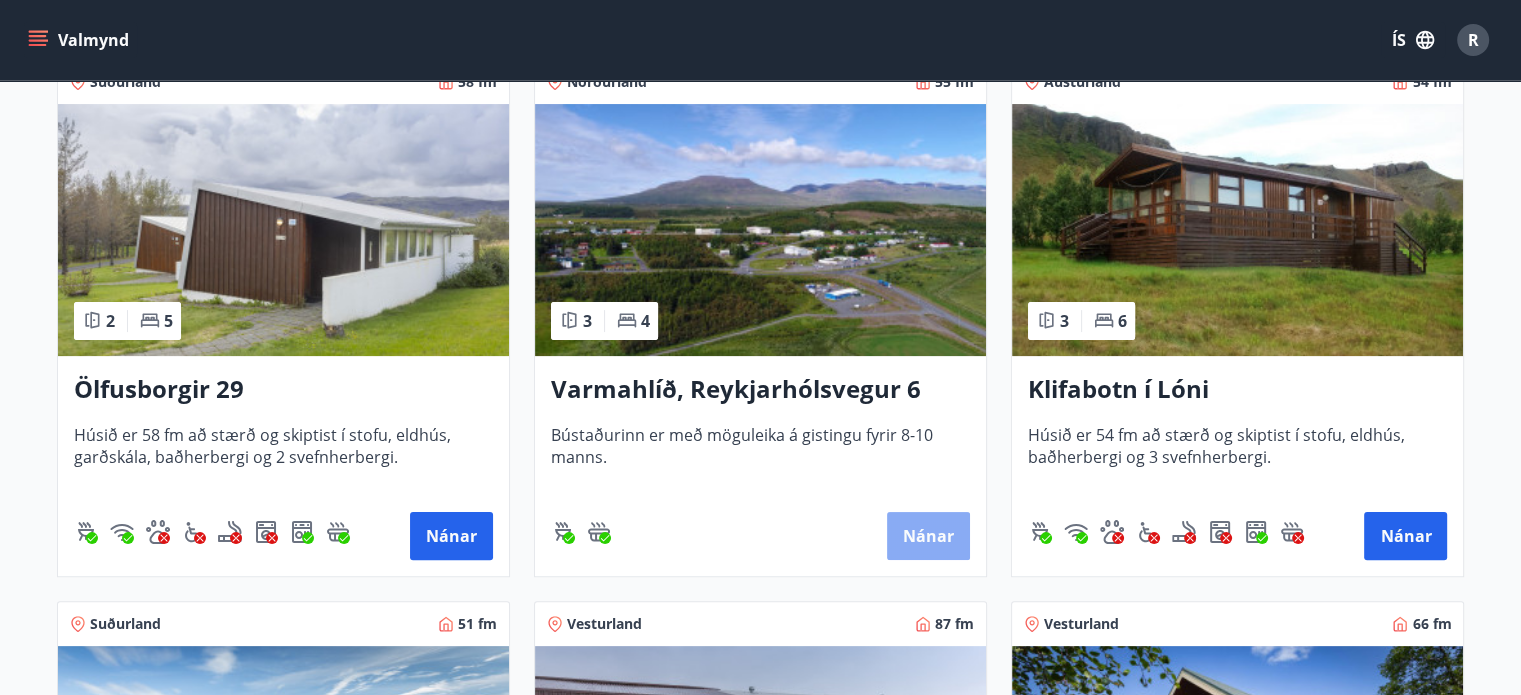 click on "Nánar" at bounding box center (928, 536) 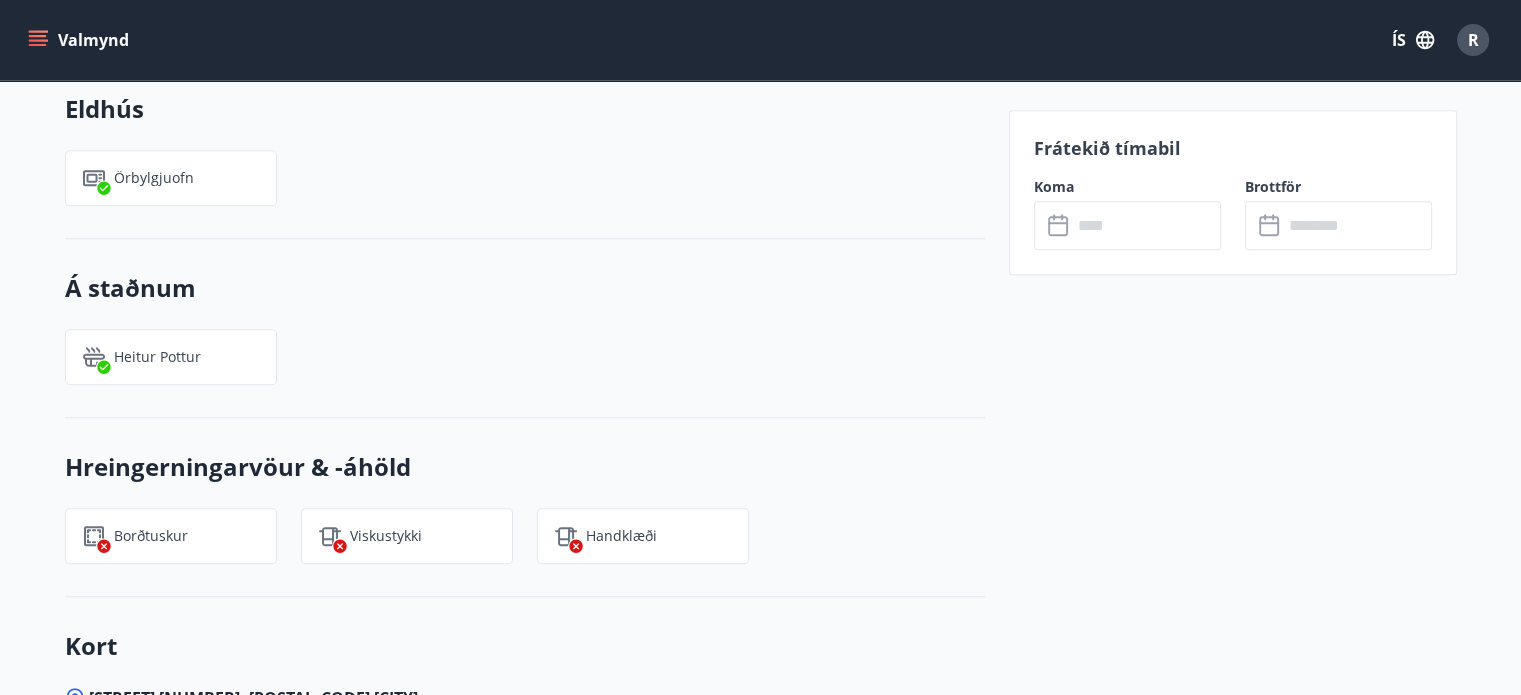 scroll, scrollTop: 1600, scrollLeft: 0, axis: vertical 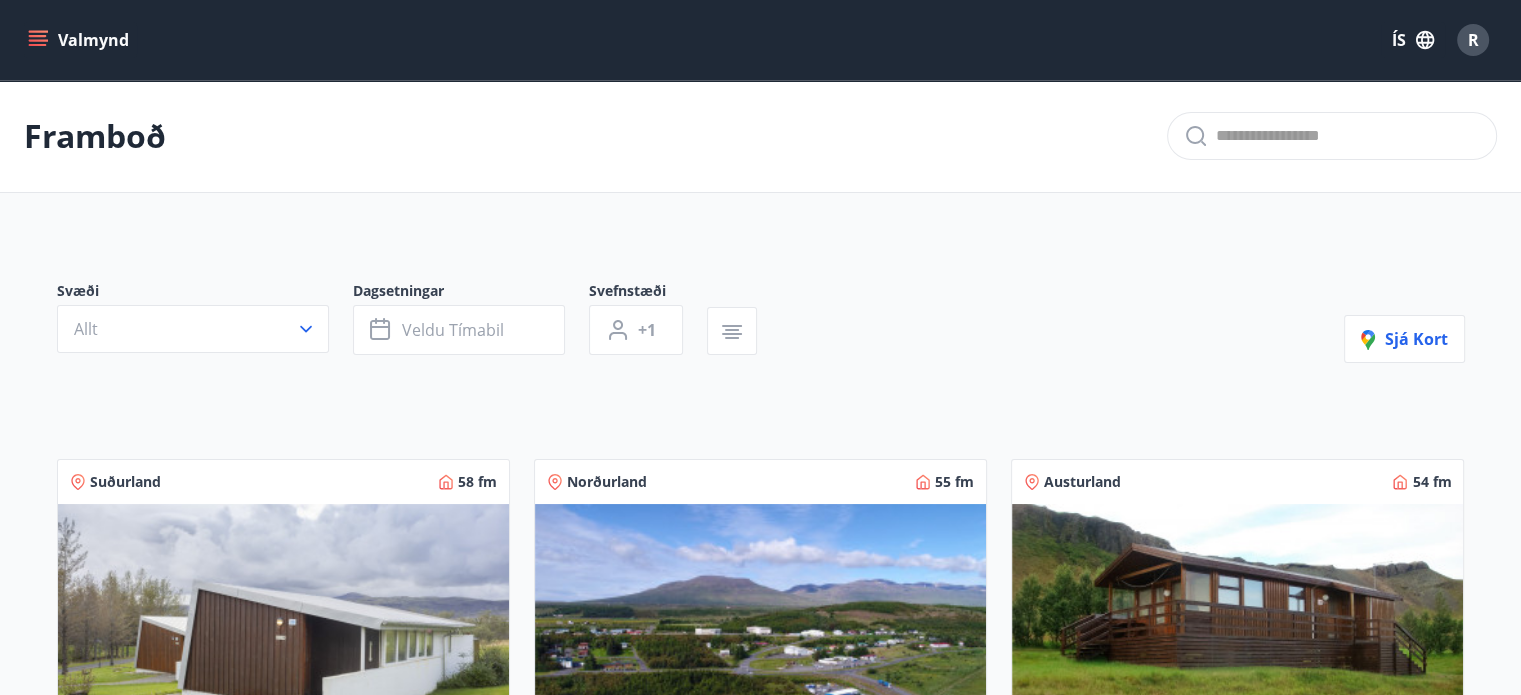 click 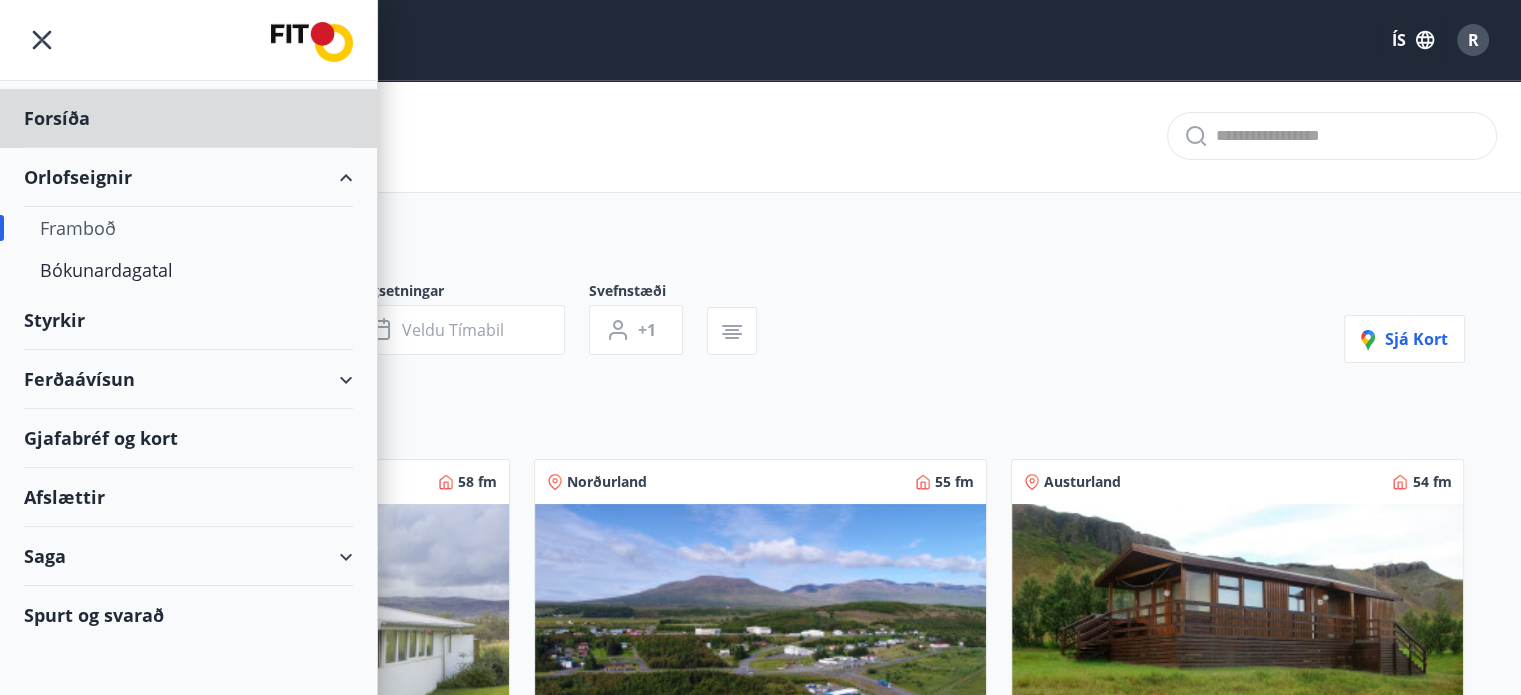 click on "Styrkir" at bounding box center (188, 118) 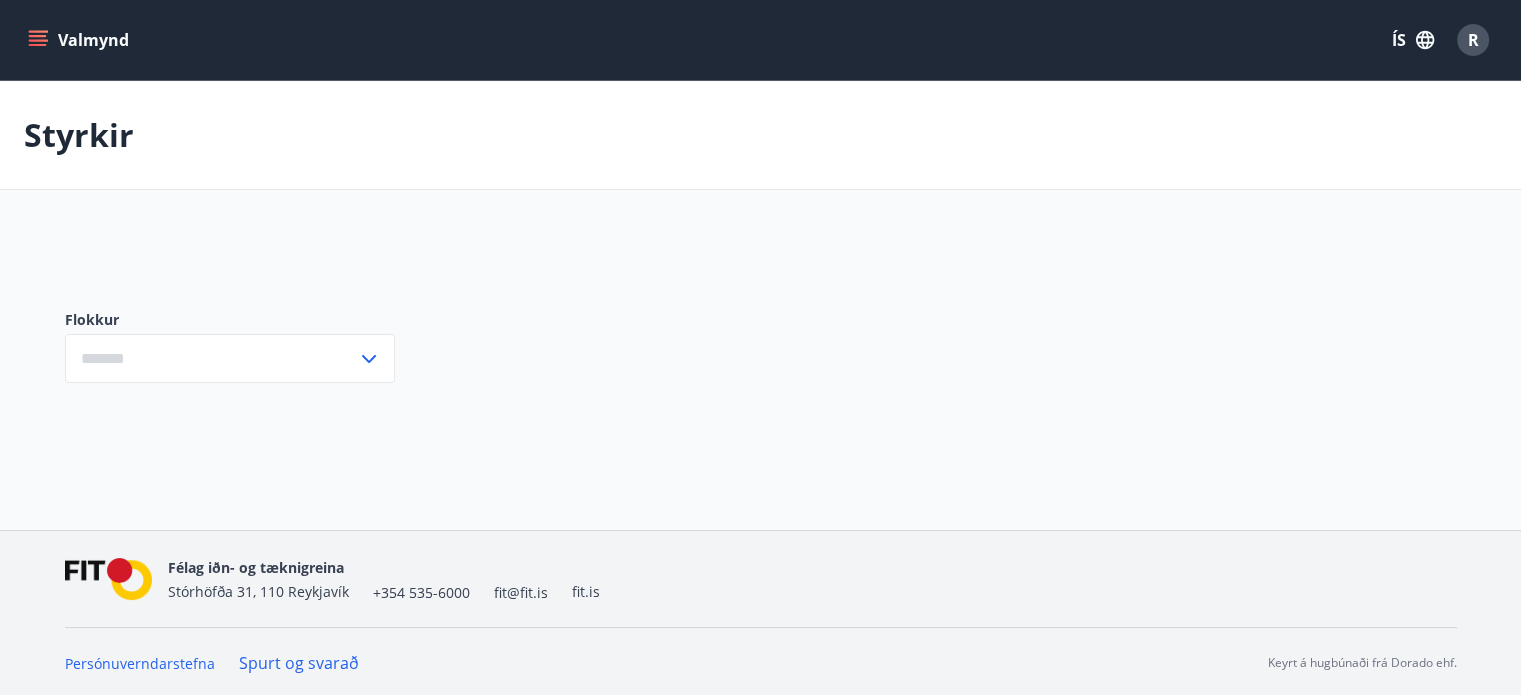 type on "***" 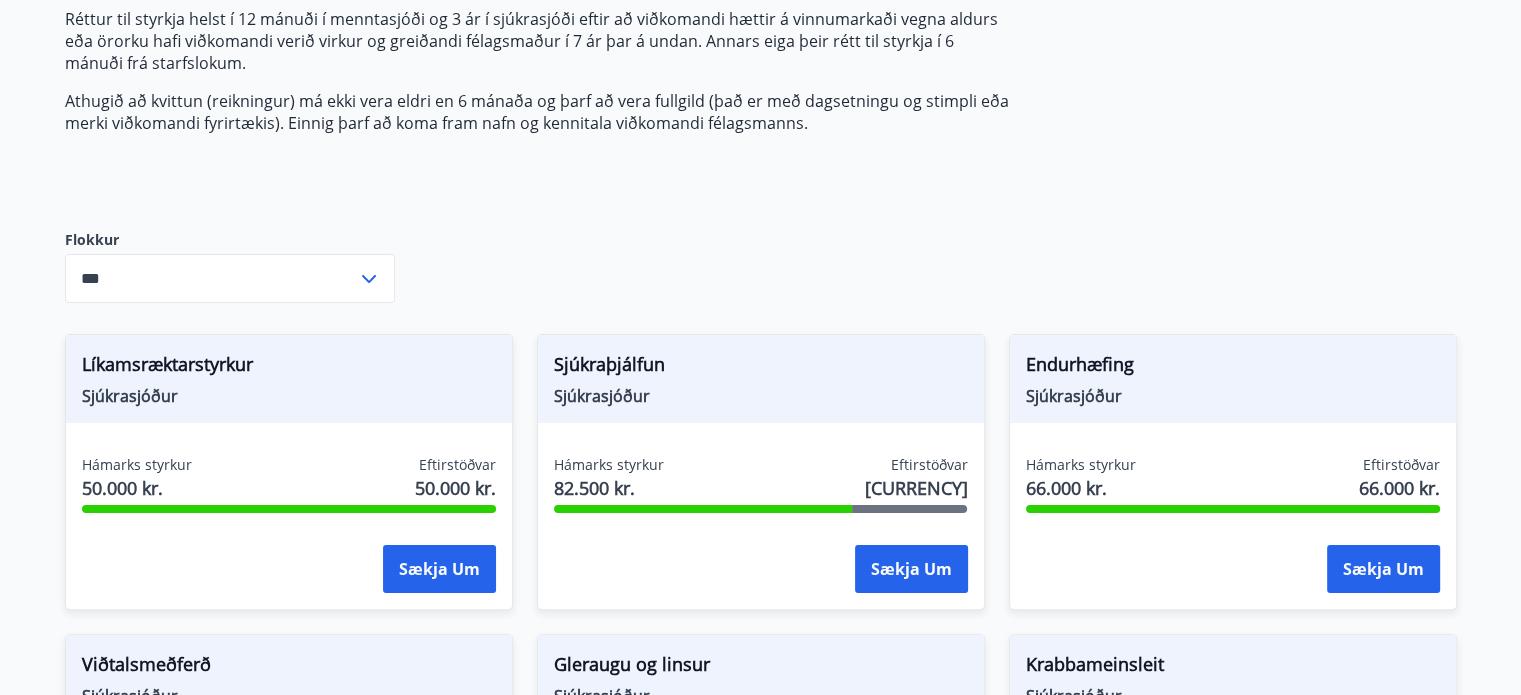 scroll, scrollTop: 246, scrollLeft: 0, axis: vertical 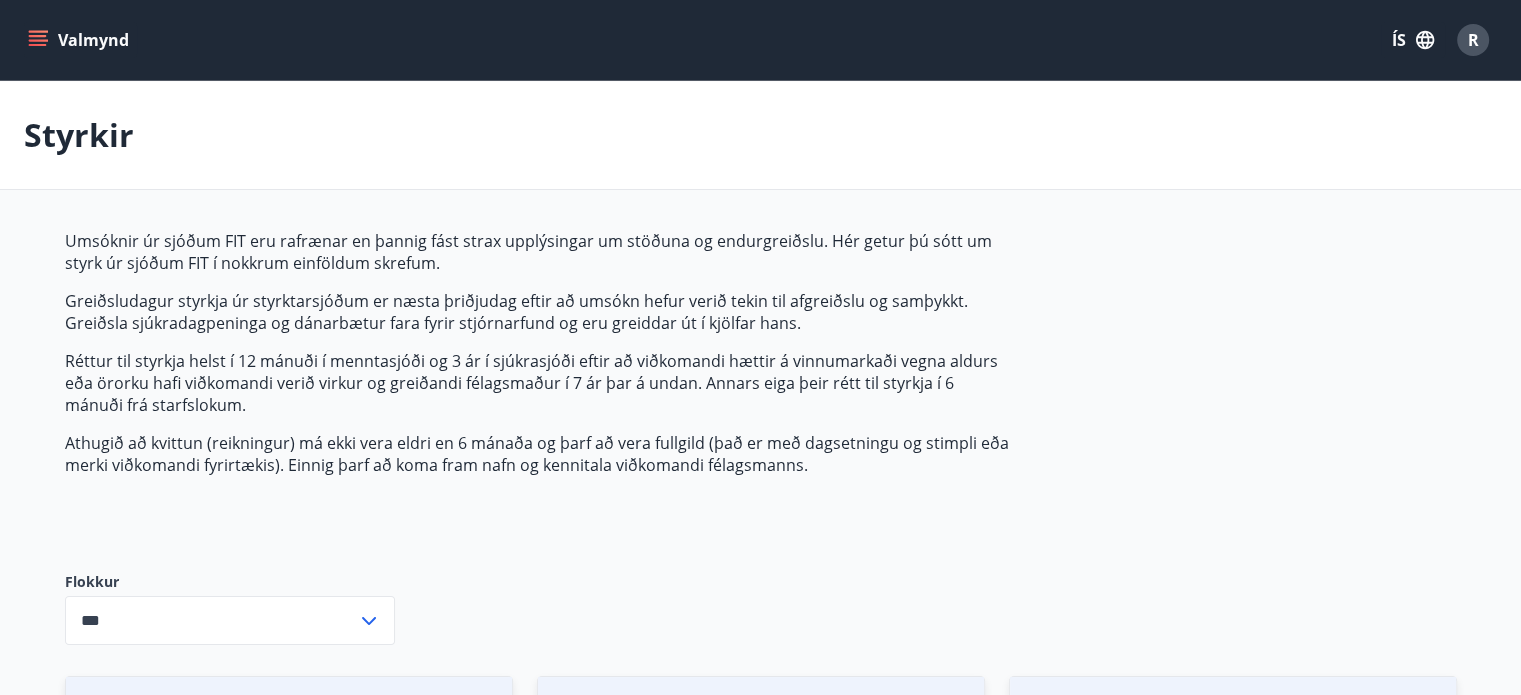 click 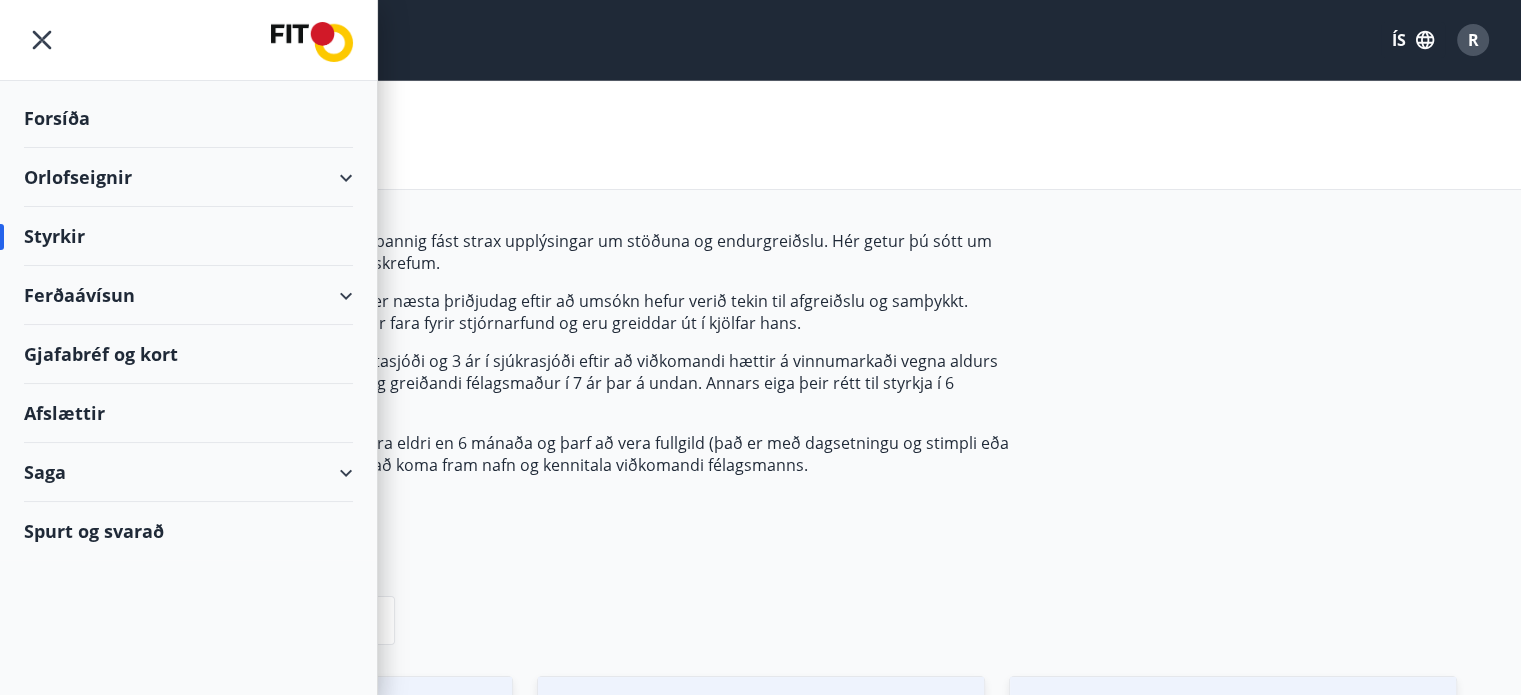 click on "Ferðaávísun" at bounding box center (188, 295) 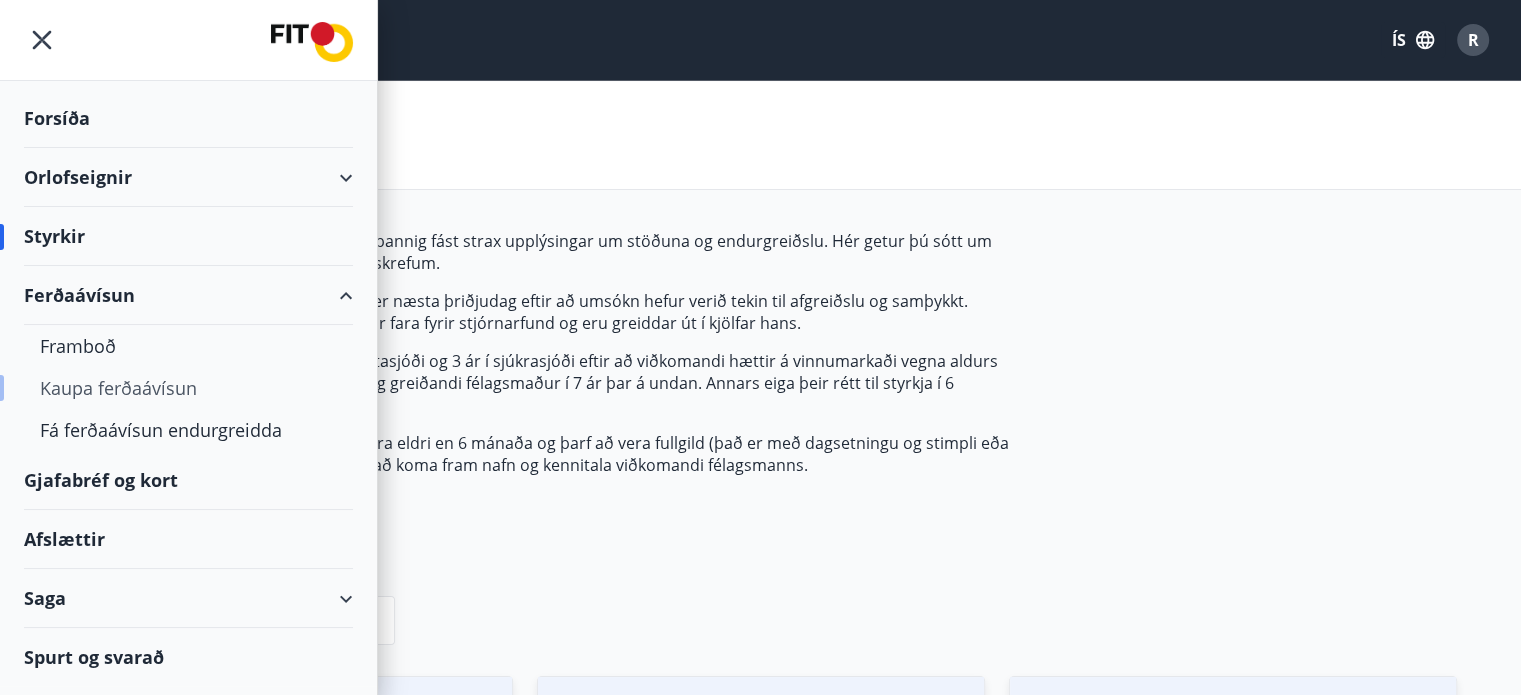 click on "Kaupa ferðaávísun" at bounding box center [188, 388] 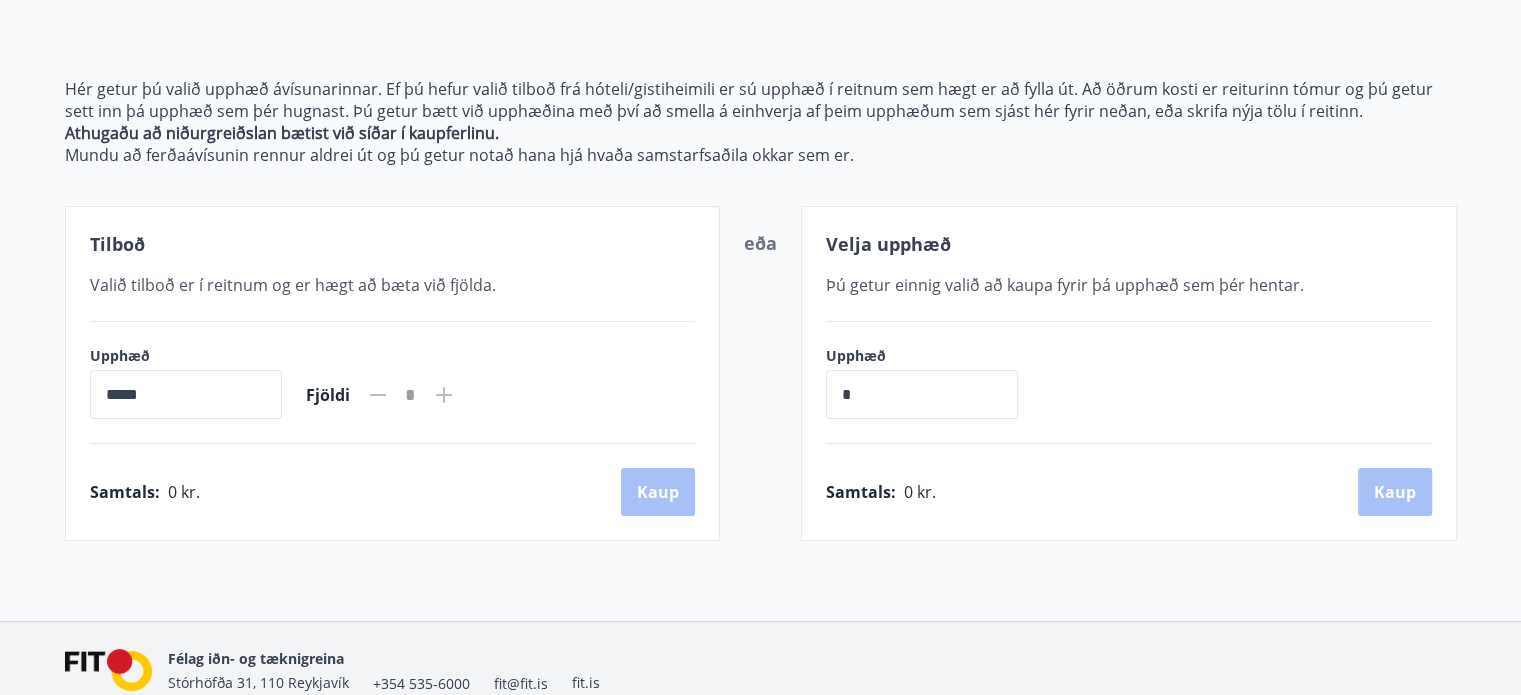 scroll, scrollTop: 292, scrollLeft: 0, axis: vertical 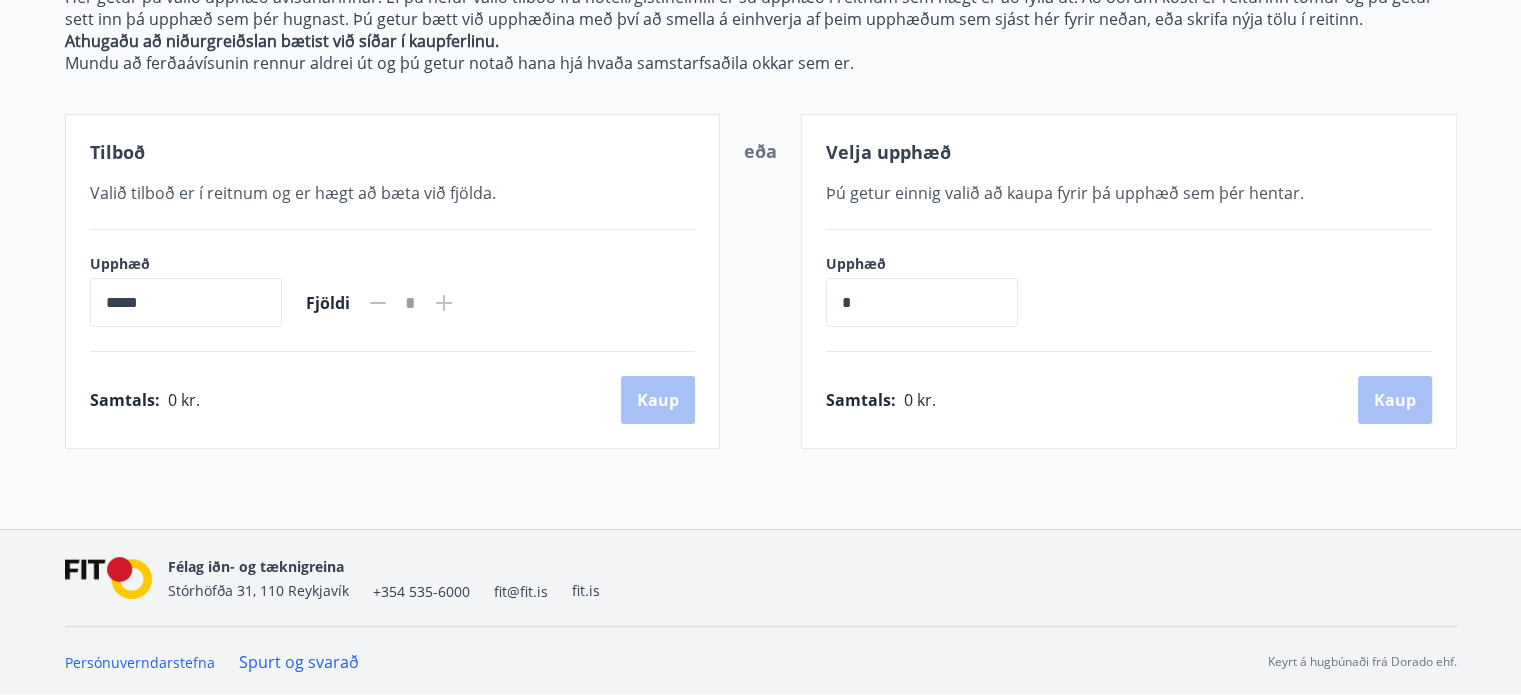 click on "*****" at bounding box center [186, 302] 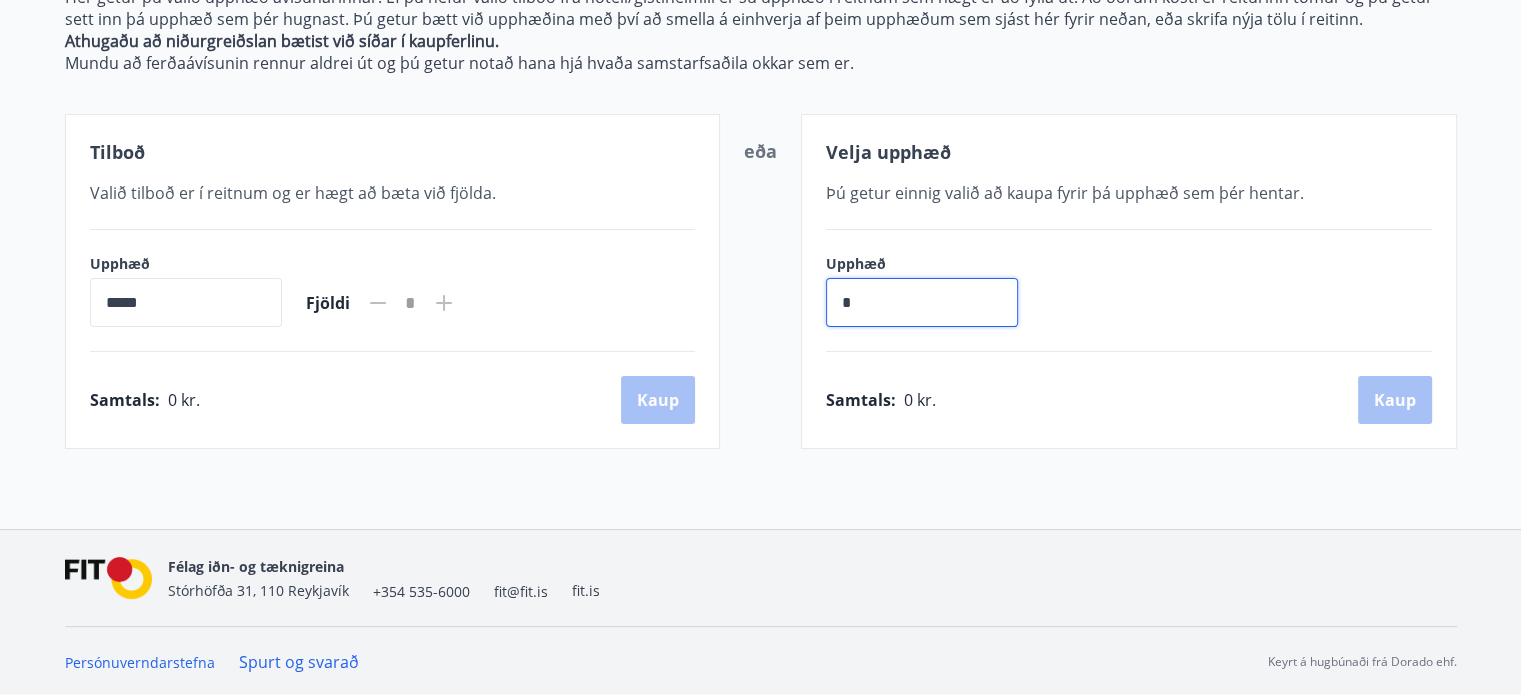 click on "*" at bounding box center (922, 302) 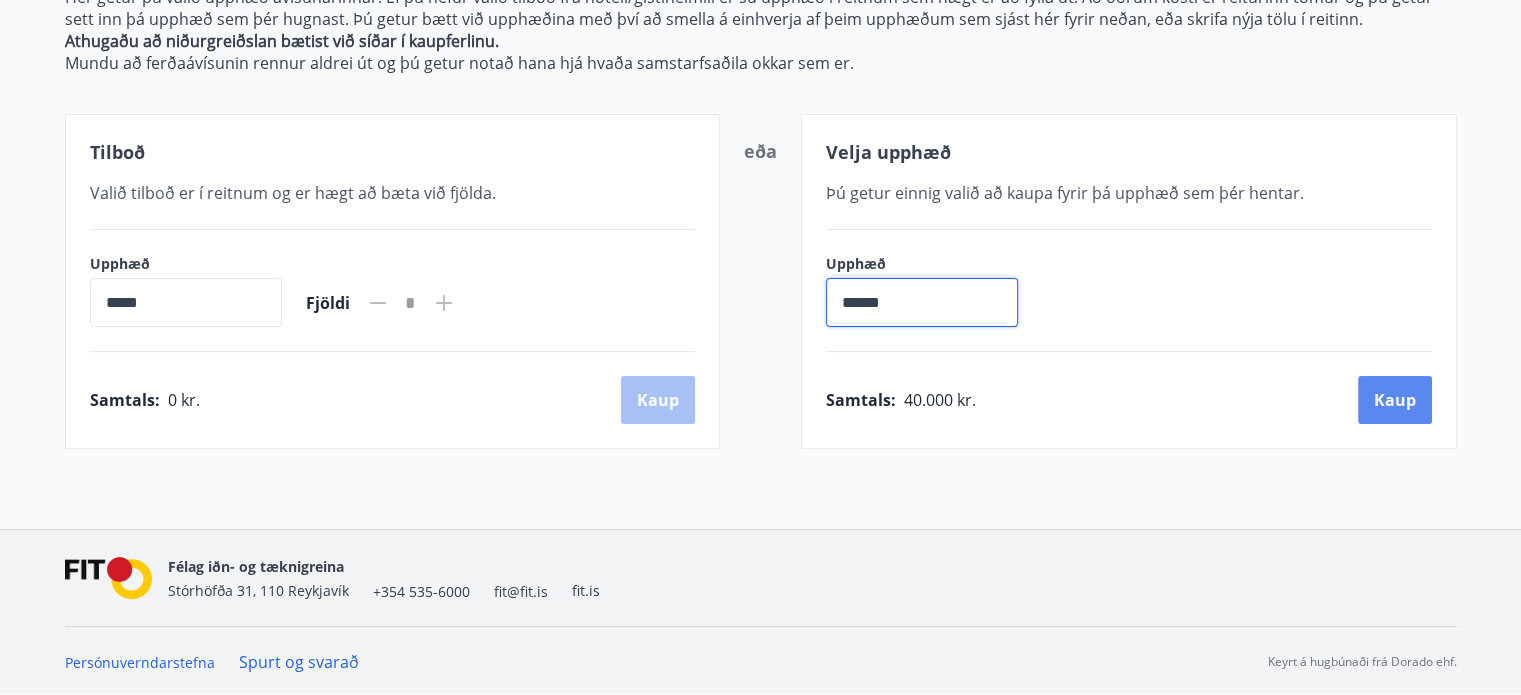 type on "******" 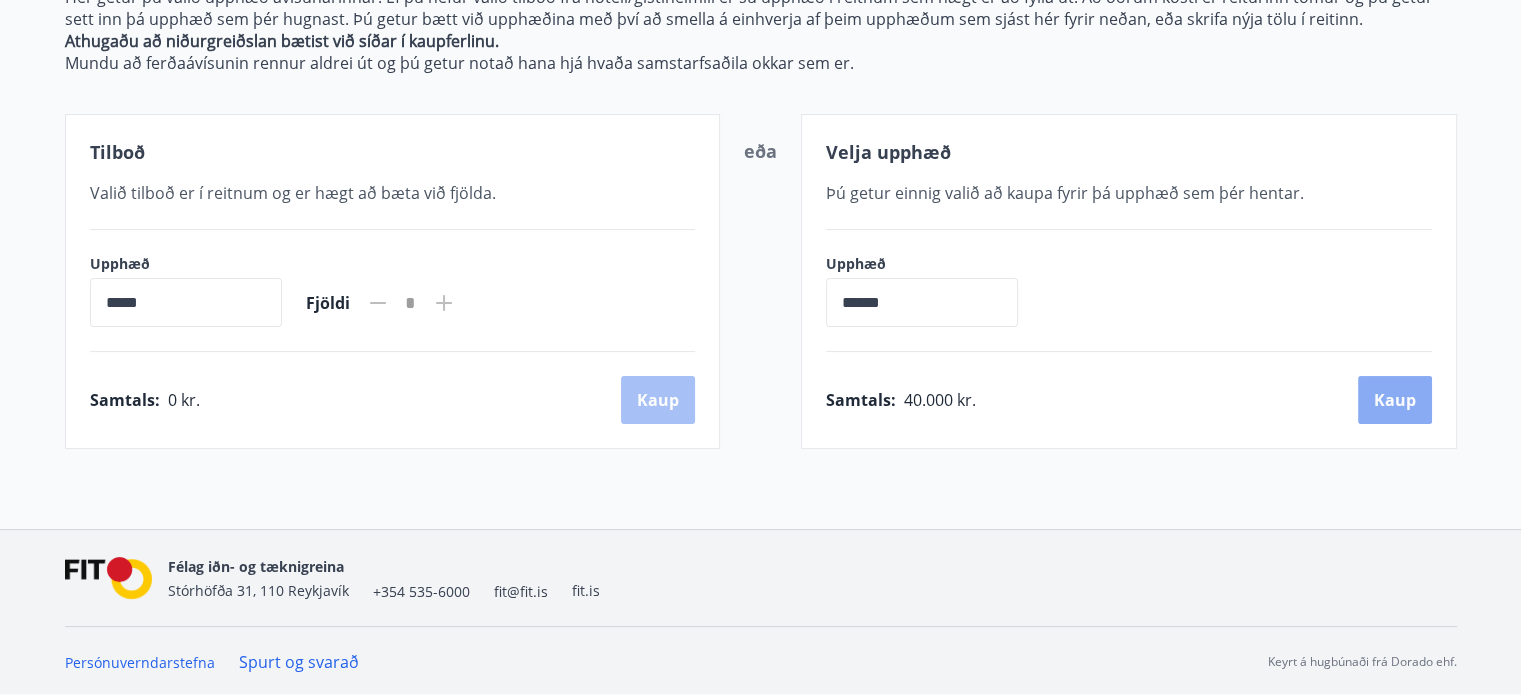 click on "Kaup" at bounding box center [1395, 400] 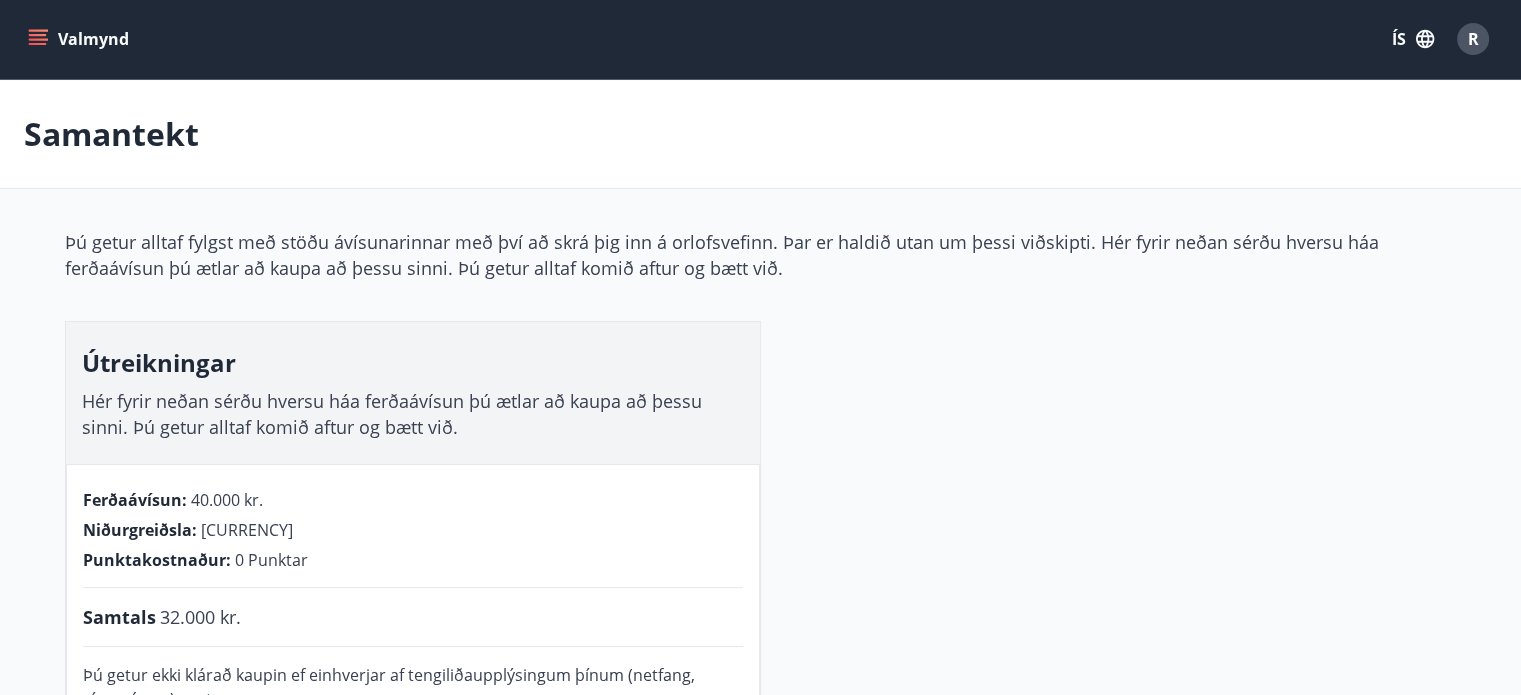 scroll, scrollTop: 0, scrollLeft: 0, axis: both 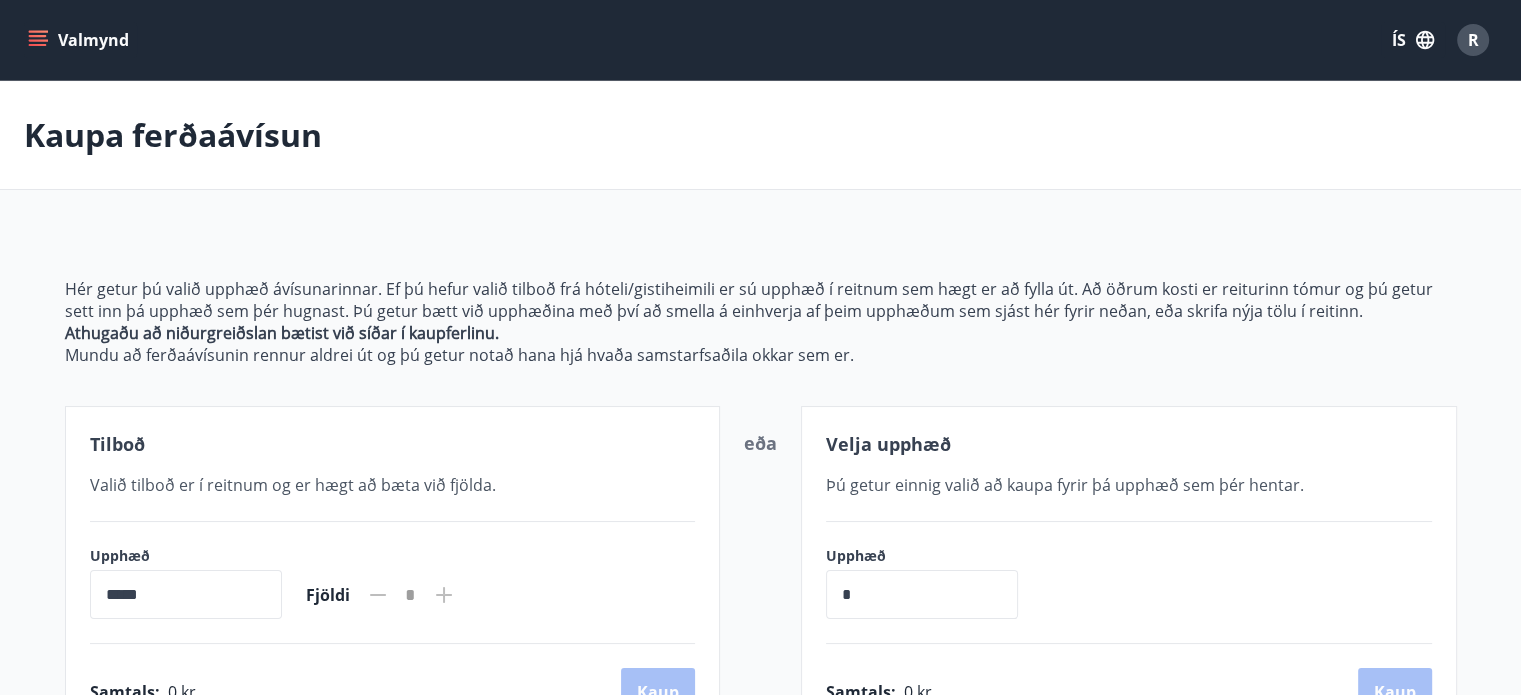 click 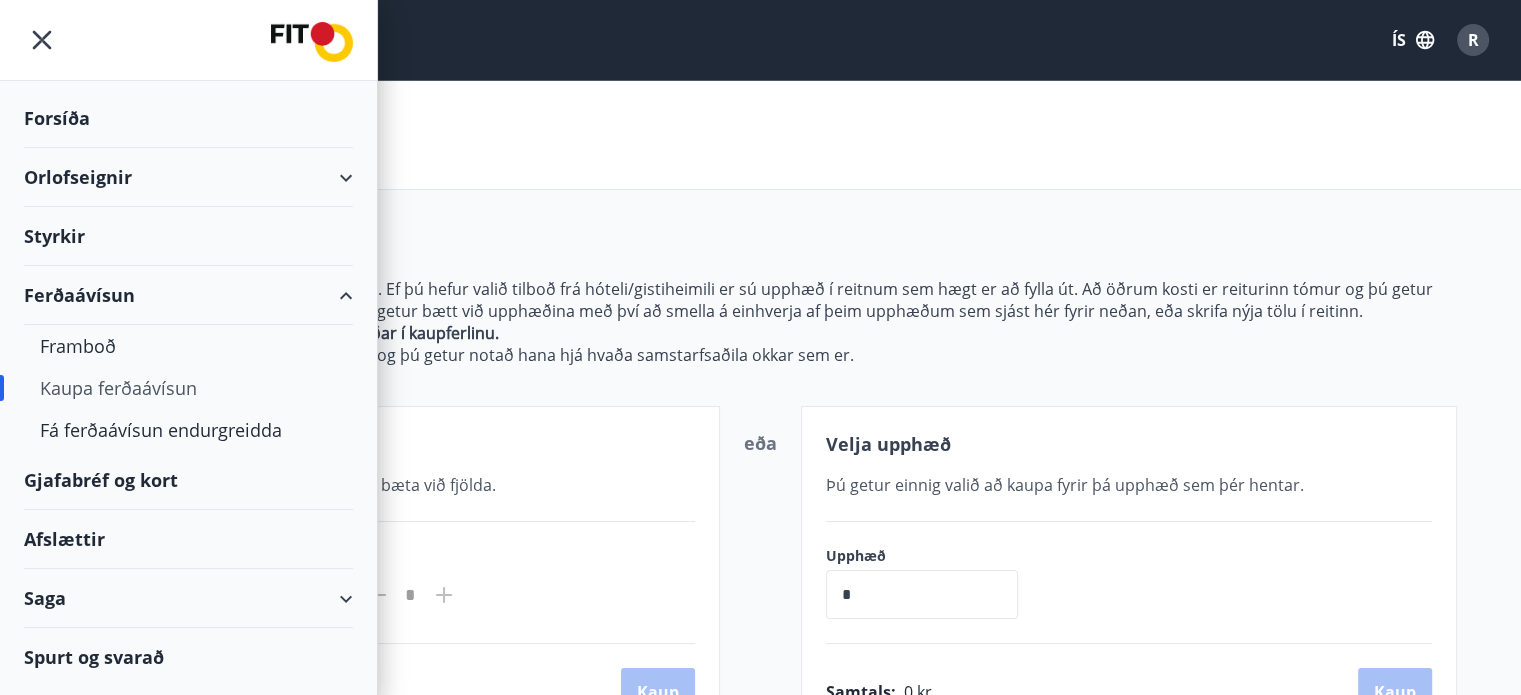 click on "Ferðaávísun" at bounding box center (188, 295) 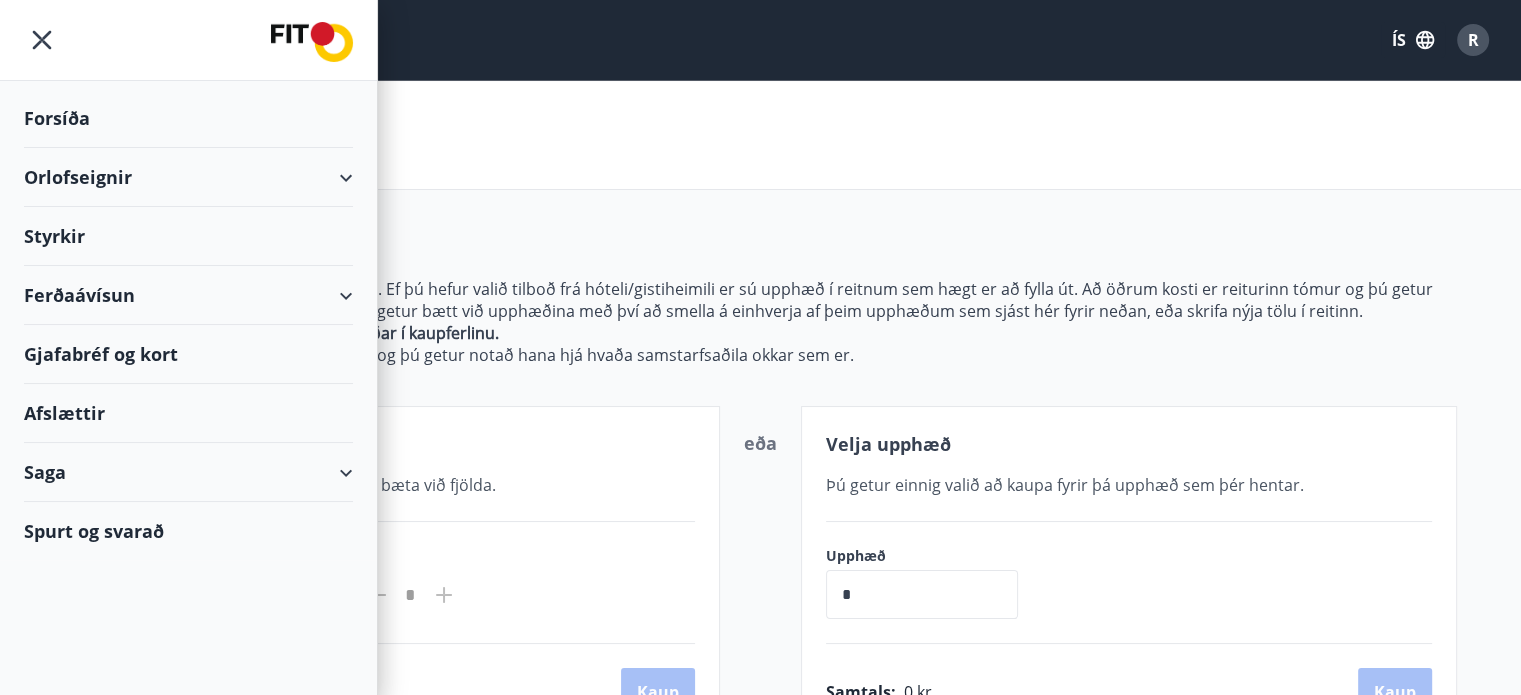 click on "Ferðaávísun" at bounding box center (188, 295) 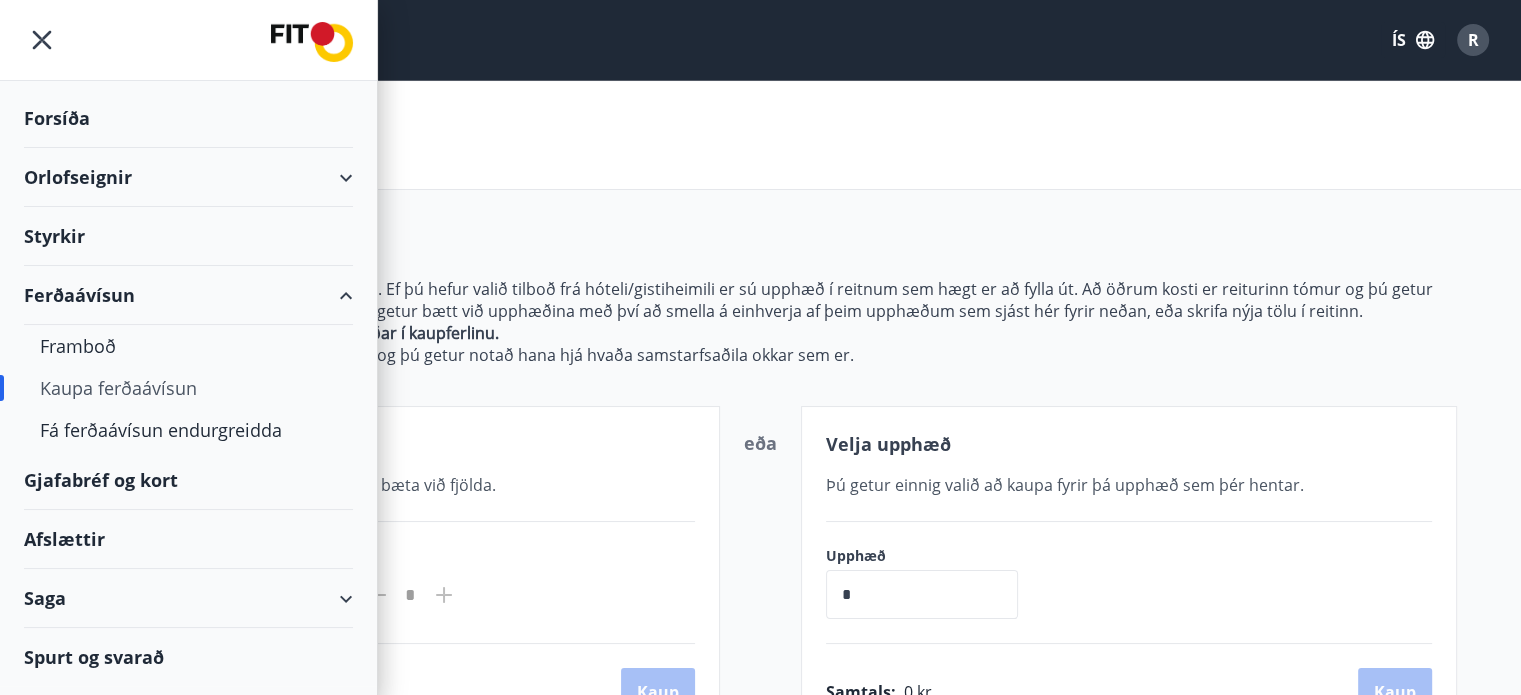 click on "Kaupa ferðaávísun" at bounding box center [188, 388] 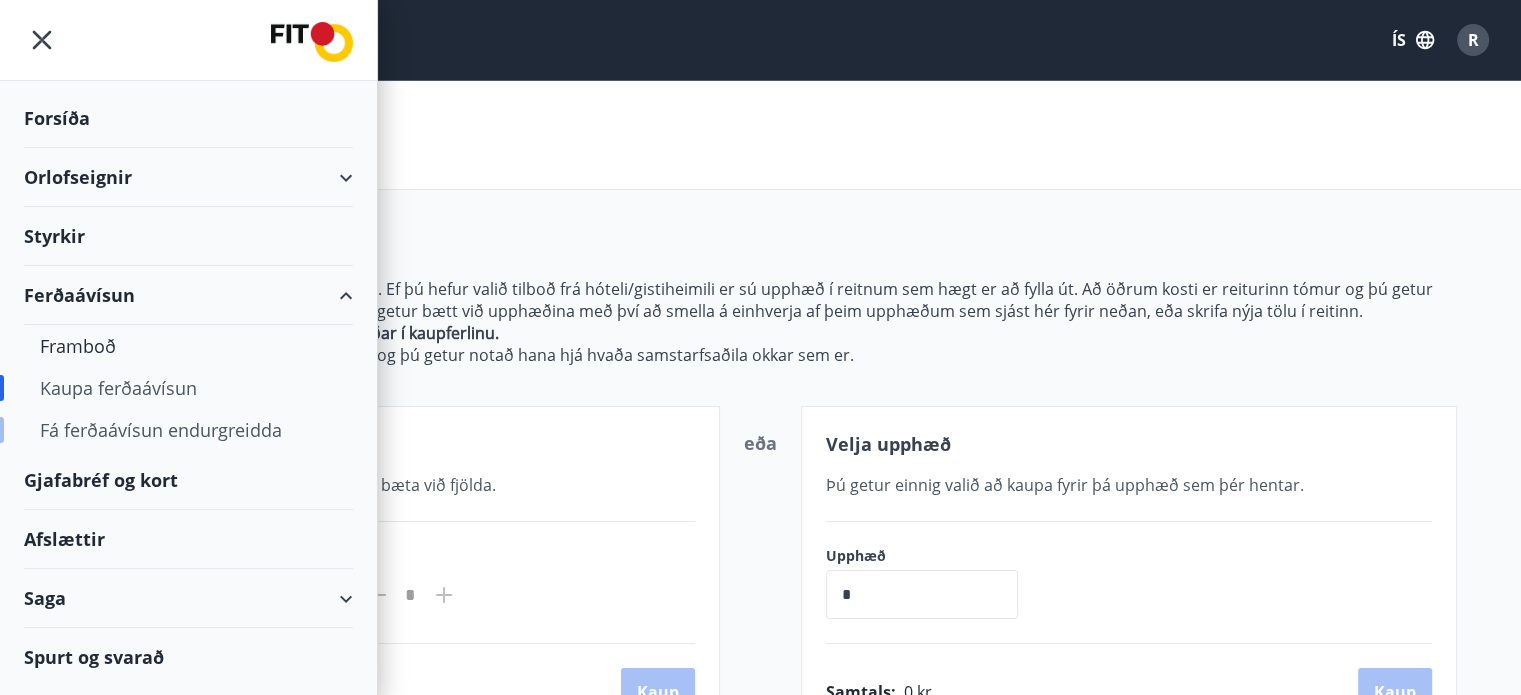 click on "Fá ferðaávísun endurgreidda" at bounding box center (188, 430) 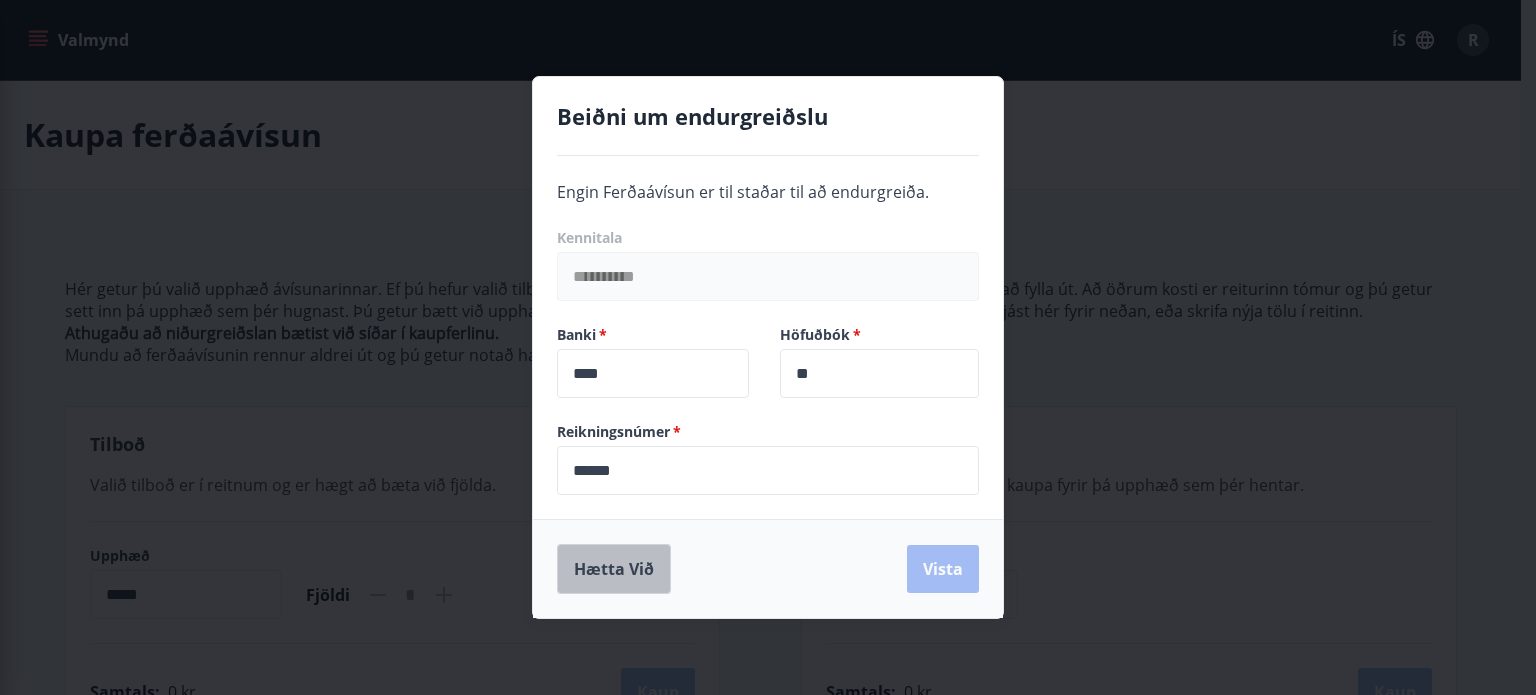 click on "Hætta við" at bounding box center (614, 569) 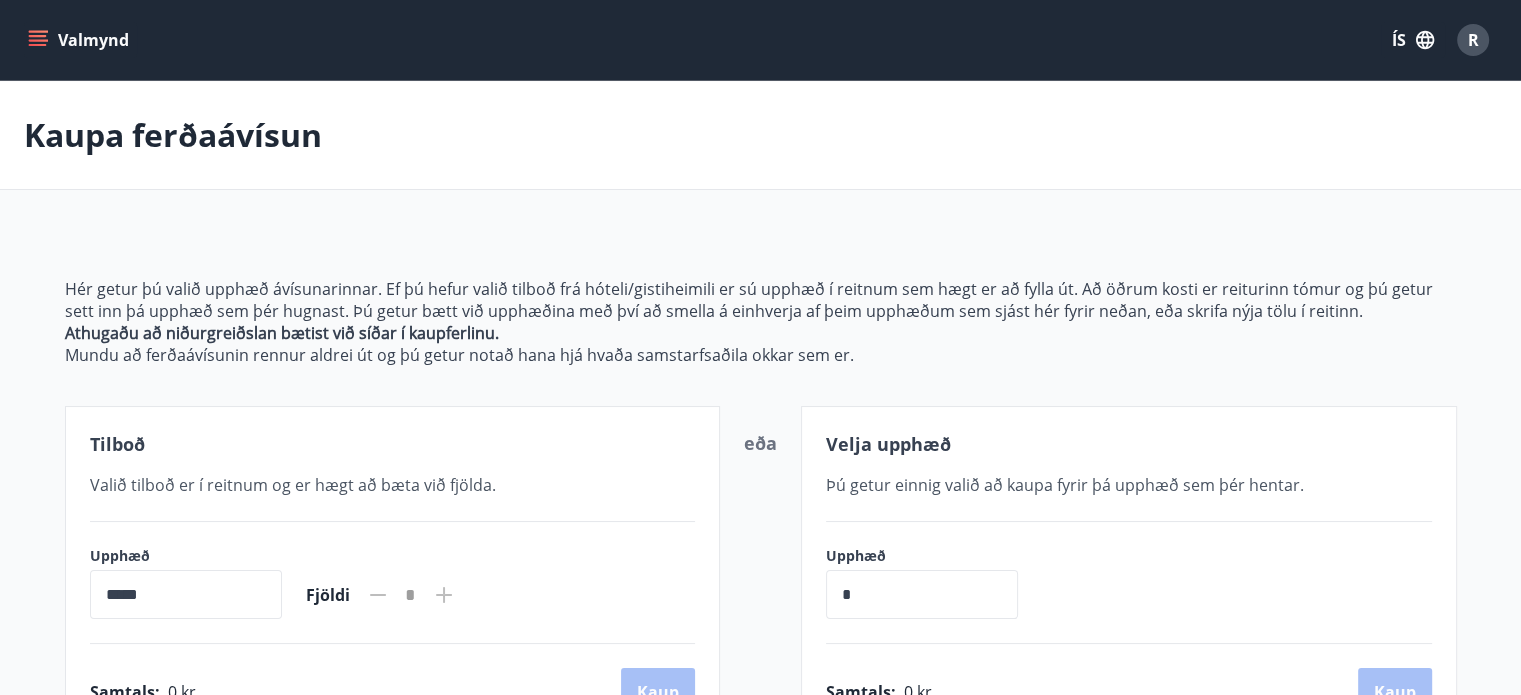 click 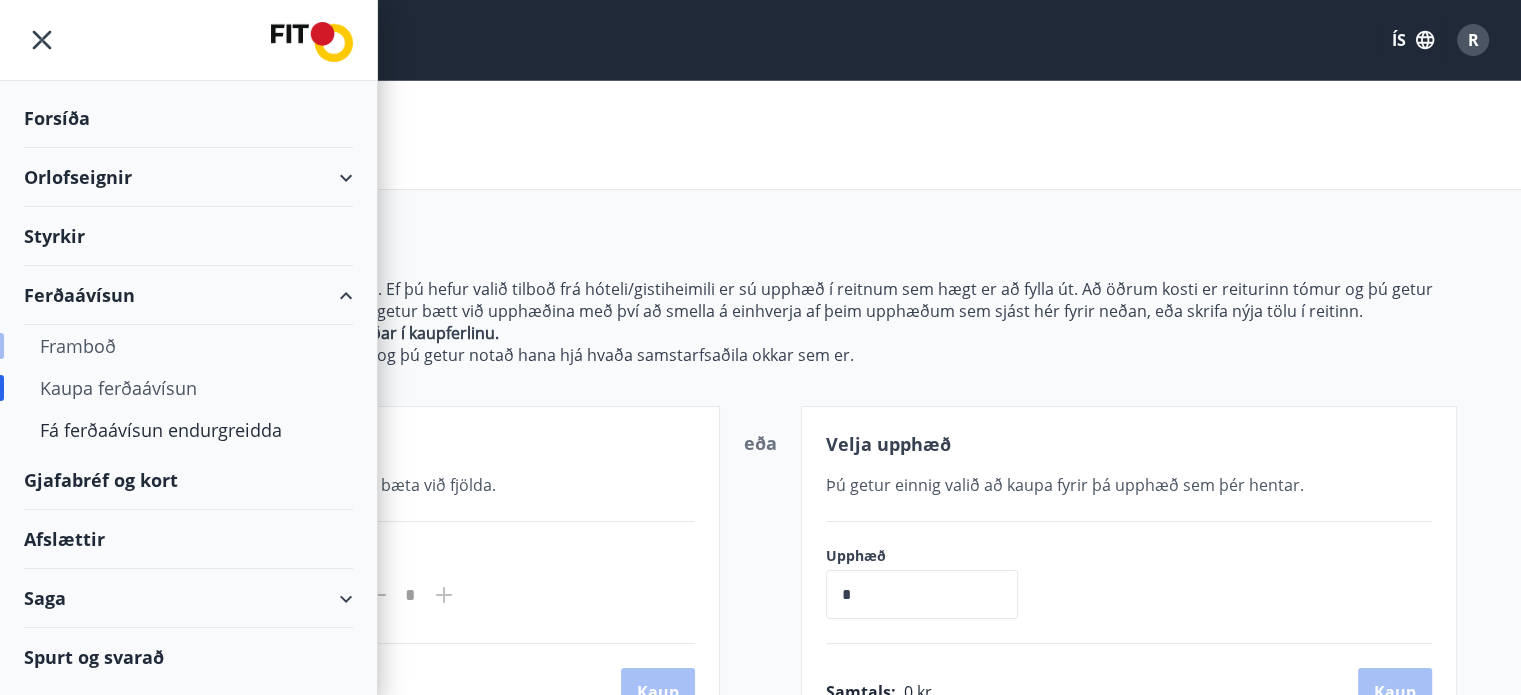 click on "Framboð" at bounding box center (188, 346) 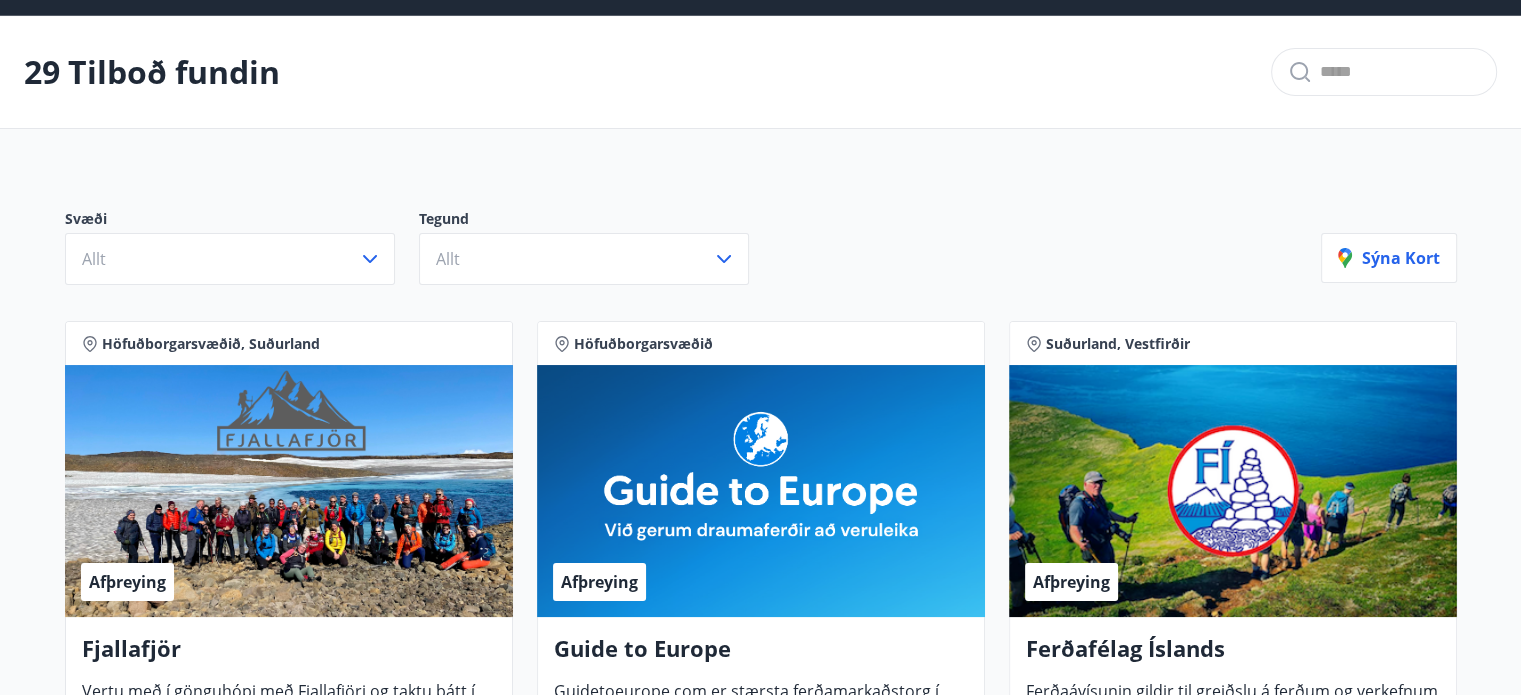 scroll, scrollTop: 100, scrollLeft: 0, axis: vertical 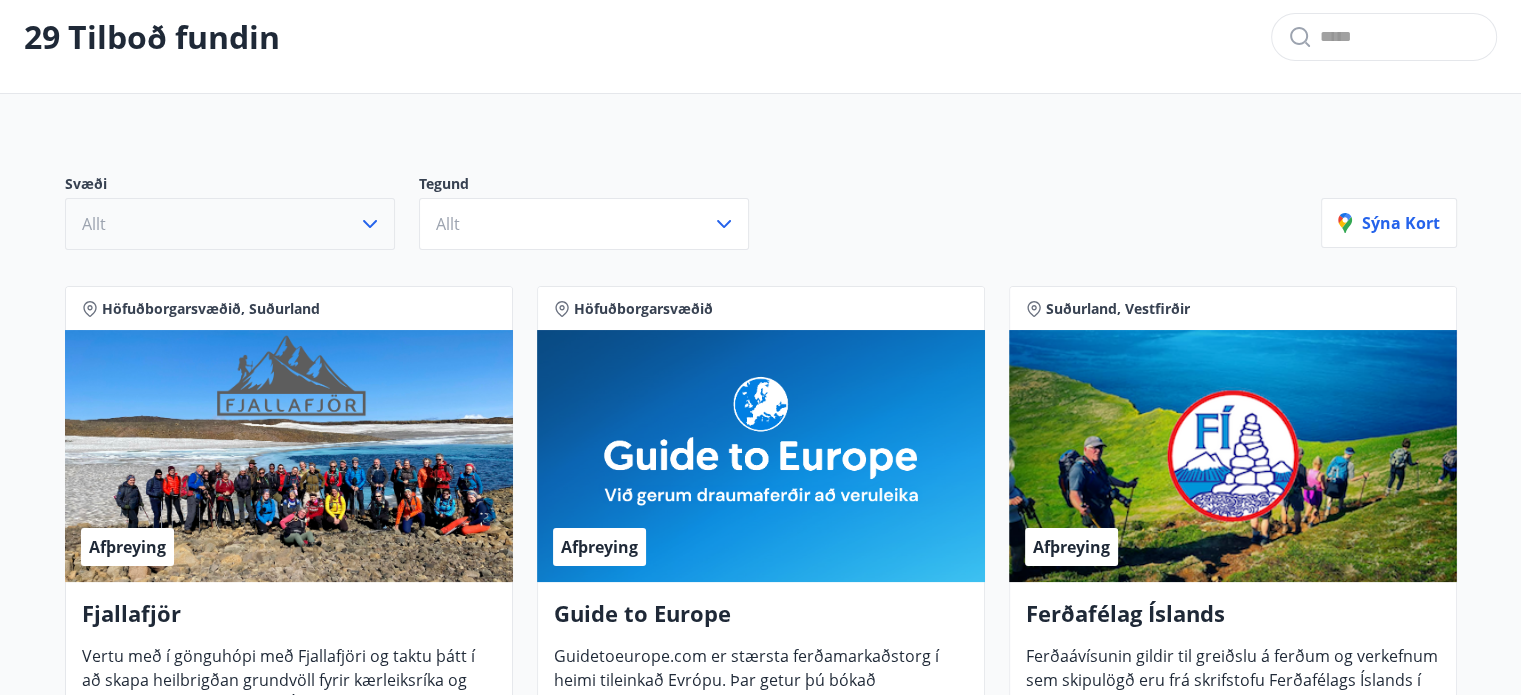 click on "Allt" at bounding box center [230, 224] 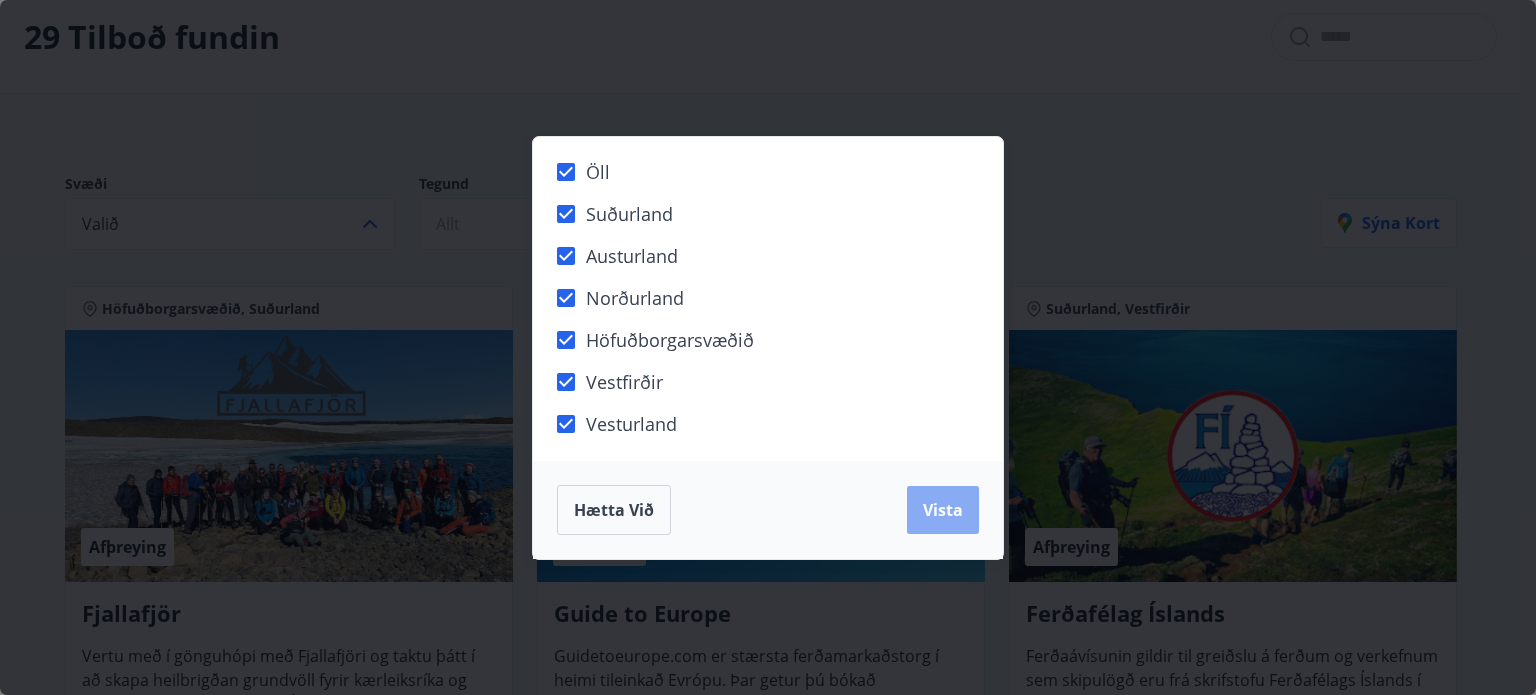 click on "Vista" at bounding box center (943, 510) 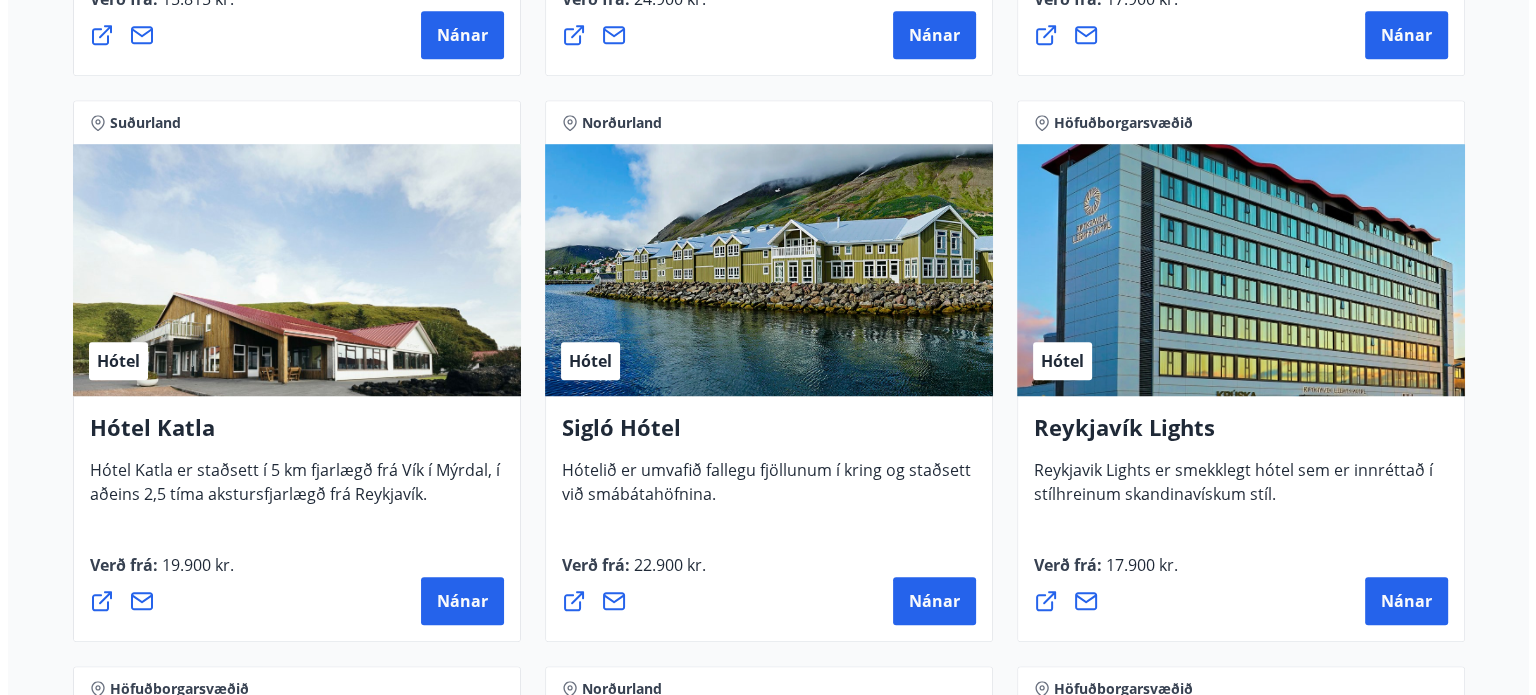 scroll, scrollTop: 1500, scrollLeft: 0, axis: vertical 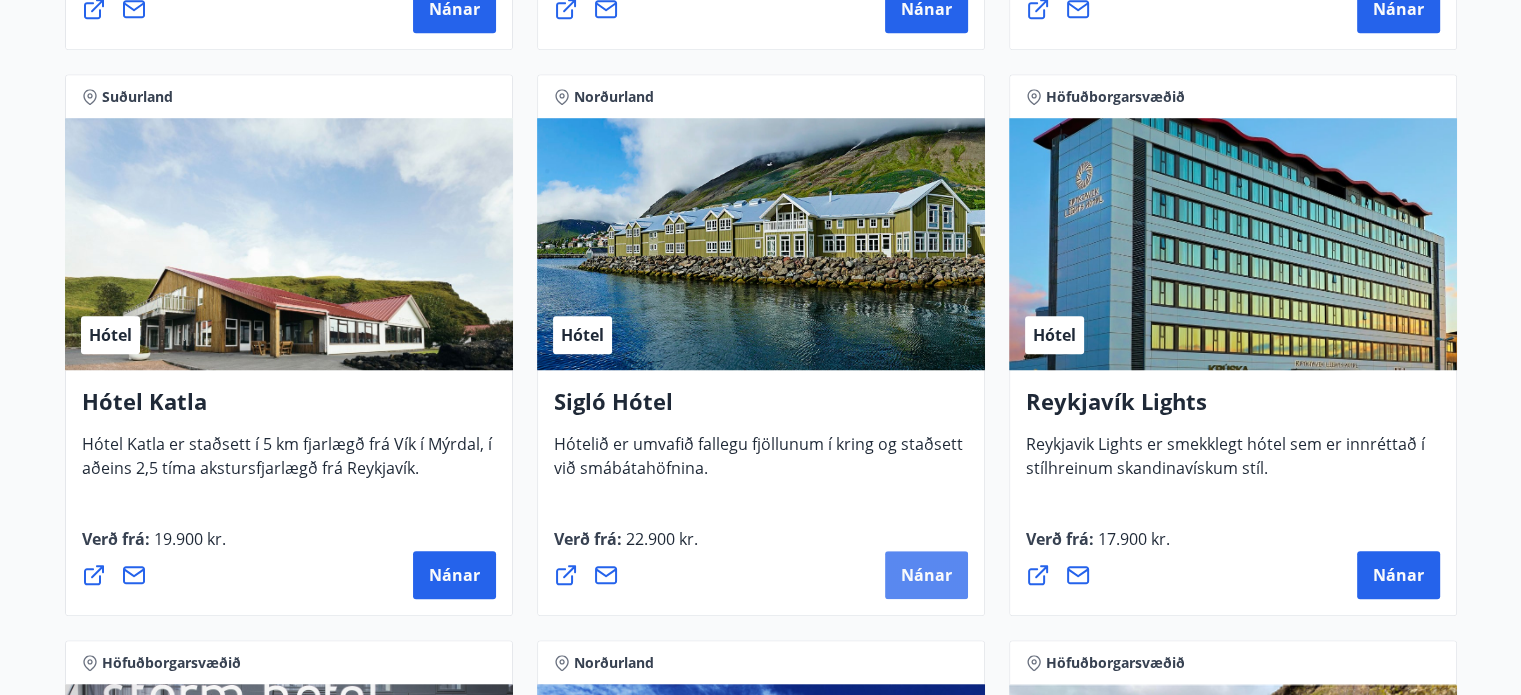 click on "Nánar" at bounding box center [926, 575] 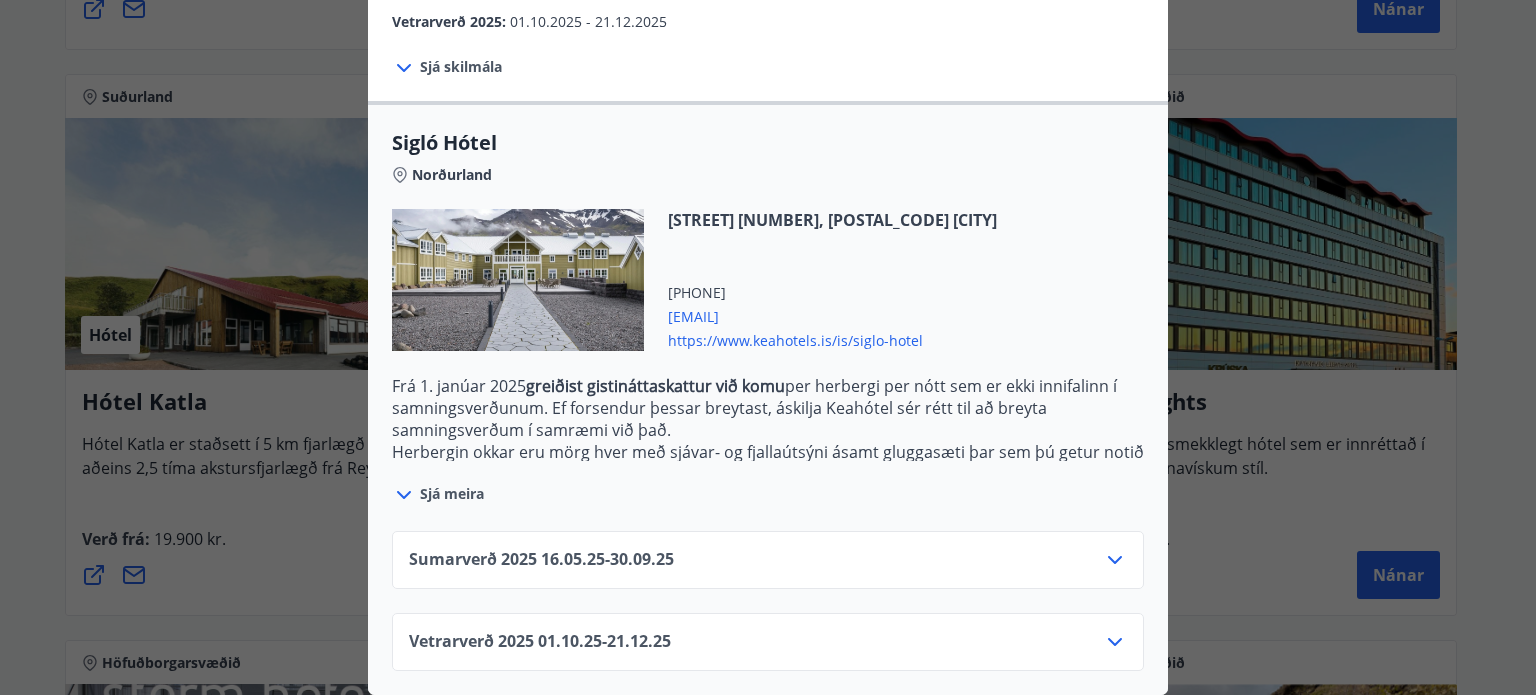 scroll, scrollTop: 444, scrollLeft: 0, axis: vertical 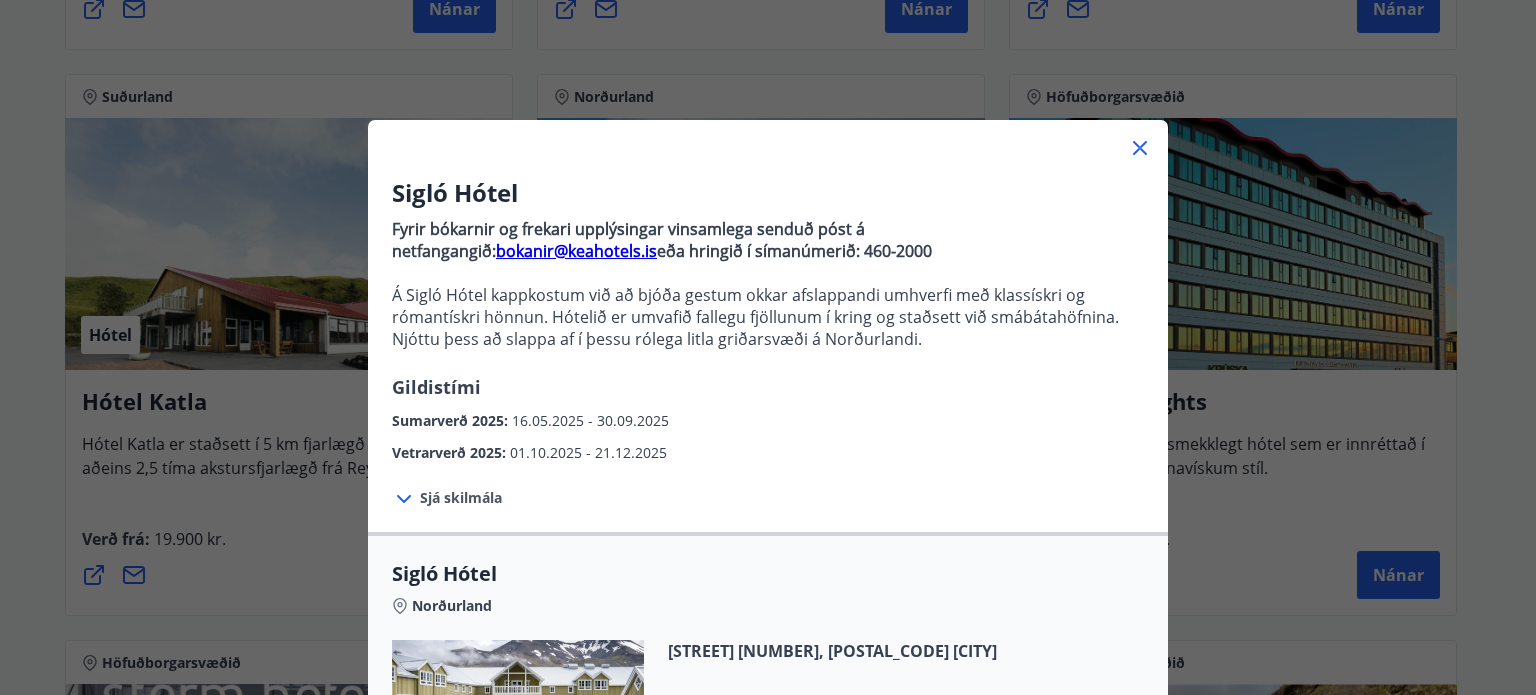 click 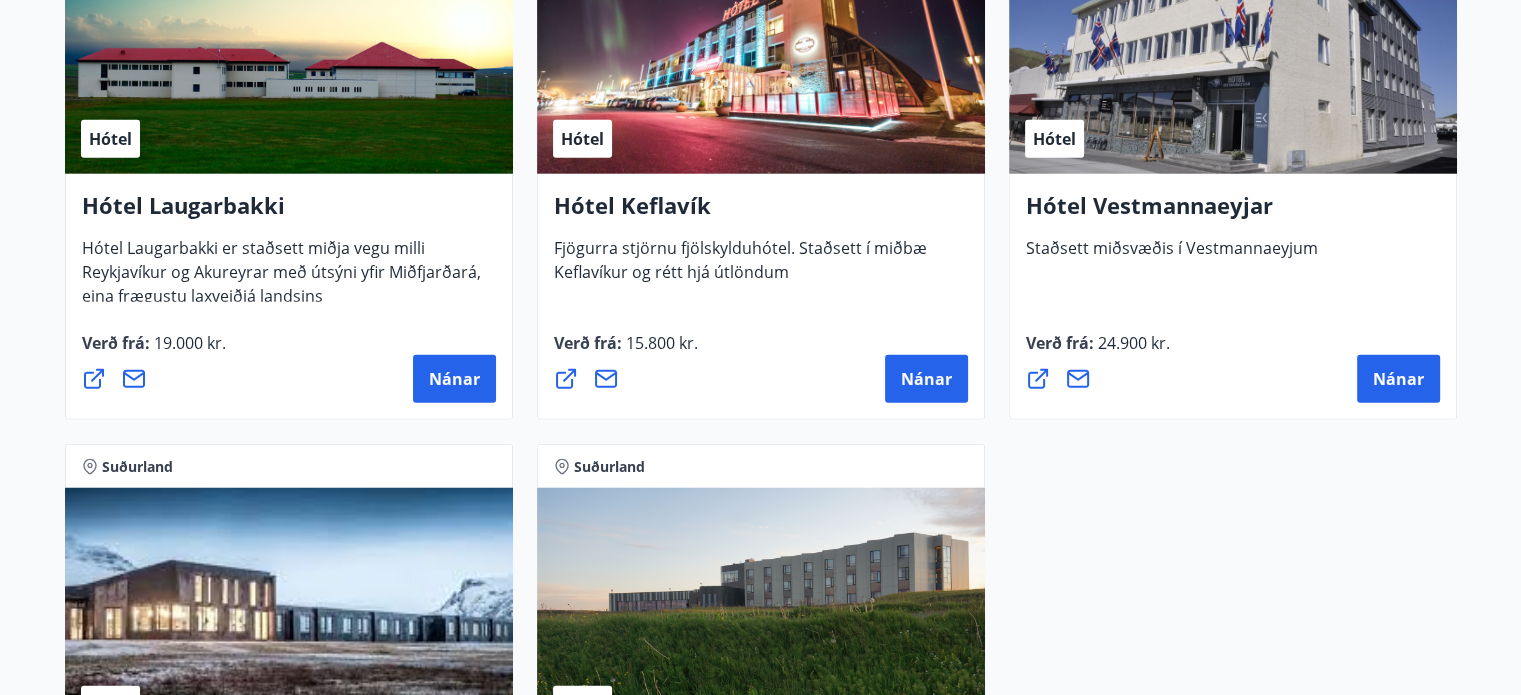 scroll, scrollTop: 5200, scrollLeft: 0, axis: vertical 